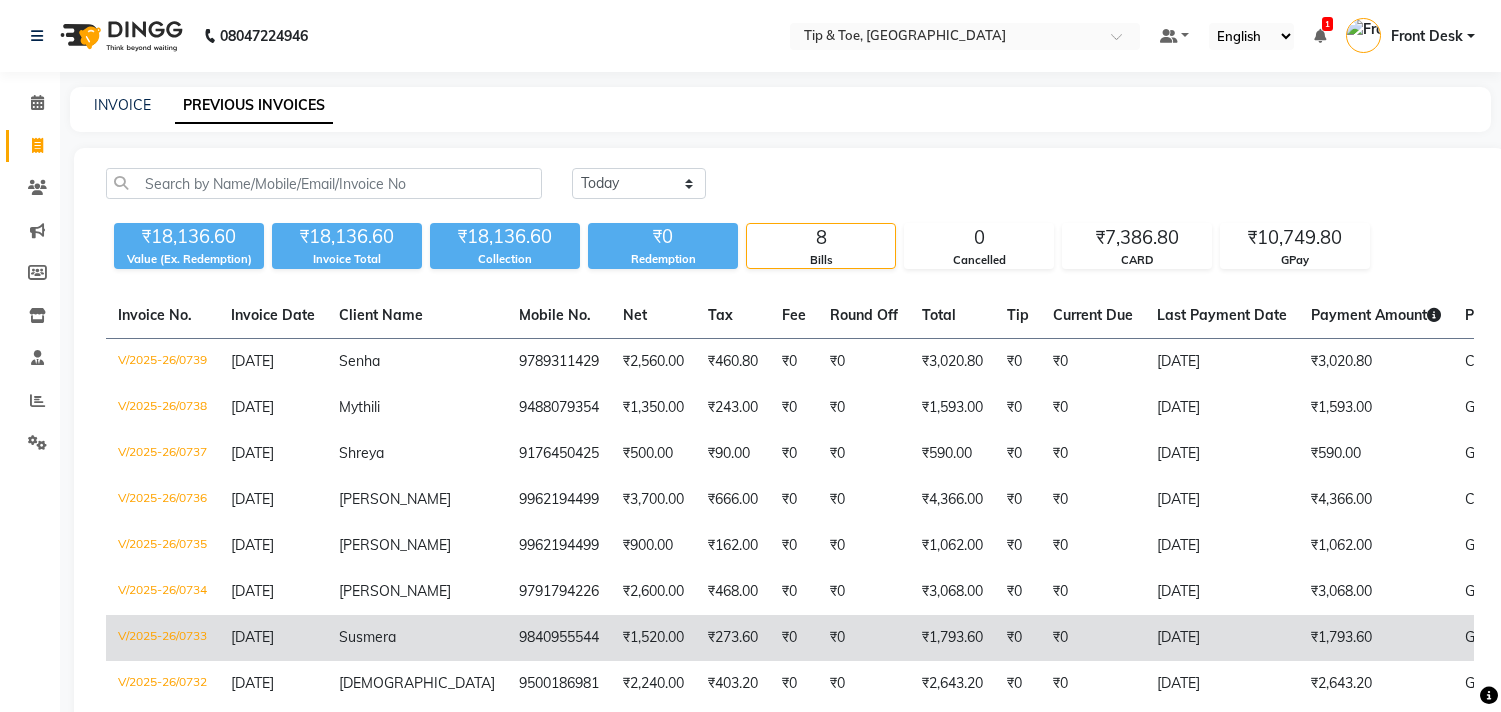 scroll, scrollTop: 117, scrollLeft: 0, axis: vertical 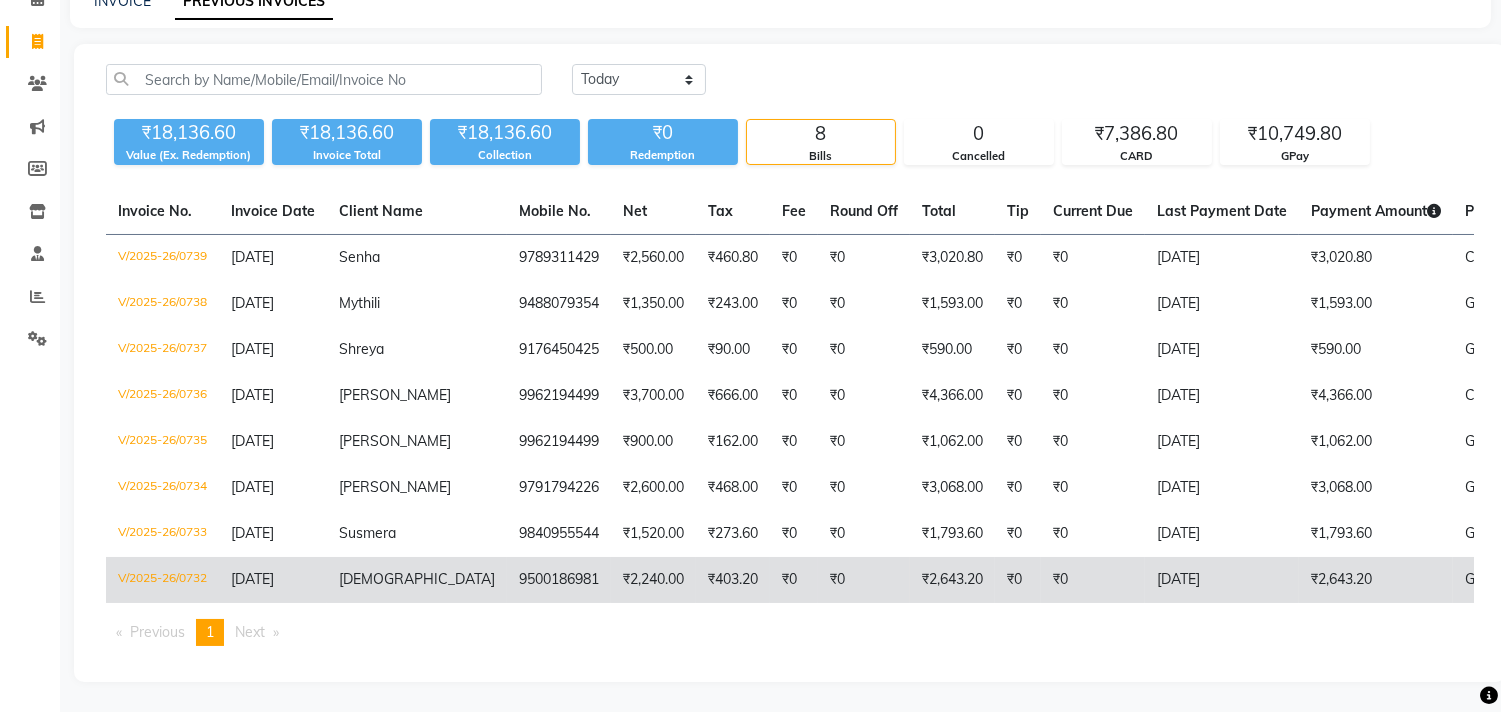 click on "9500186981" 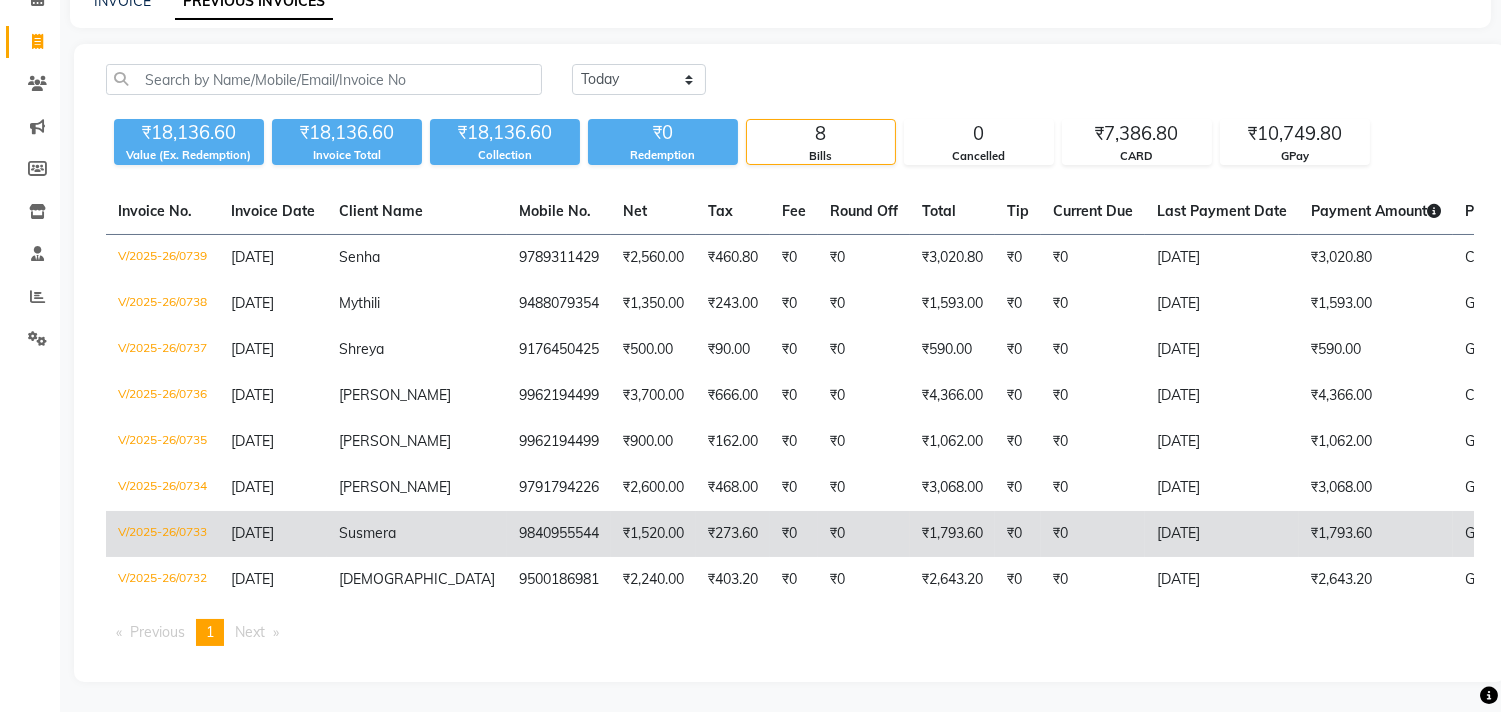 click on "9840955544" 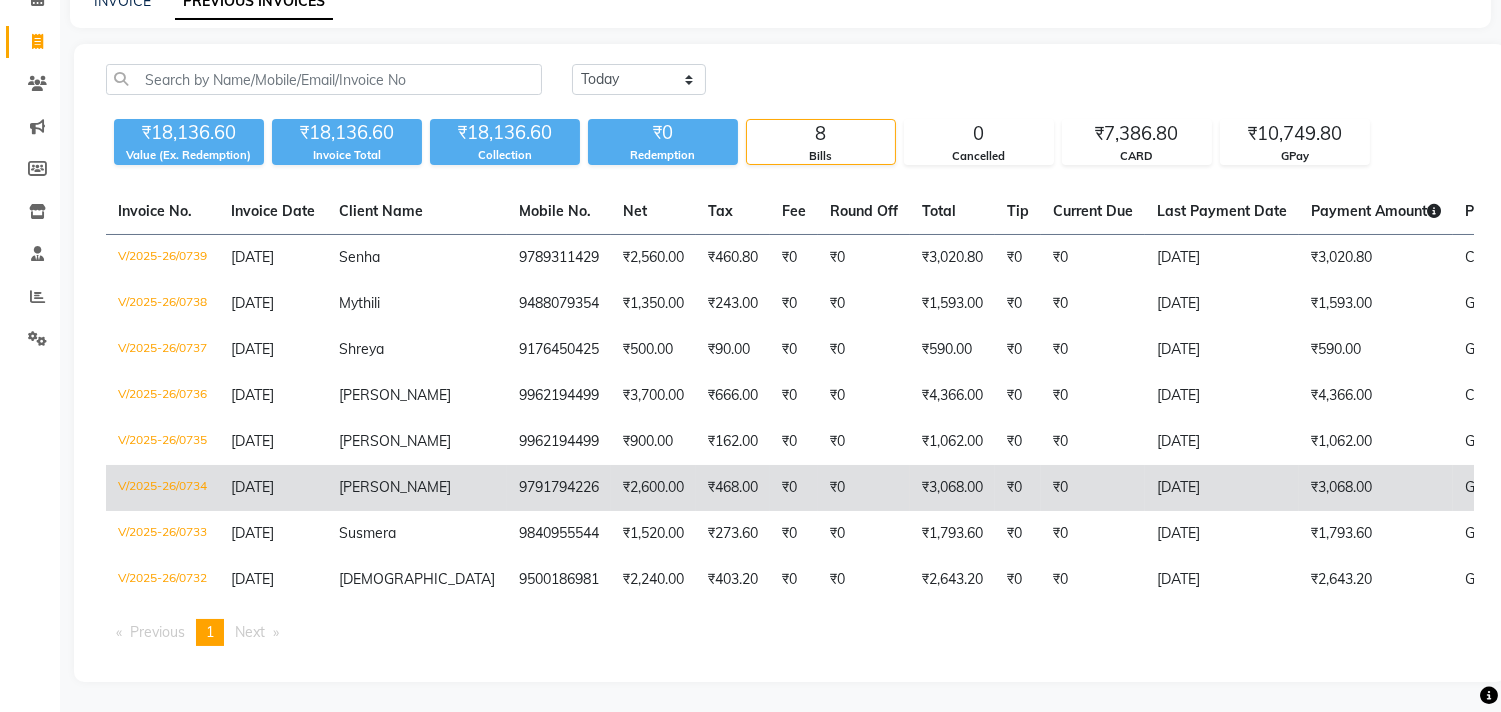 click on "9791794226" 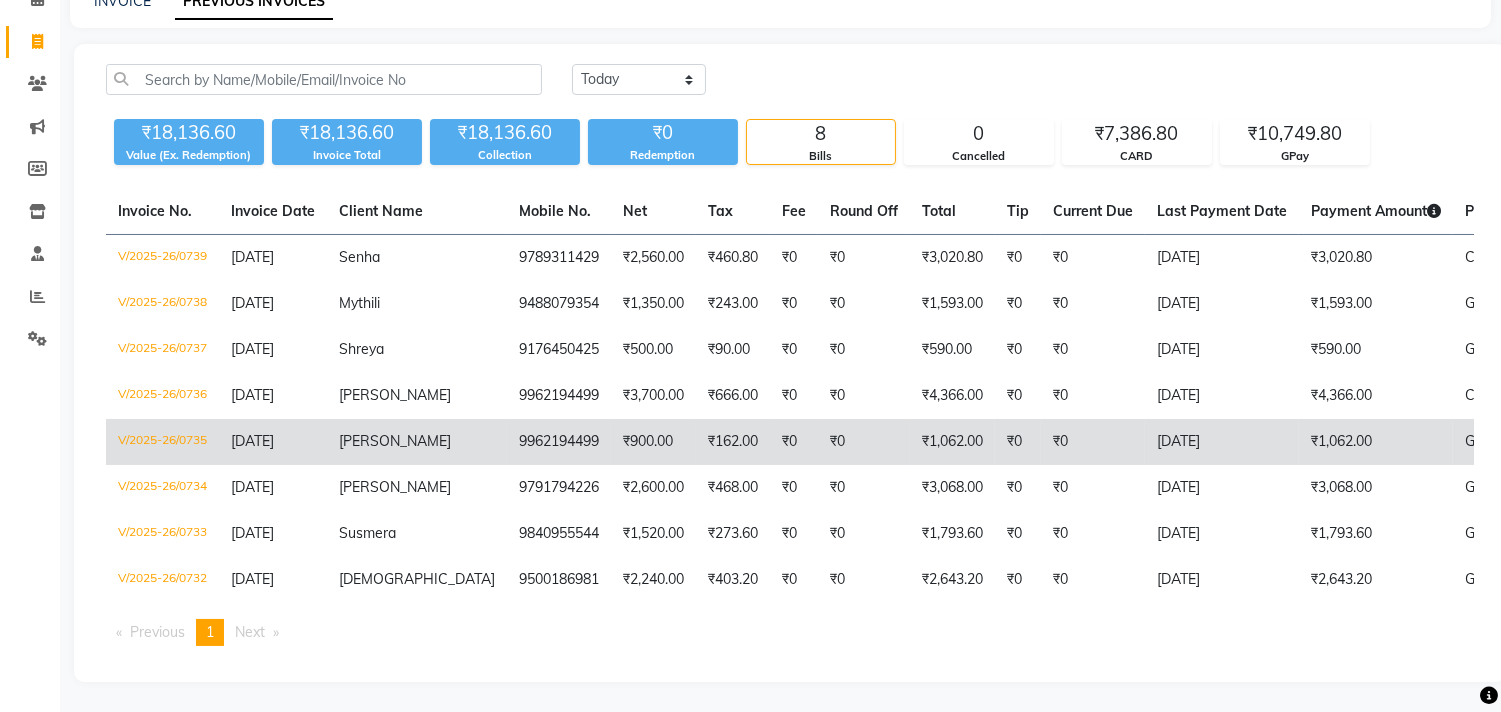 click on "9962194499" 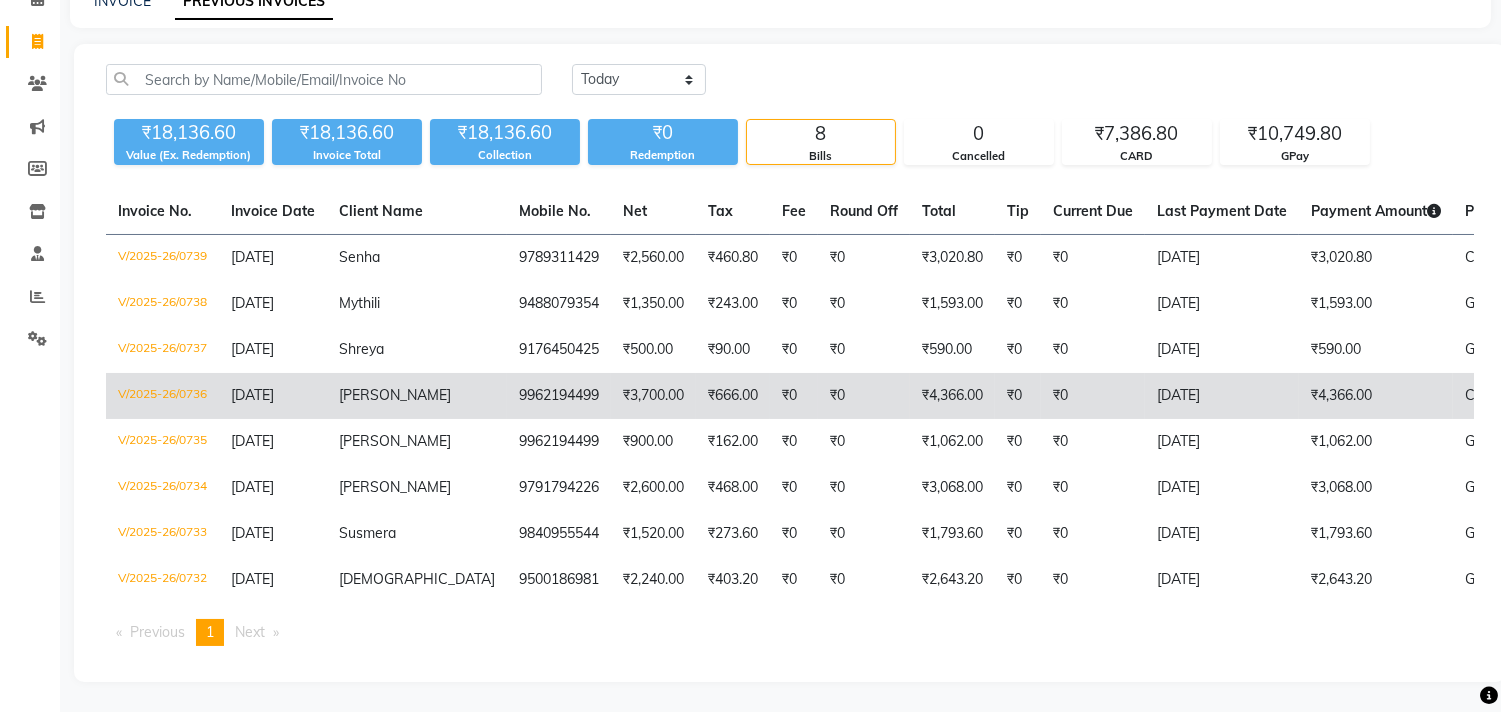 click on "9962194499" 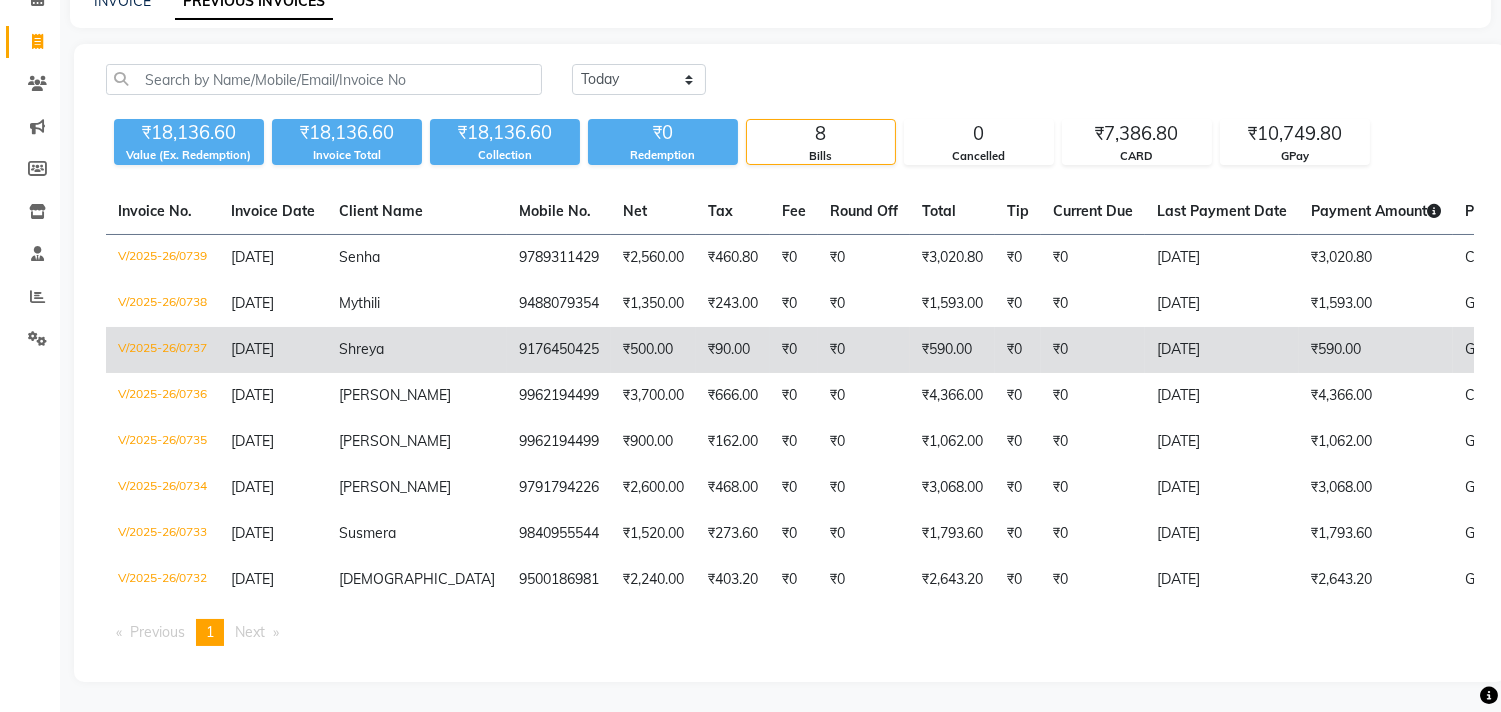 click on "₹500.00" 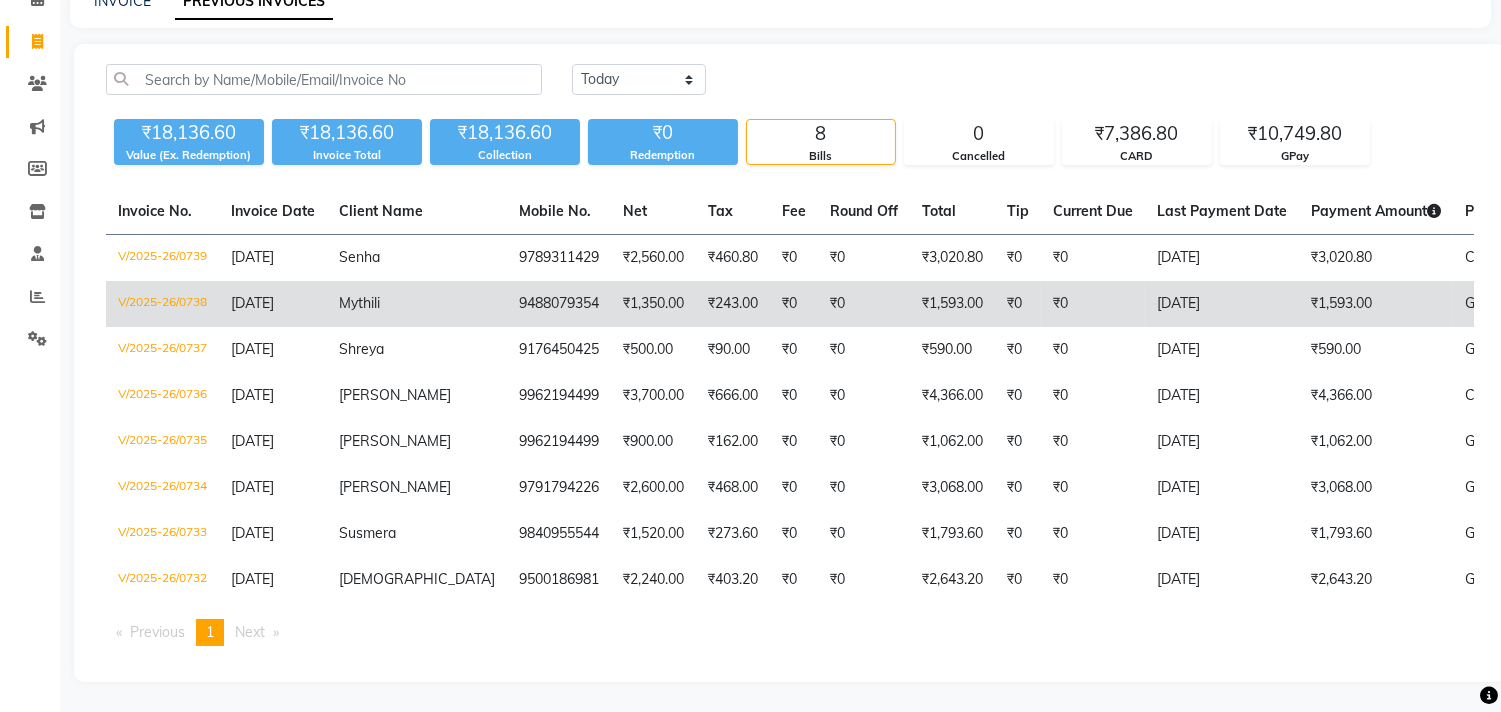 click on "9488079354" 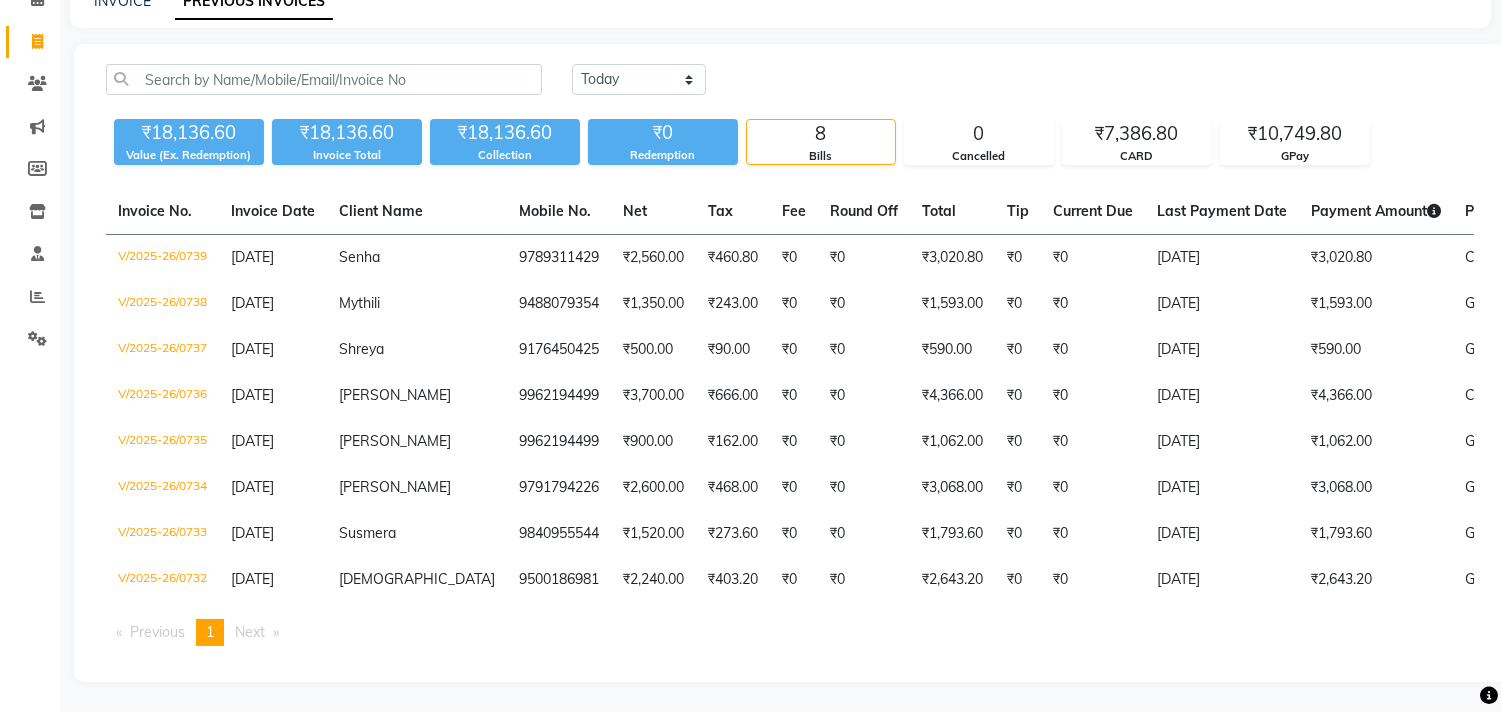 scroll, scrollTop: 0, scrollLeft: 0, axis: both 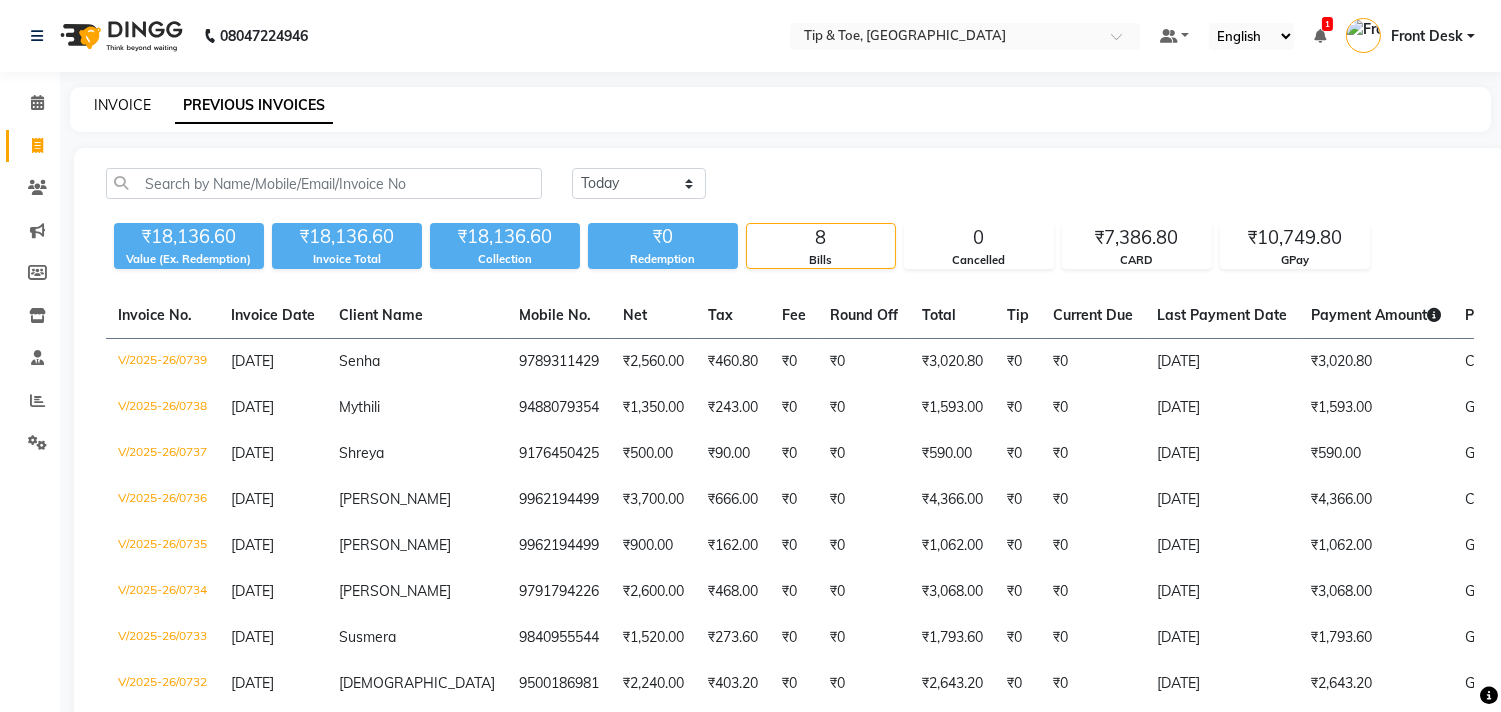 click on "INVOICE" 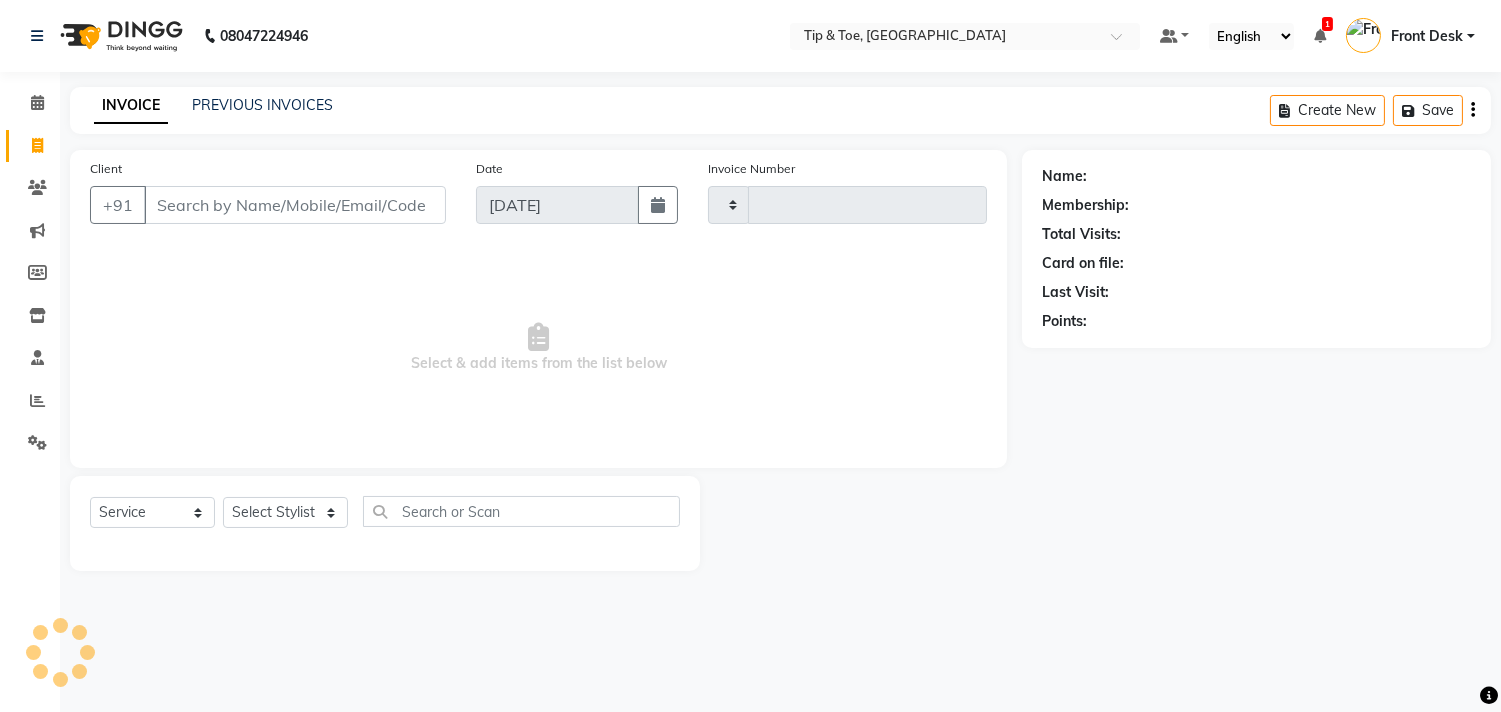 type on "0740" 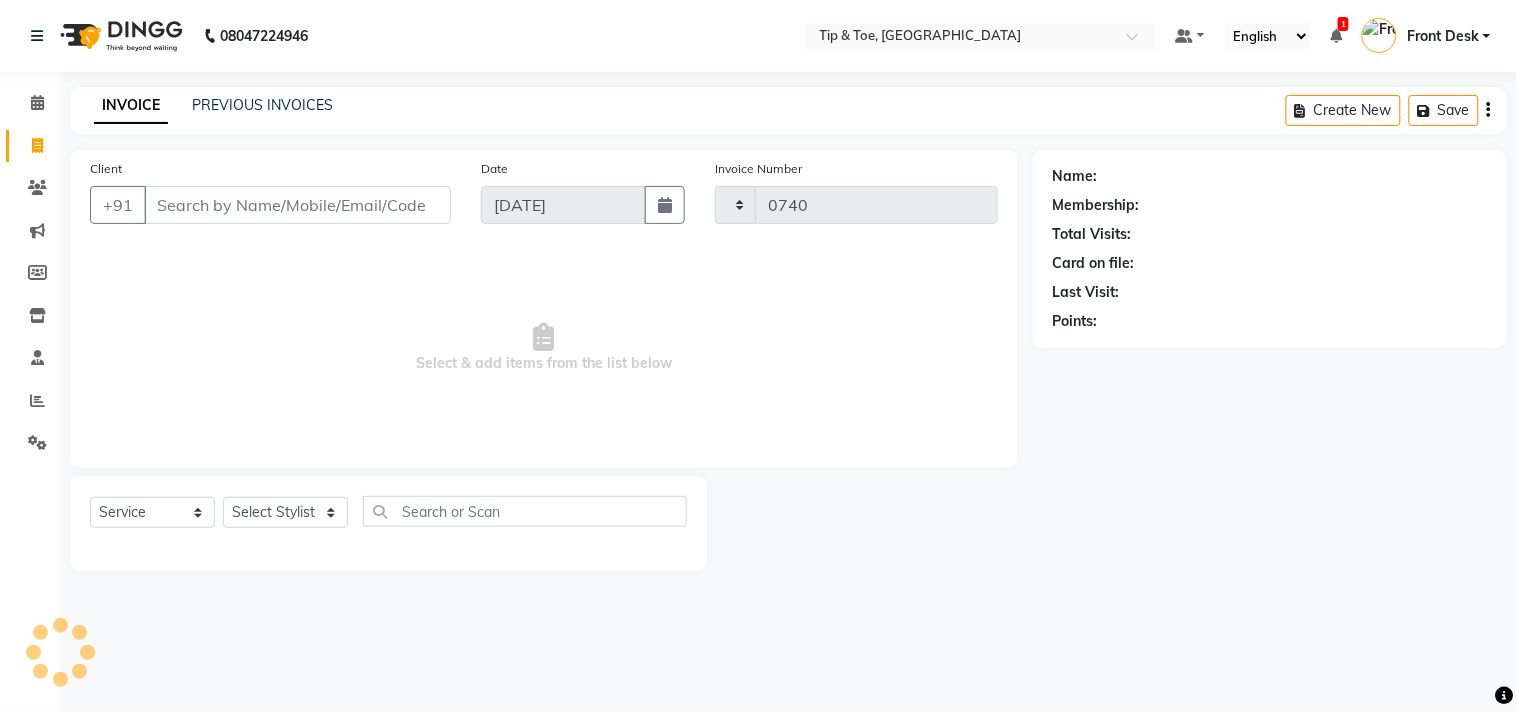 select on "5770" 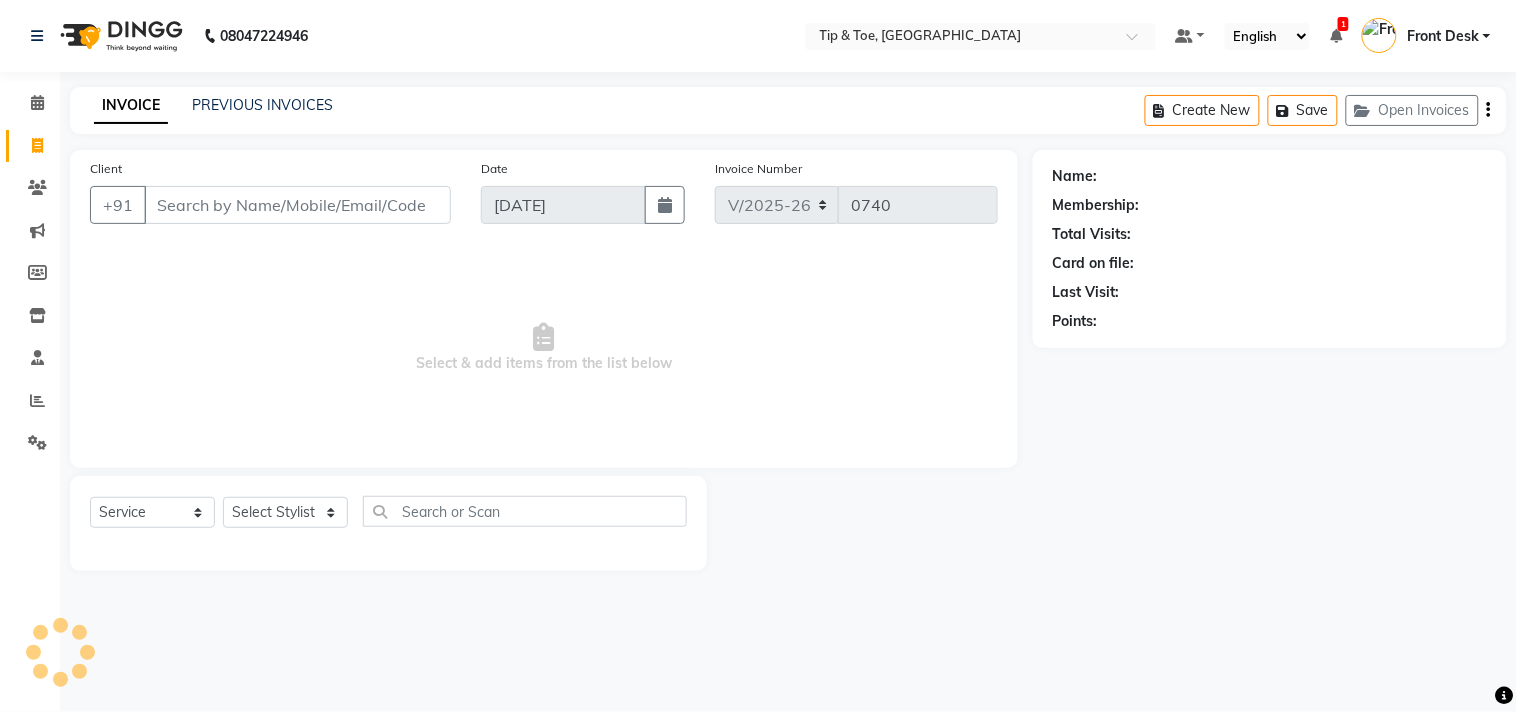 click on "Client" at bounding box center (297, 205) 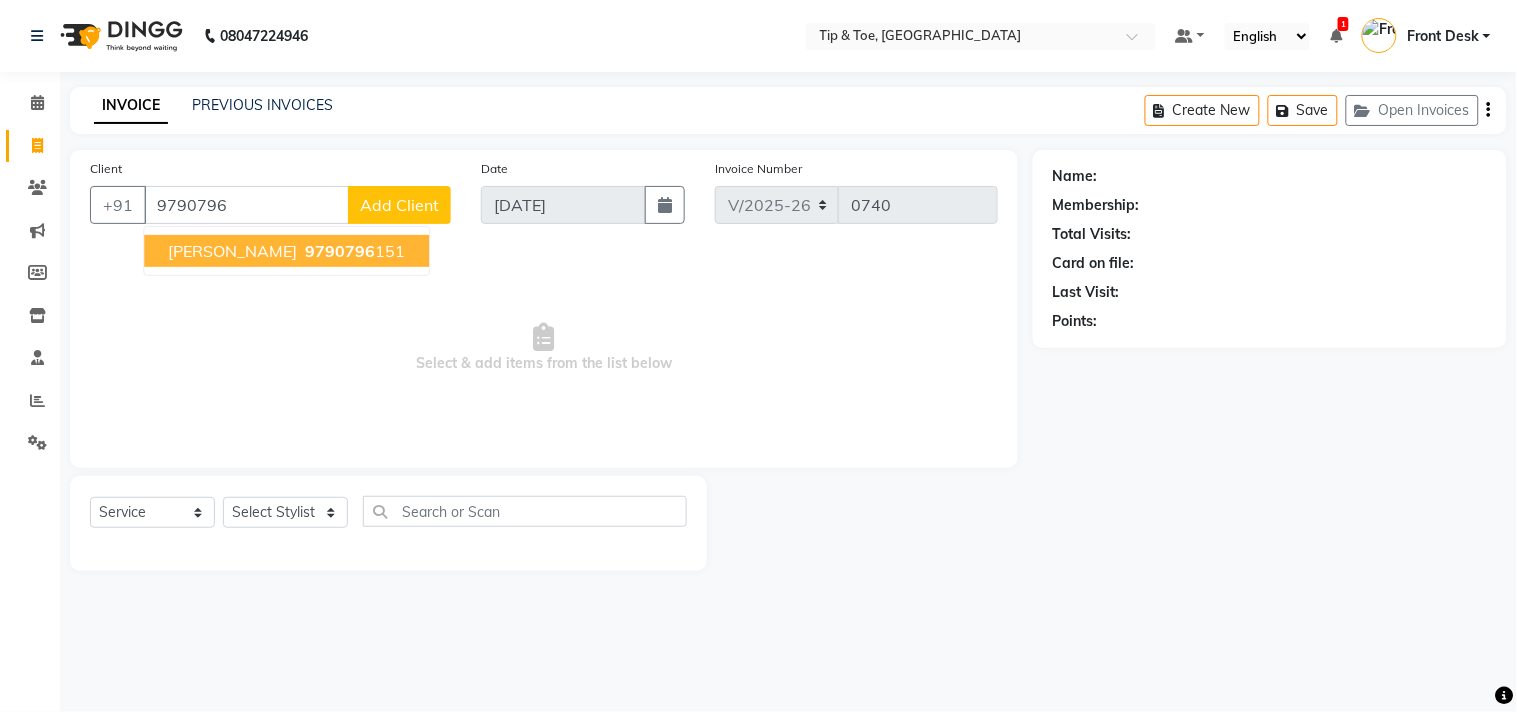 drag, startPoint x: 306, startPoint y: 242, endPoint x: 315, endPoint y: 252, distance: 13.453624 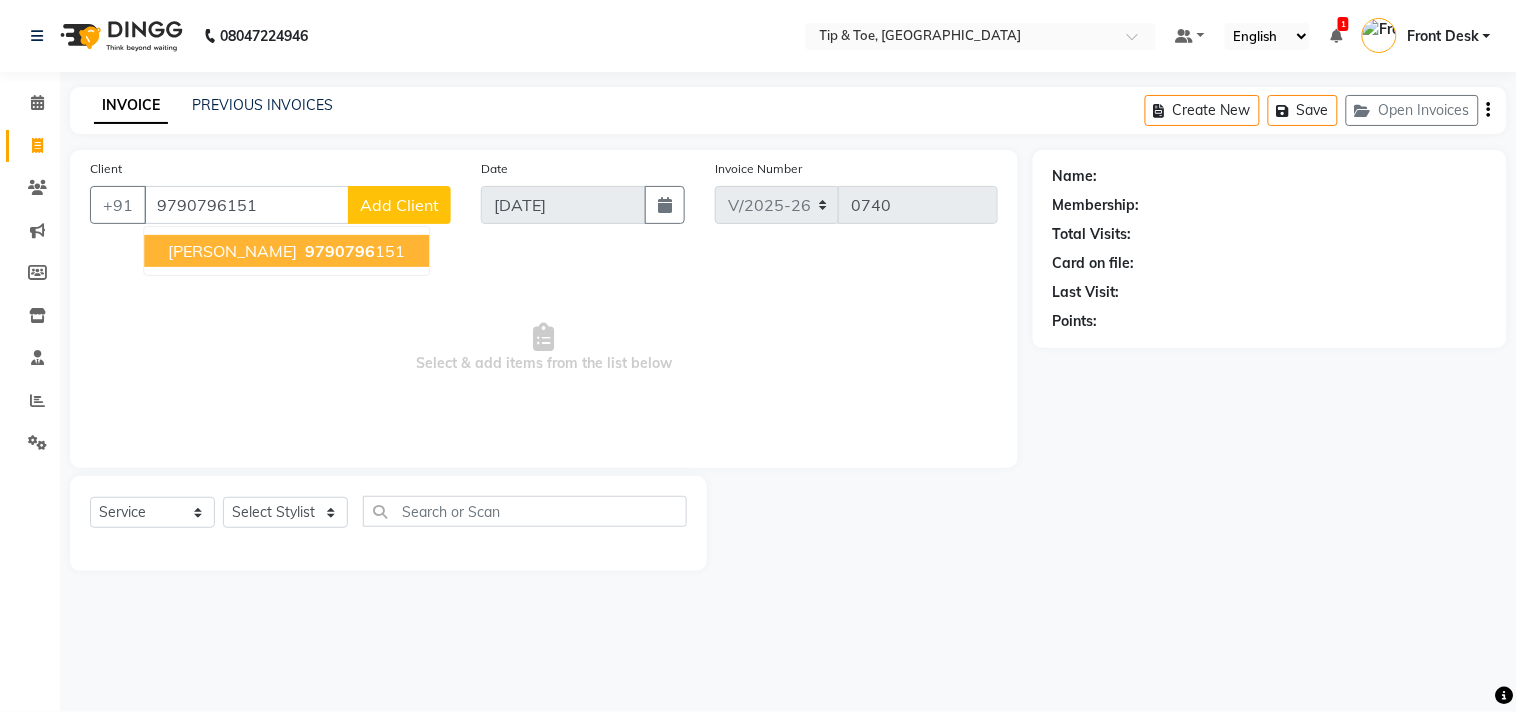 type on "9790796151" 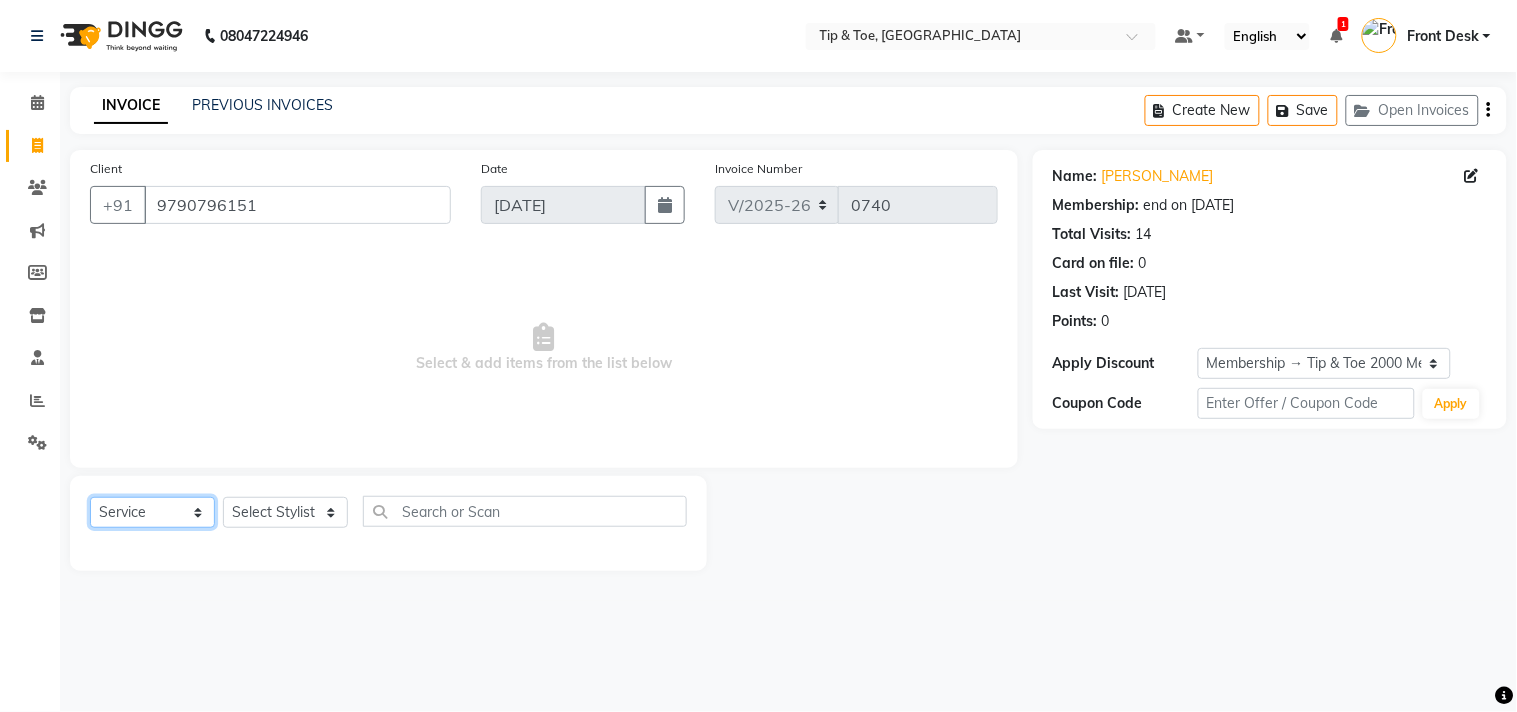 click on "Select  Service  Product  Membership  Package Voucher Prepaid Gift Card" 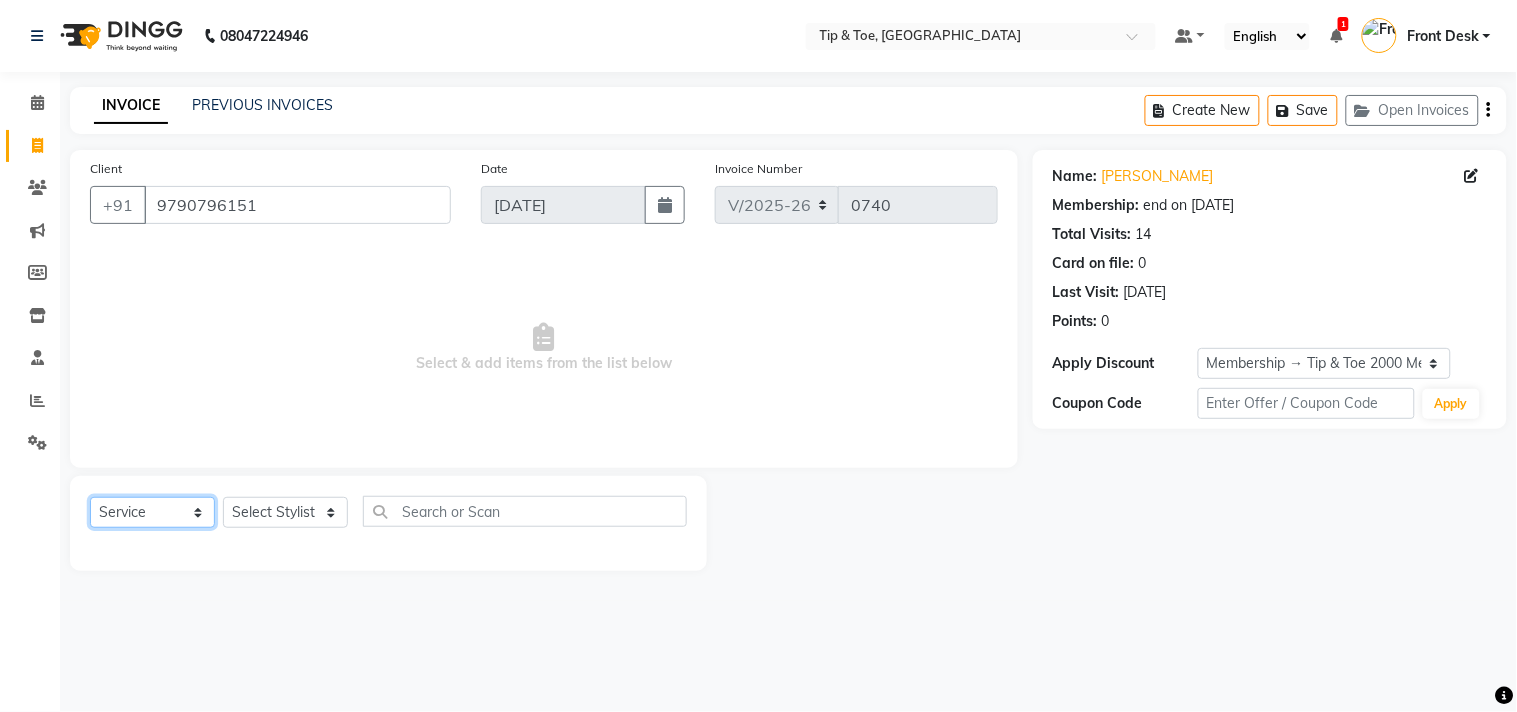 click on "Select  Service  Product  Membership  Package Voucher Prepaid Gift Card" 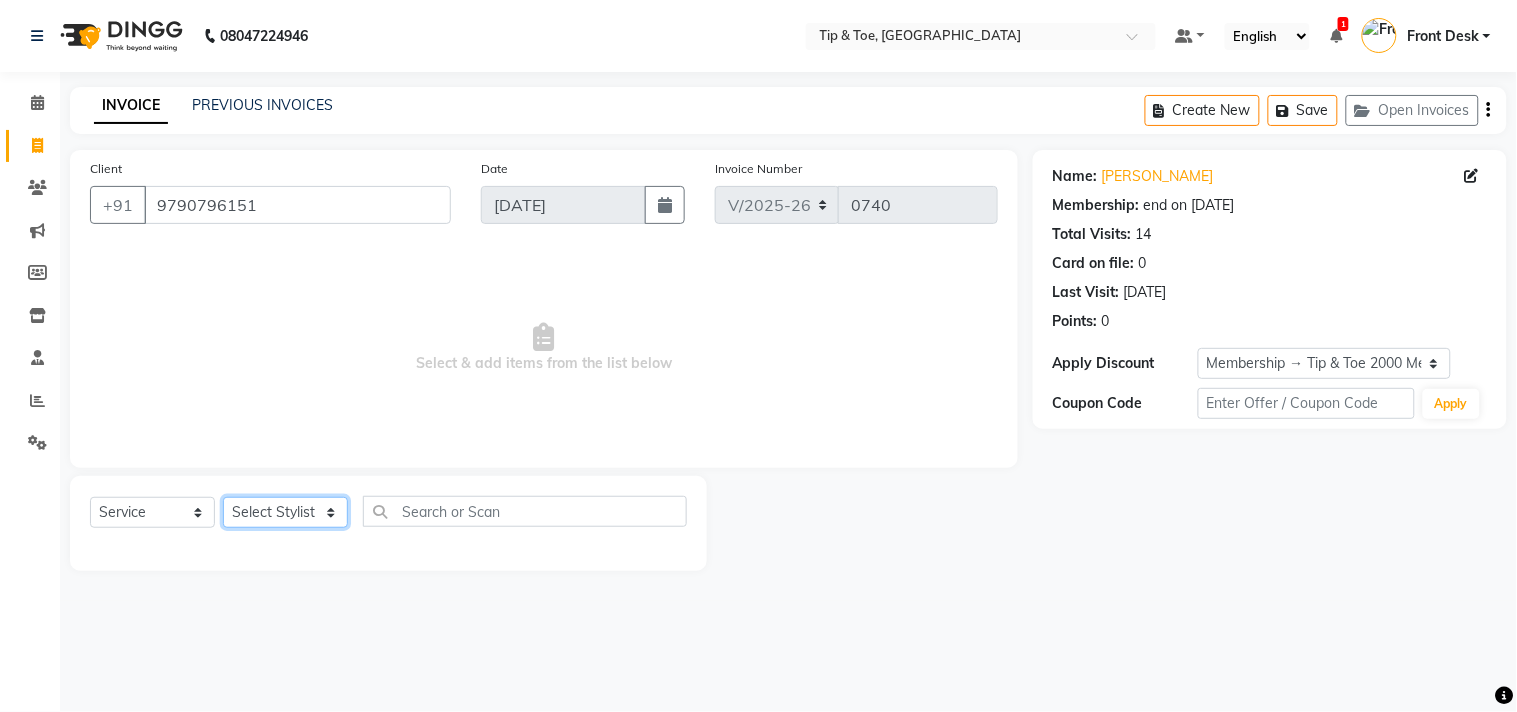 click on "Select Stylist afroz Afroz DAISY Front Desk Joys Karthik Murali NANDHINI K Pandi Preeti Raj Rebecca Ricky Manager Siwani" 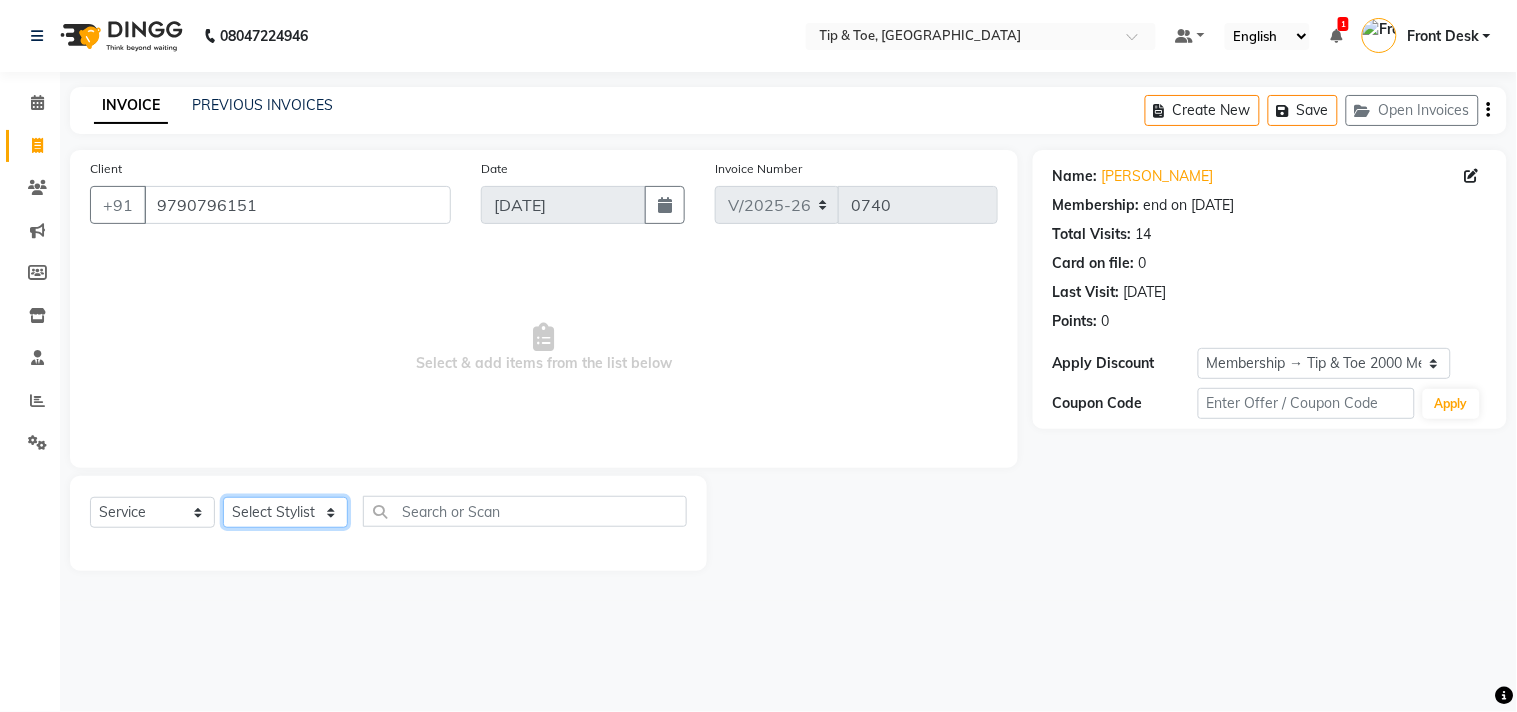 select on "49685" 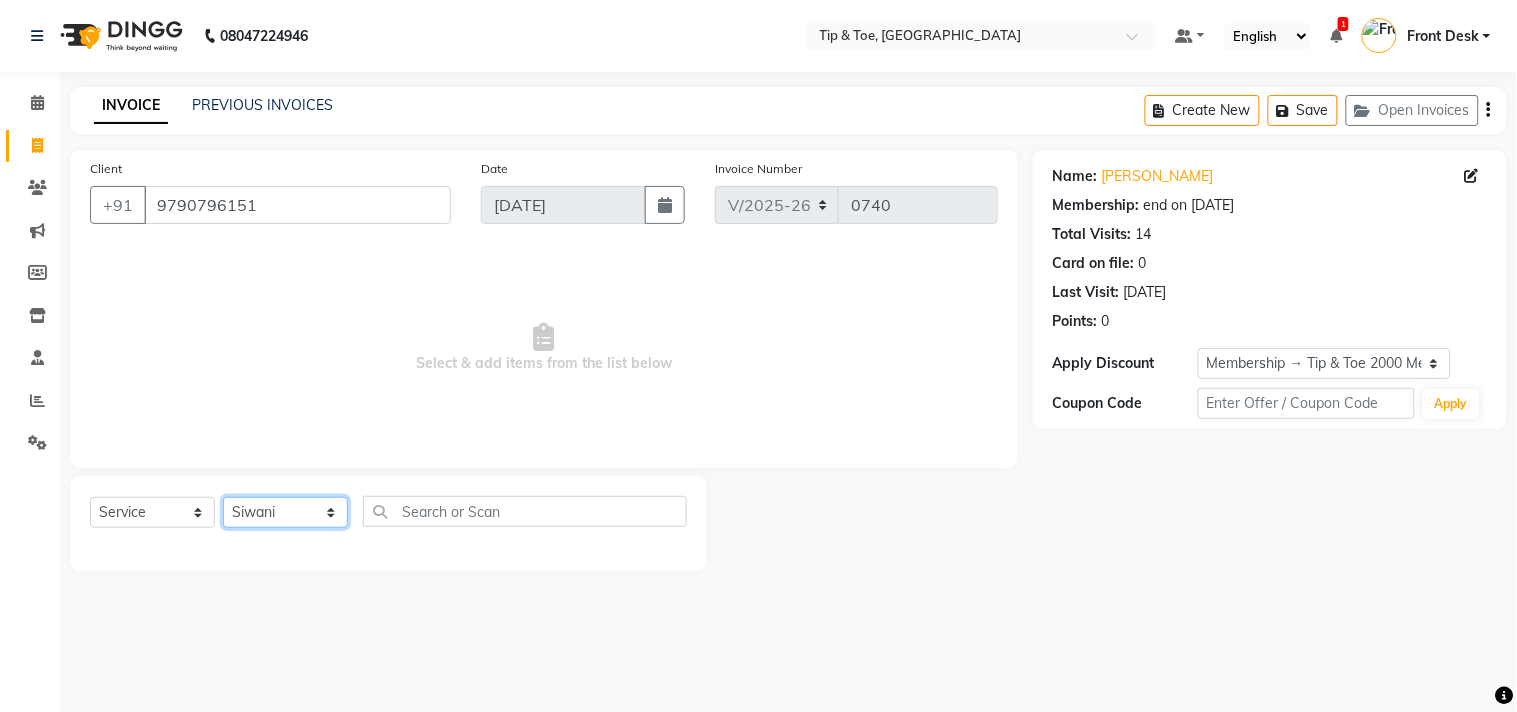 click on "Select Stylist afroz Afroz DAISY Front Desk Joys Karthik Murali NANDHINI K Pandi Preeti Raj Rebecca Ricky Manager Siwani" 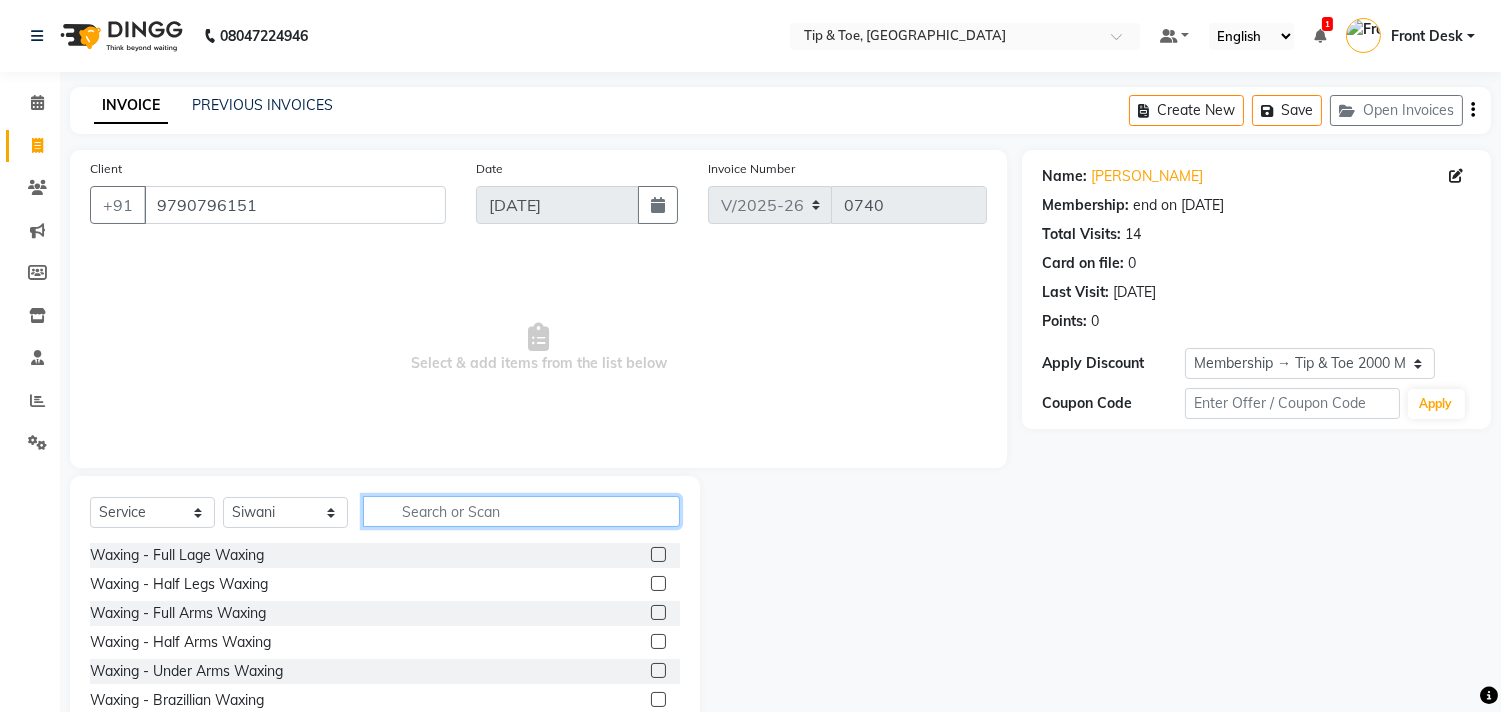 click 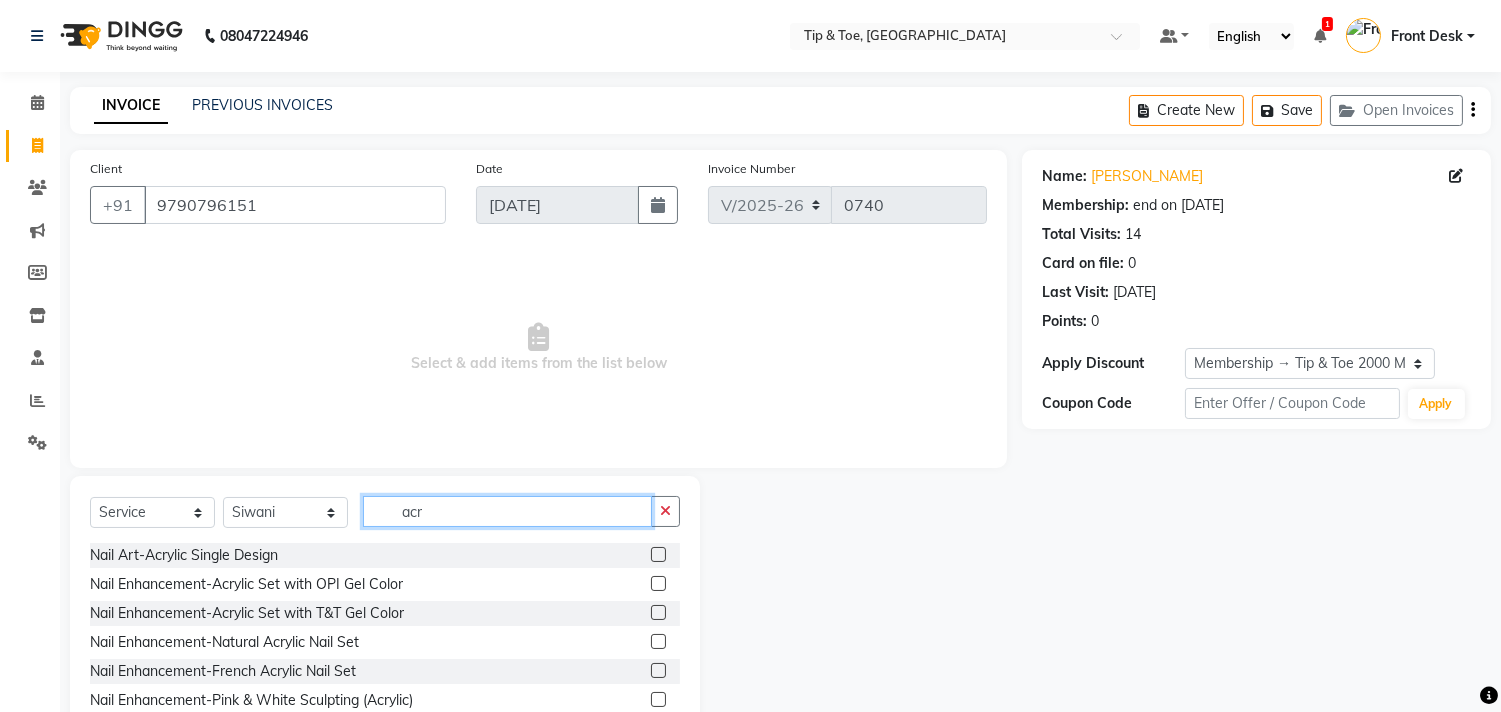 type on "acr" 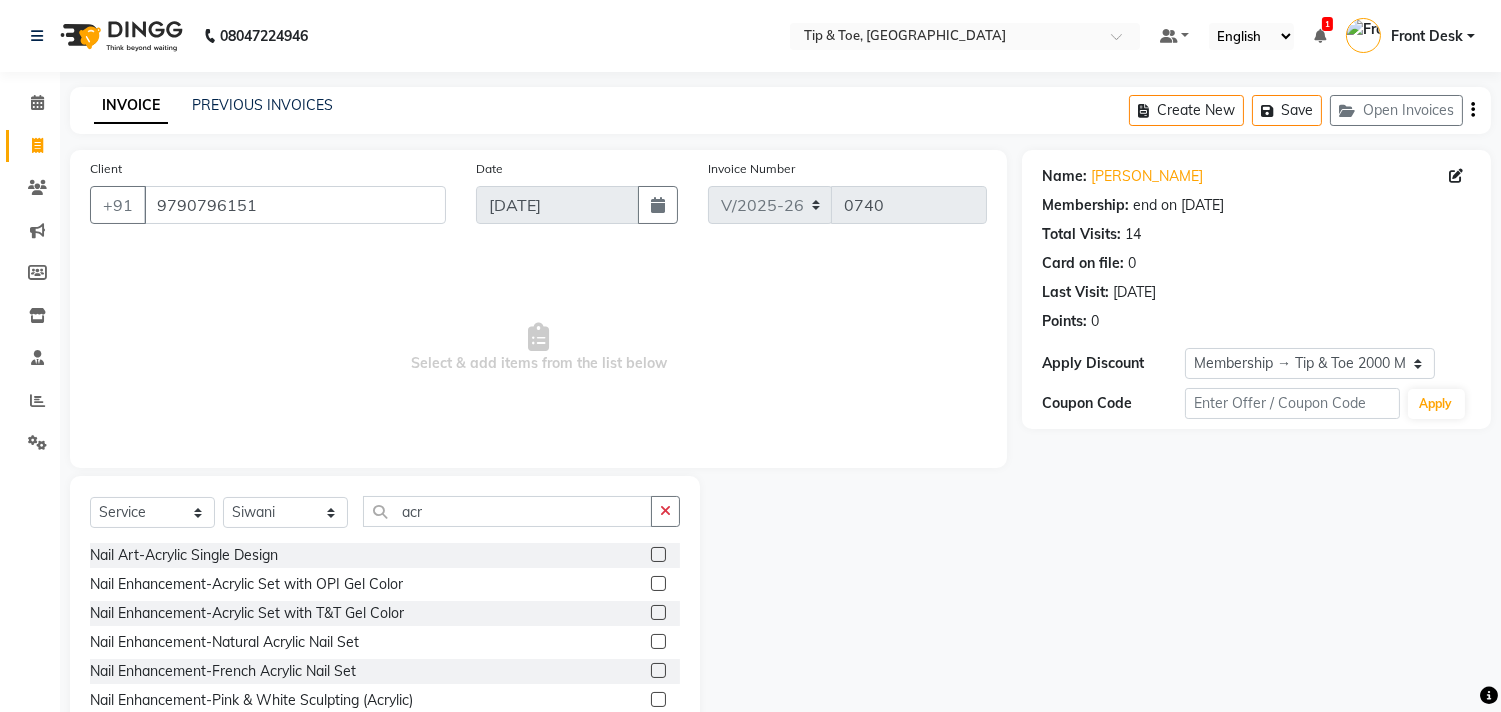 click 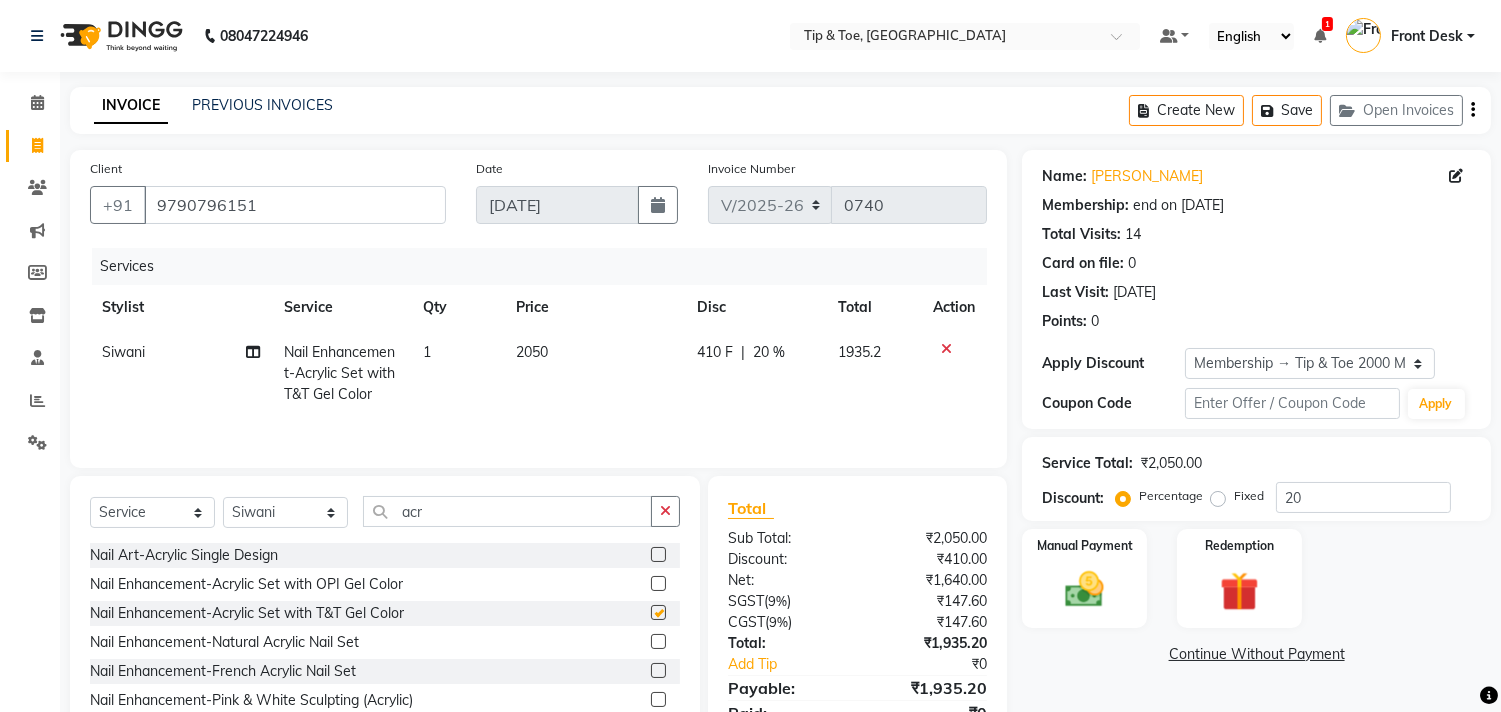 checkbox on "false" 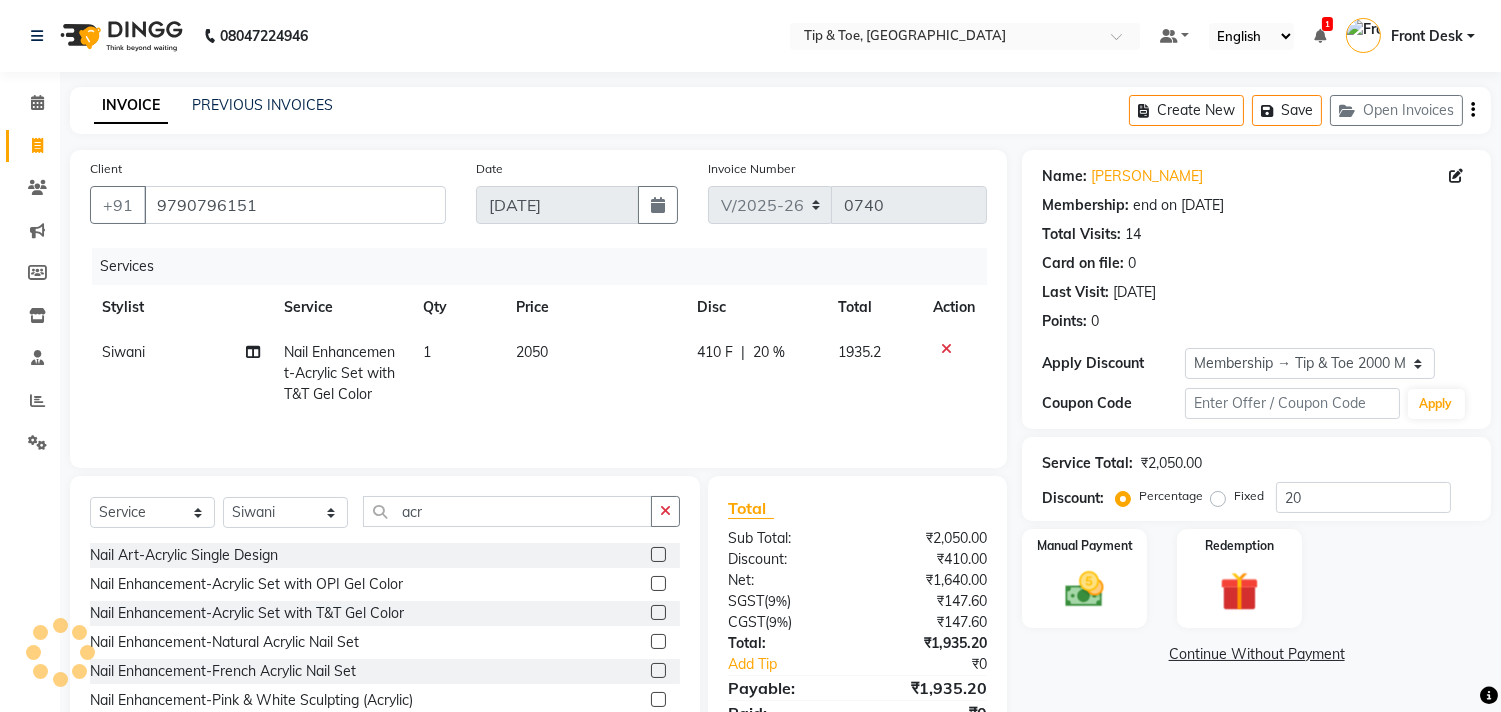 click on "2050" 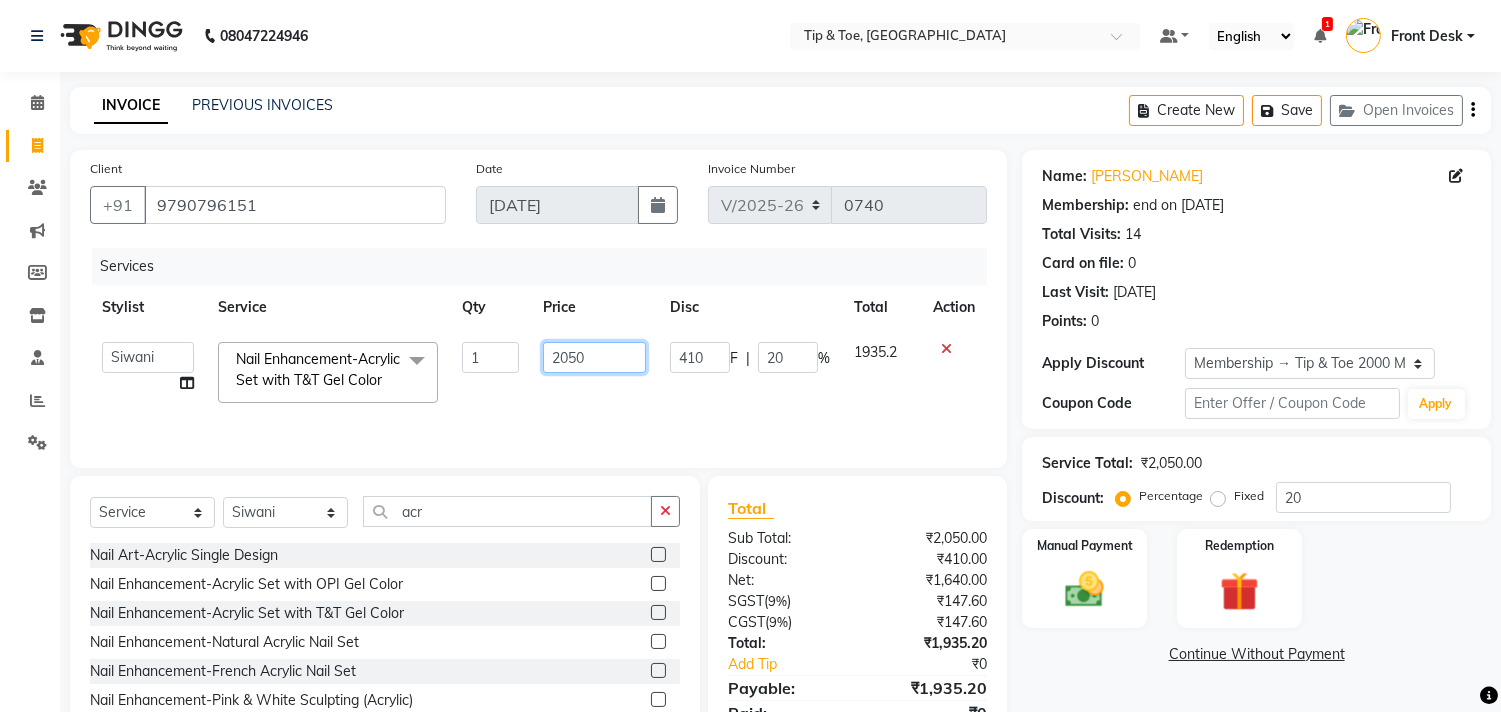click on "2050" 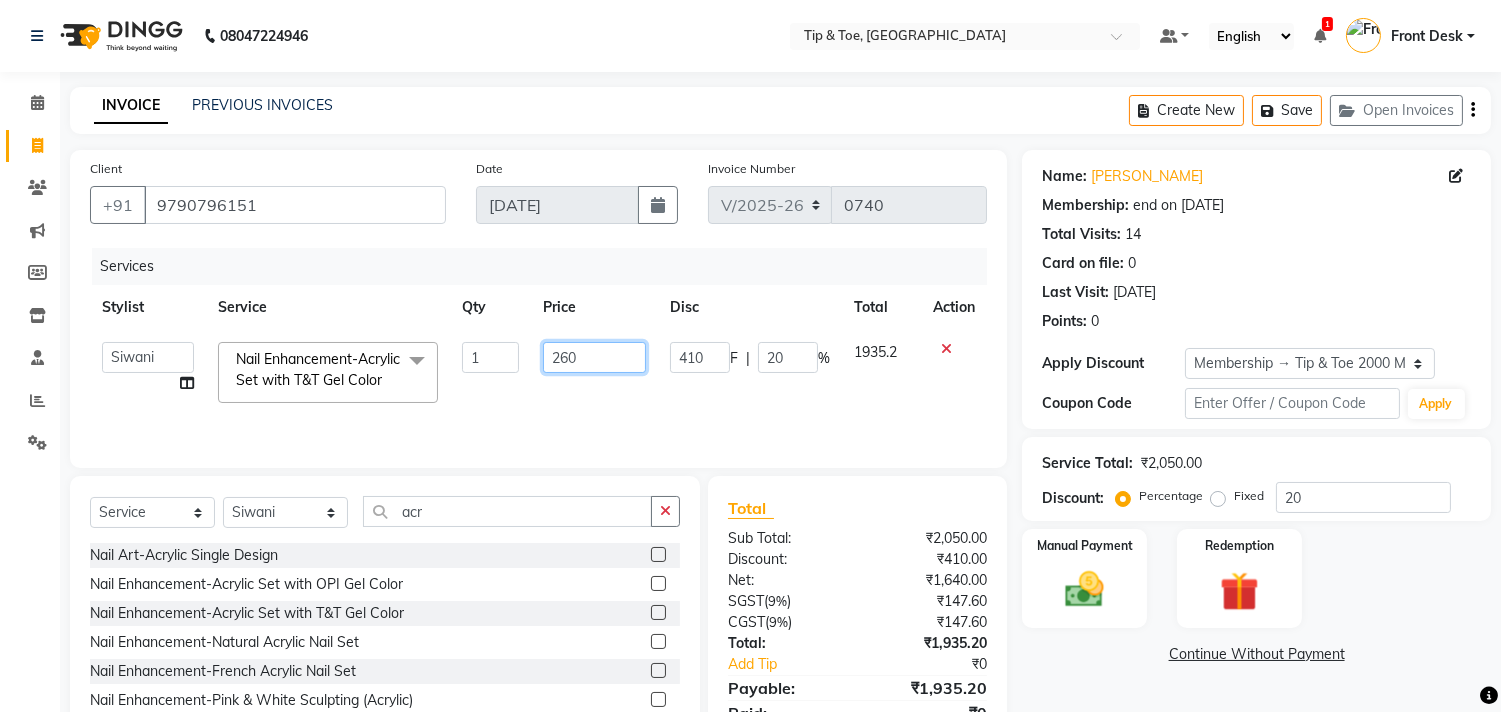 type on "2600" 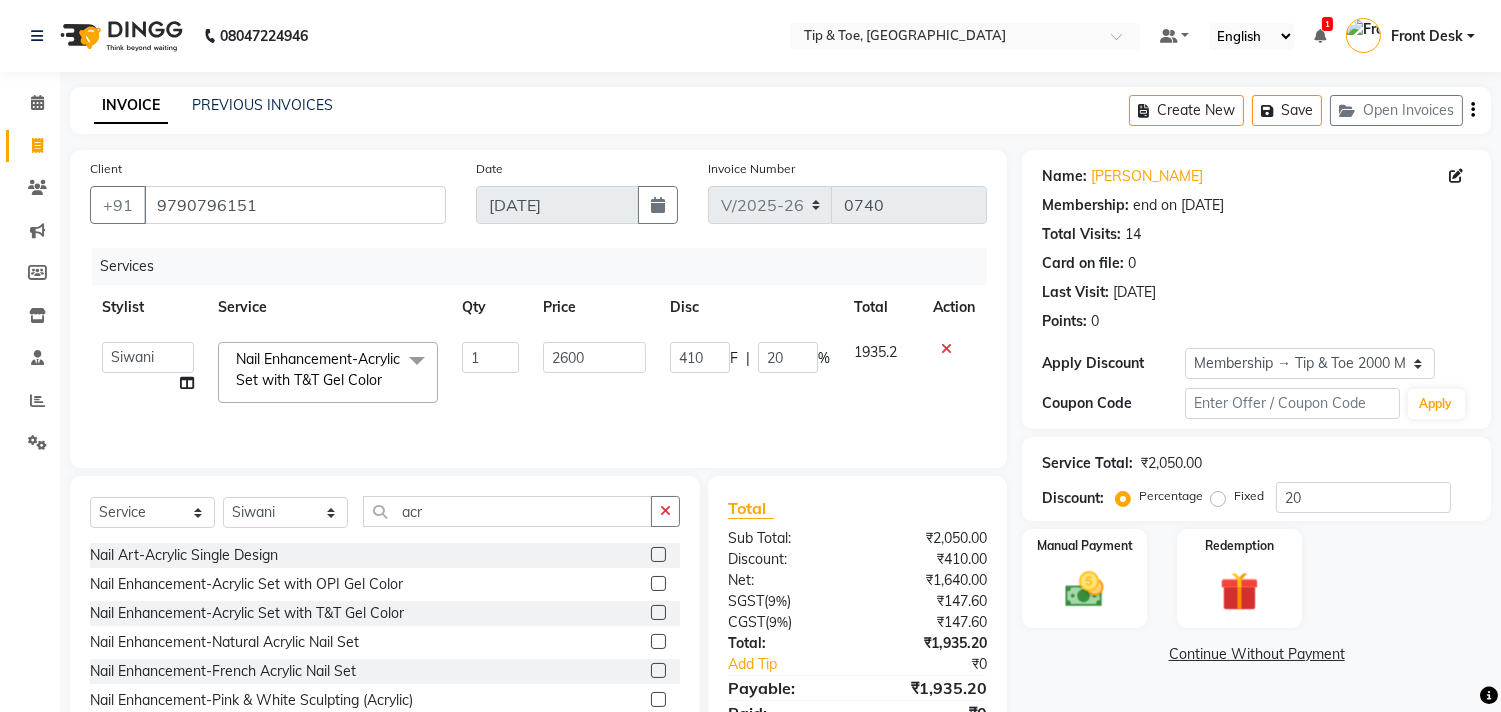 click on "Name: Nandhini  Membership: end on 22-10-2025 Total Visits:  14 Card on file:  0 Last Visit:   04-06-2025 Points:   0  Apply Discount Select Membership → Tip & Toe 2000 Membership Coupon Code Apply Service Total:  ₹2,050.00  Discount:  Percentage   Fixed  20 Manual Payment Redemption  Continue Without Payment" 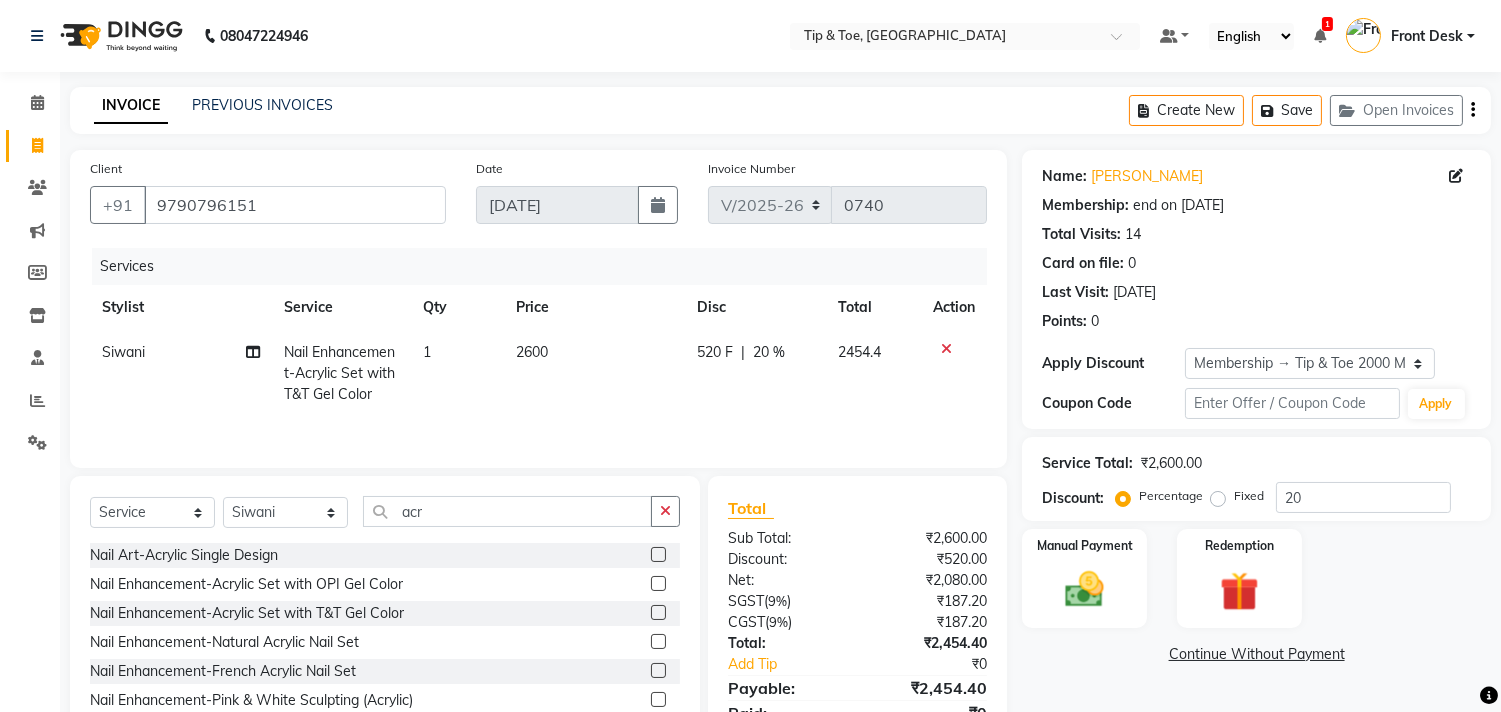 scroll, scrollTop: 91, scrollLeft: 0, axis: vertical 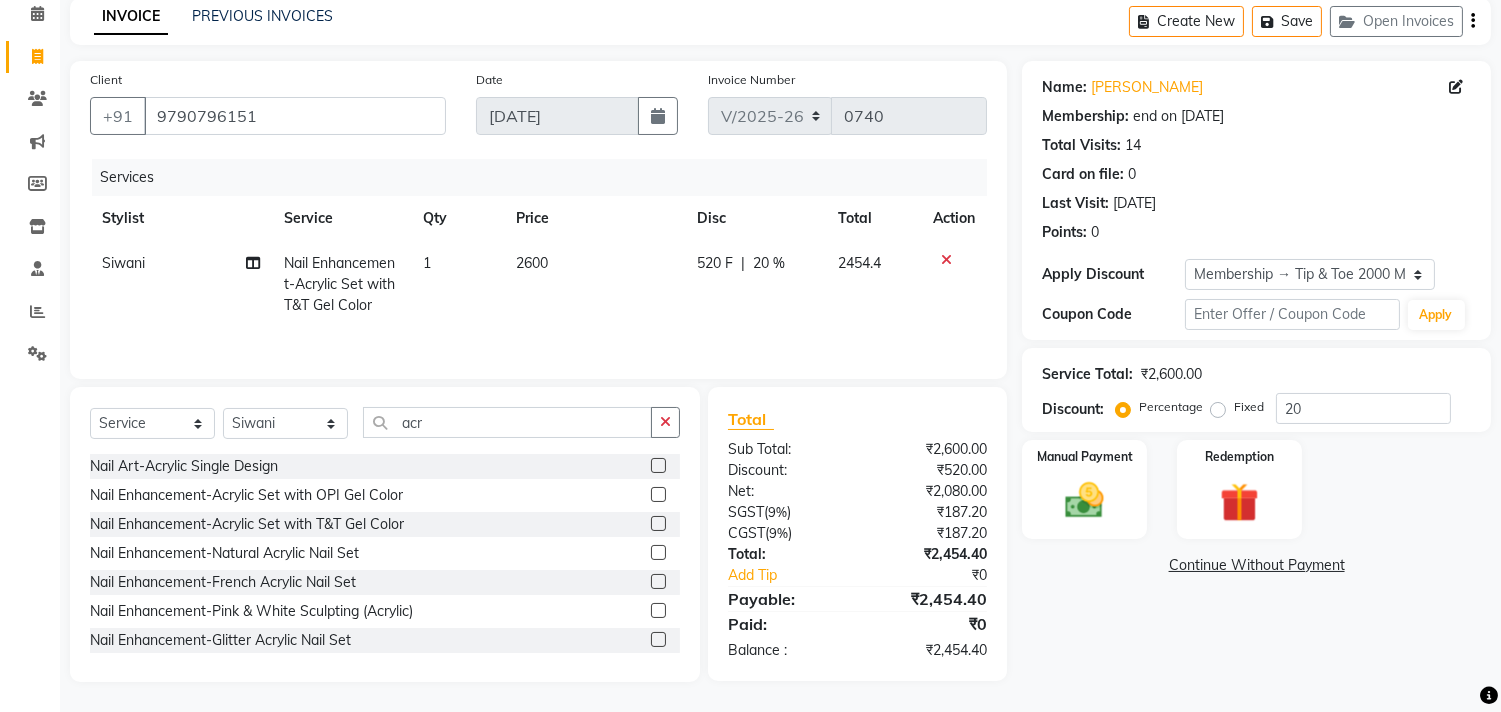 click on "Name: Nandhini  Membership: end on 22-10-2025 Total Visits:  14 Card on file:  0 Last Visit:   04-06-2025 Points:   0  Apply Discount Select Membership → Tip & Toe 2000 Membership Coupon Code Apply Service Total:  ₹2,600.00  Discount:  Percentage   Fixed  20 Manual Payment Redemption  Continue Without Payment" 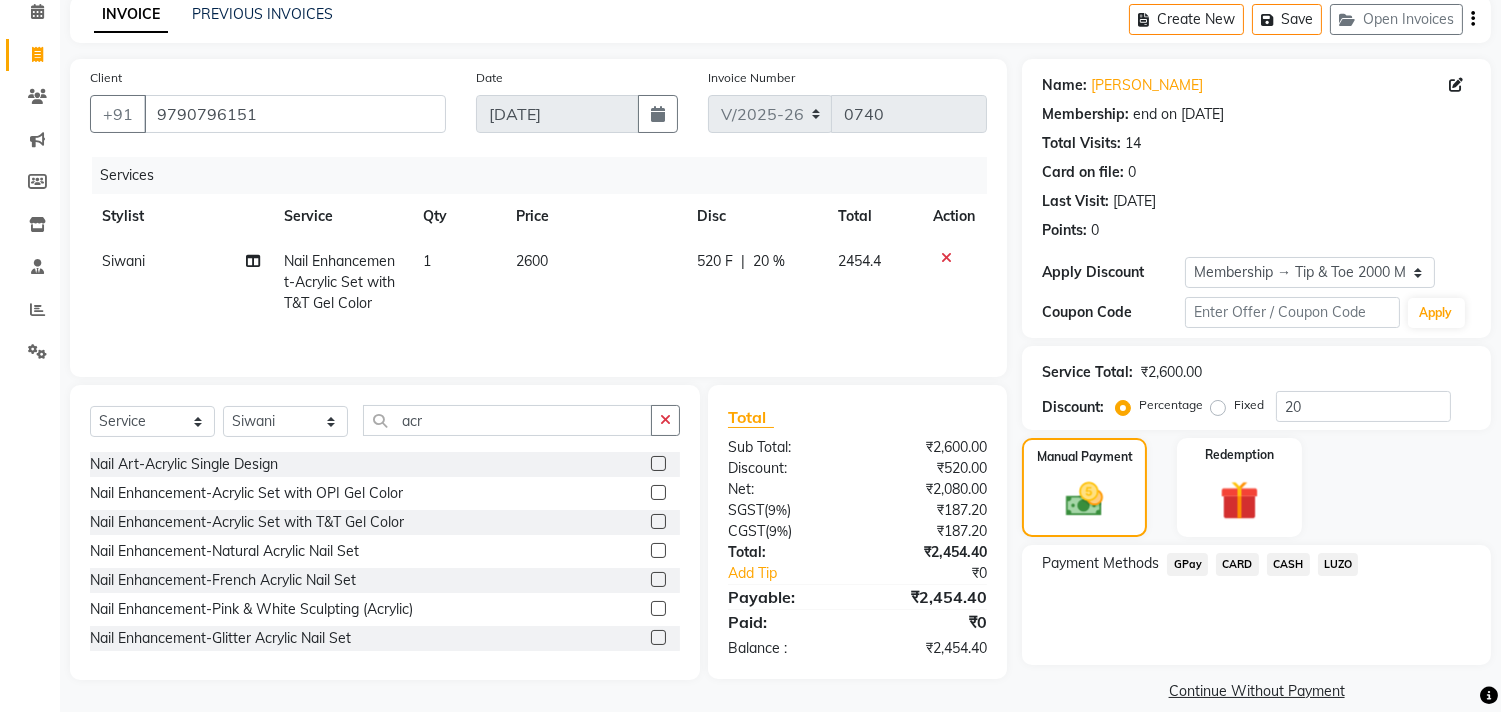 scroll, scrollTop: 110, scrollLeft: 0, axis: vertical 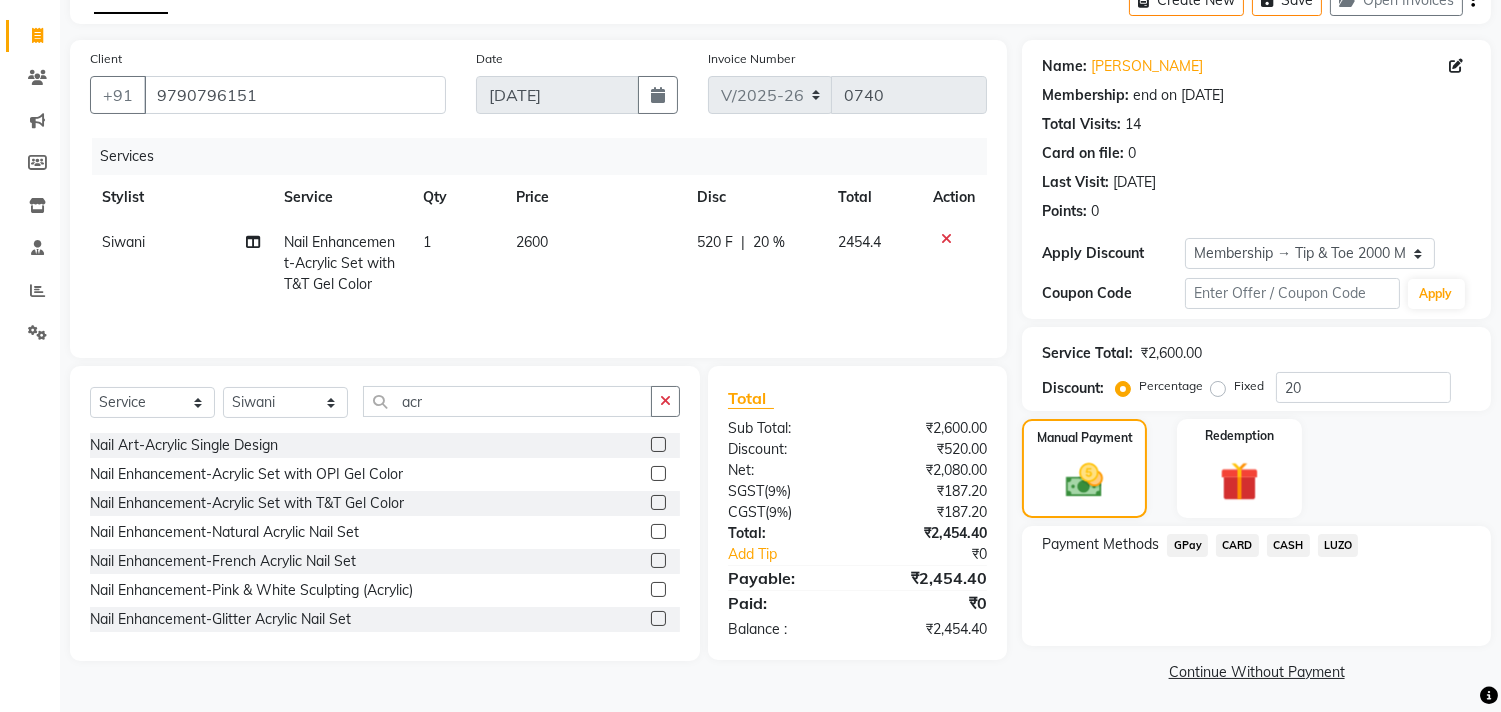 click on "GPay" 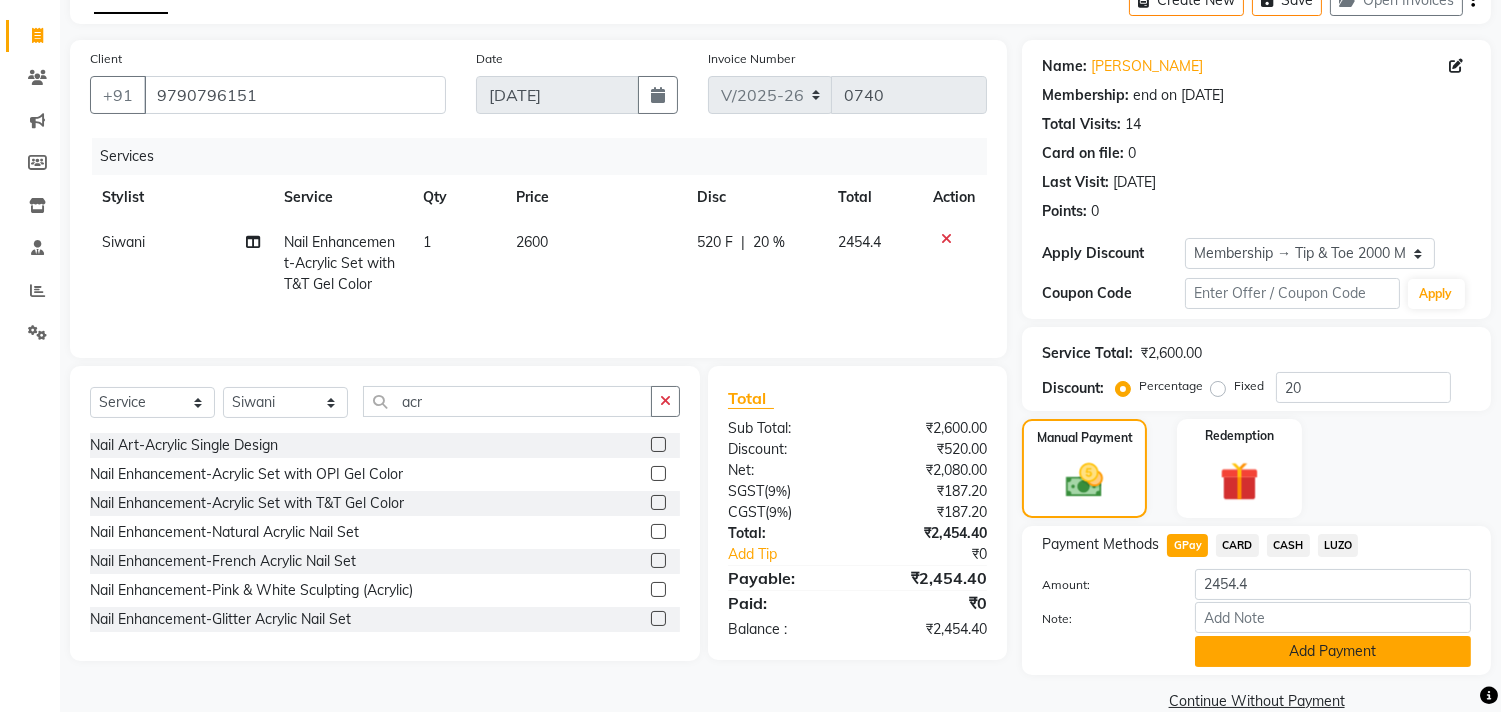 click on "Add Payment" 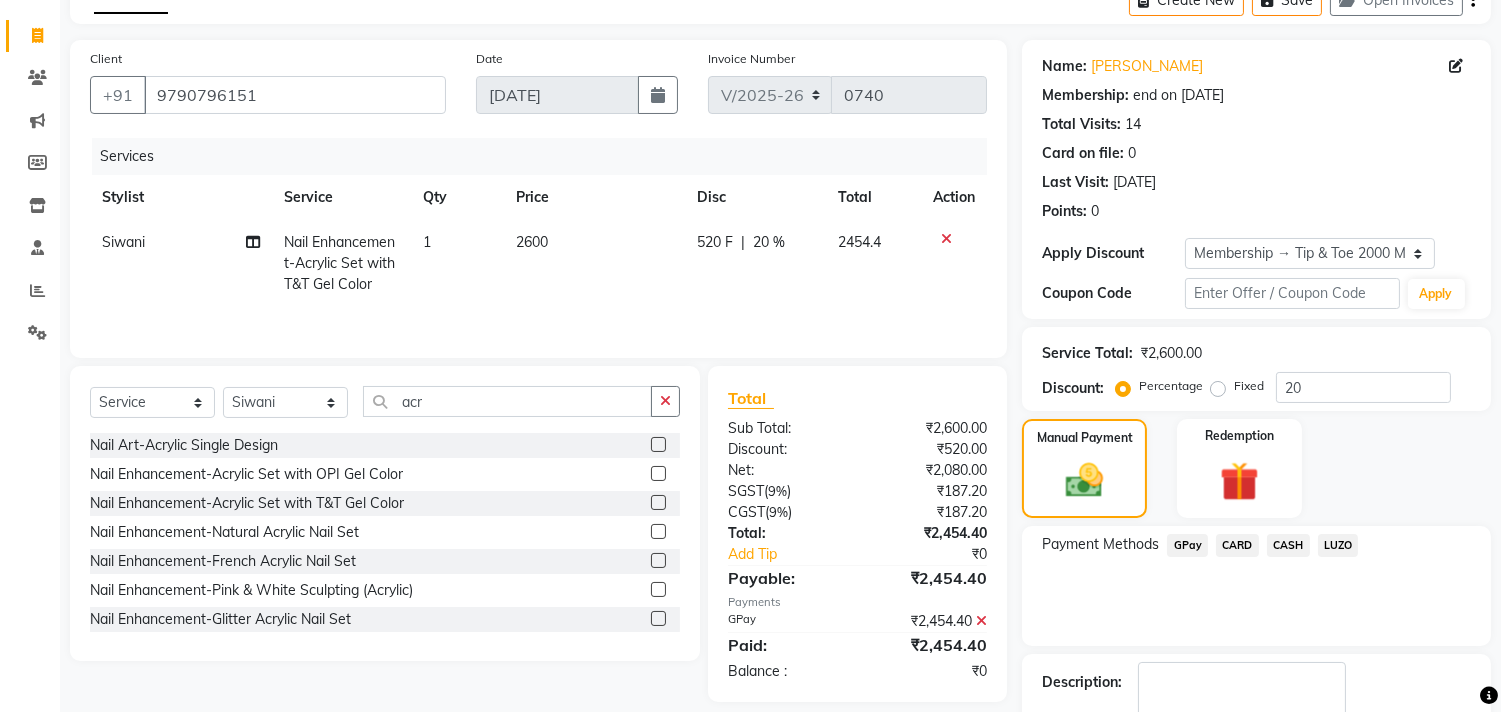 click on "Checkout" 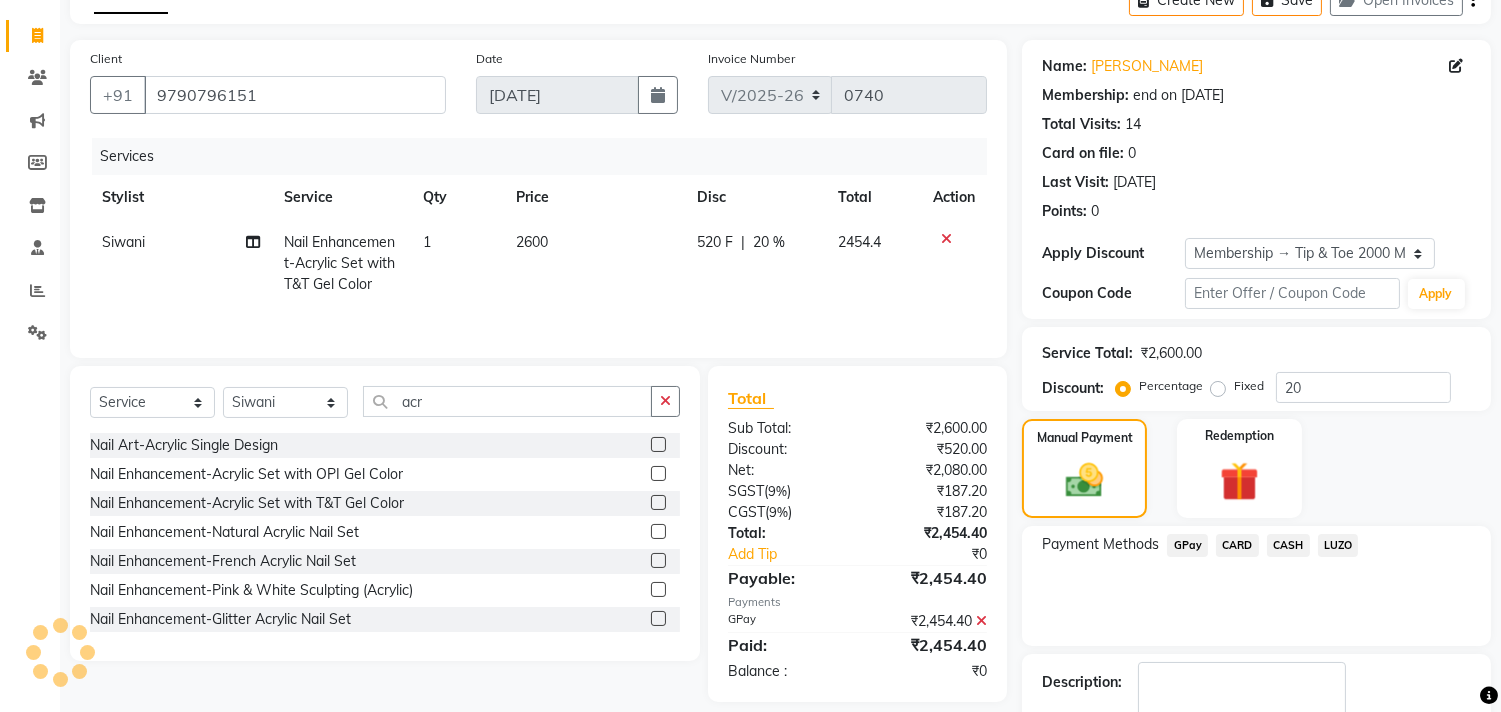 scroll, scrollTop: 227, scrollLeft: 0, axis: vertical 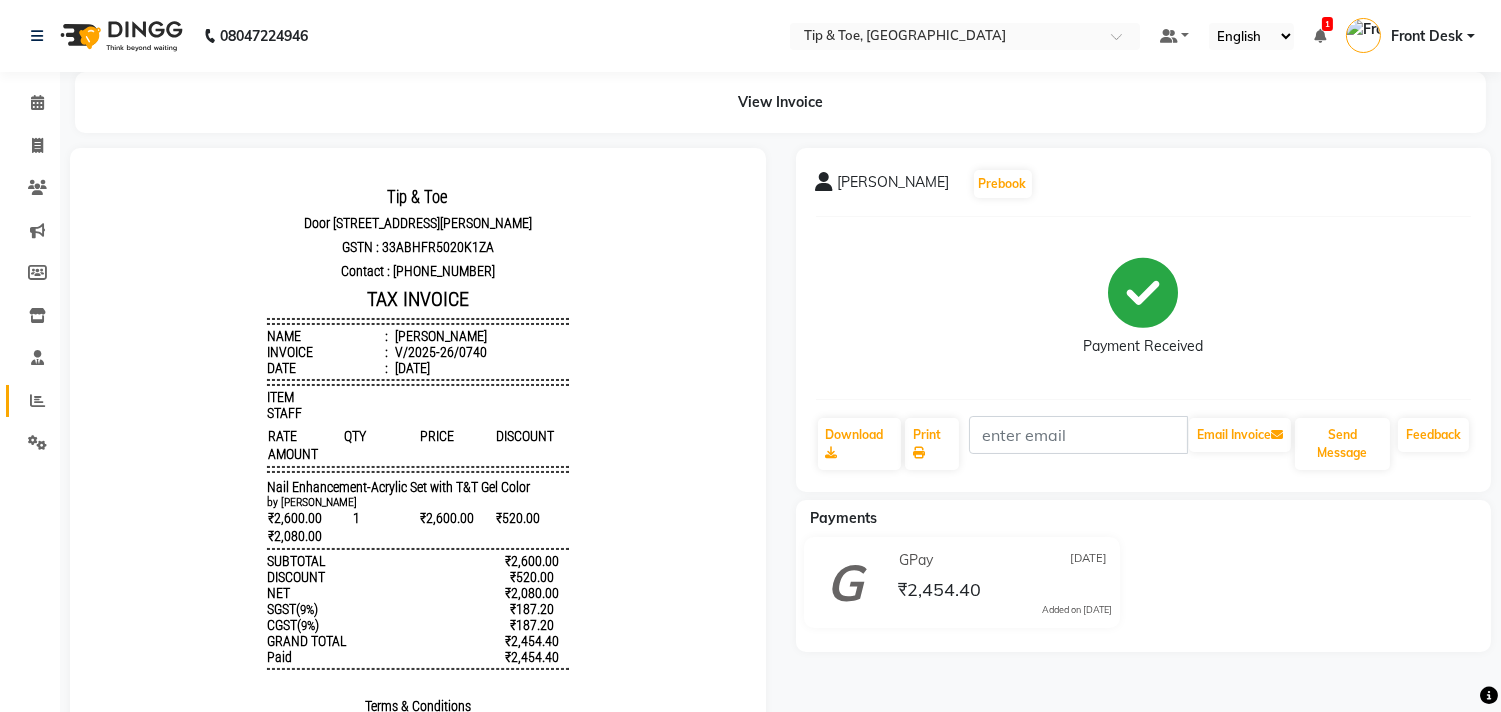 click on "Reports" 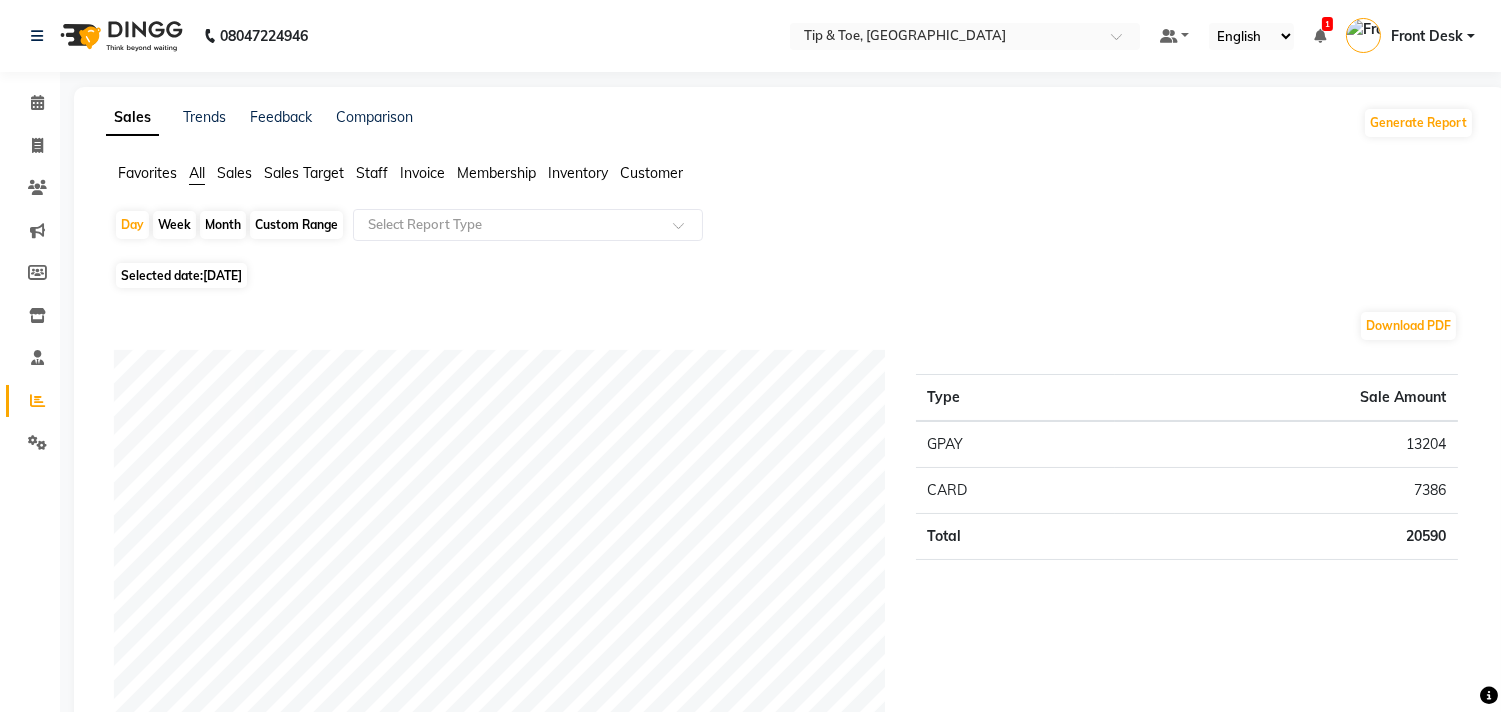 click on "Staff" 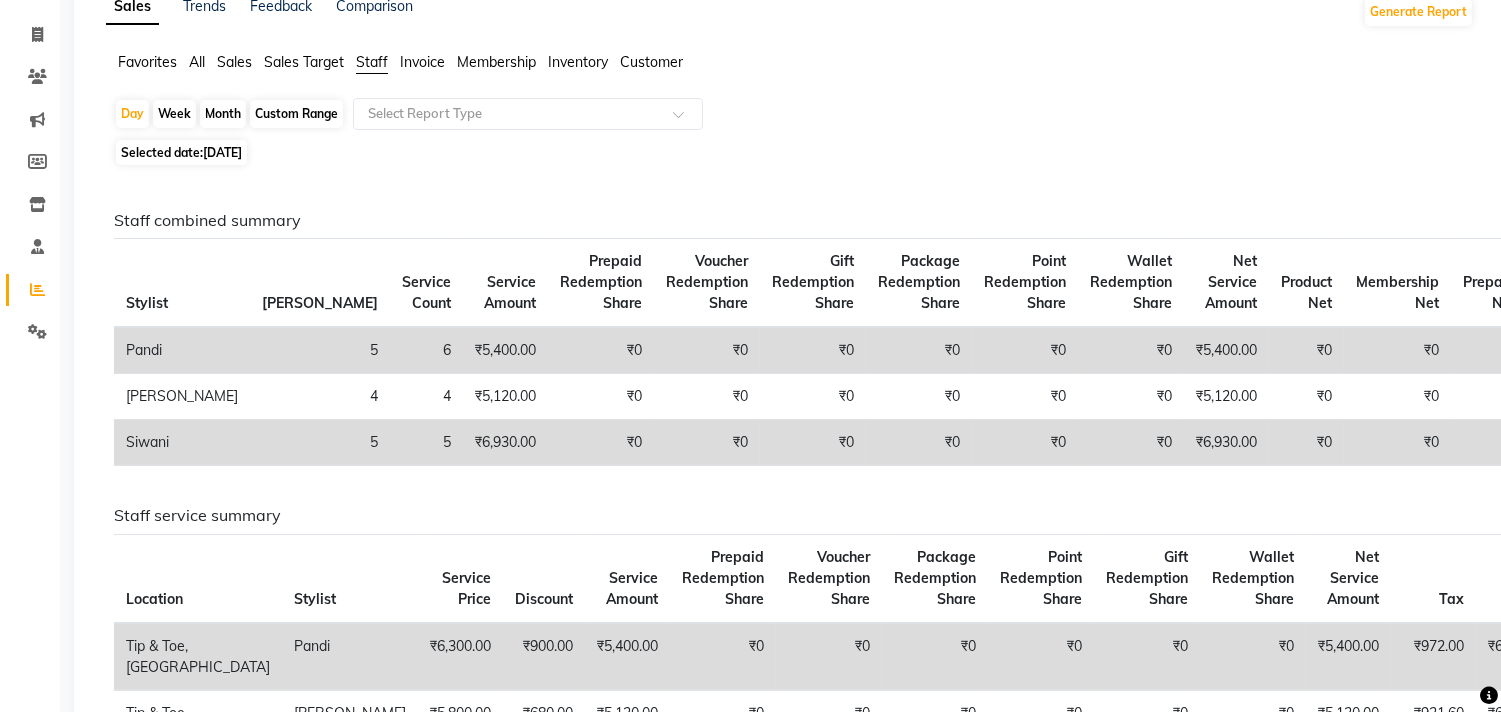 scroll, scrollTop: 0, scrollLeft: 0, axis: both 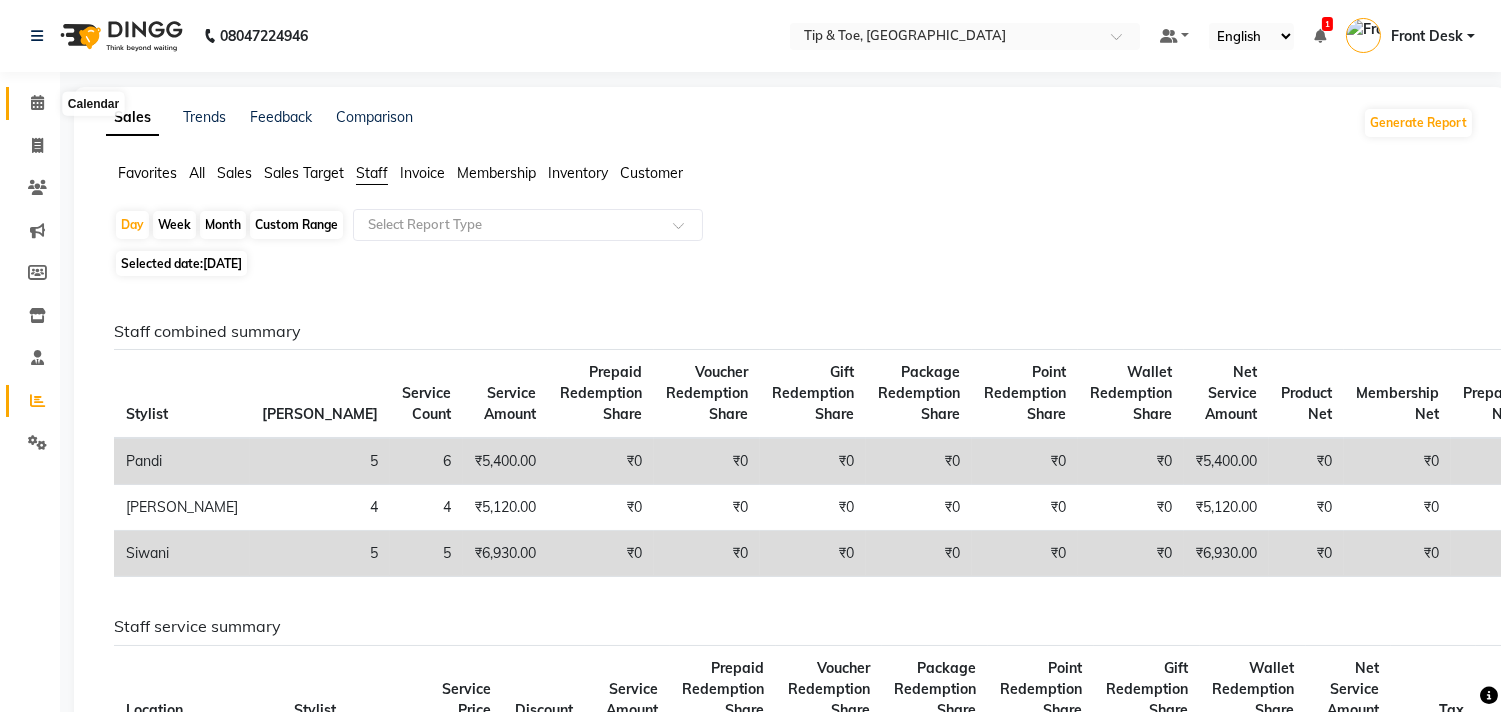 click 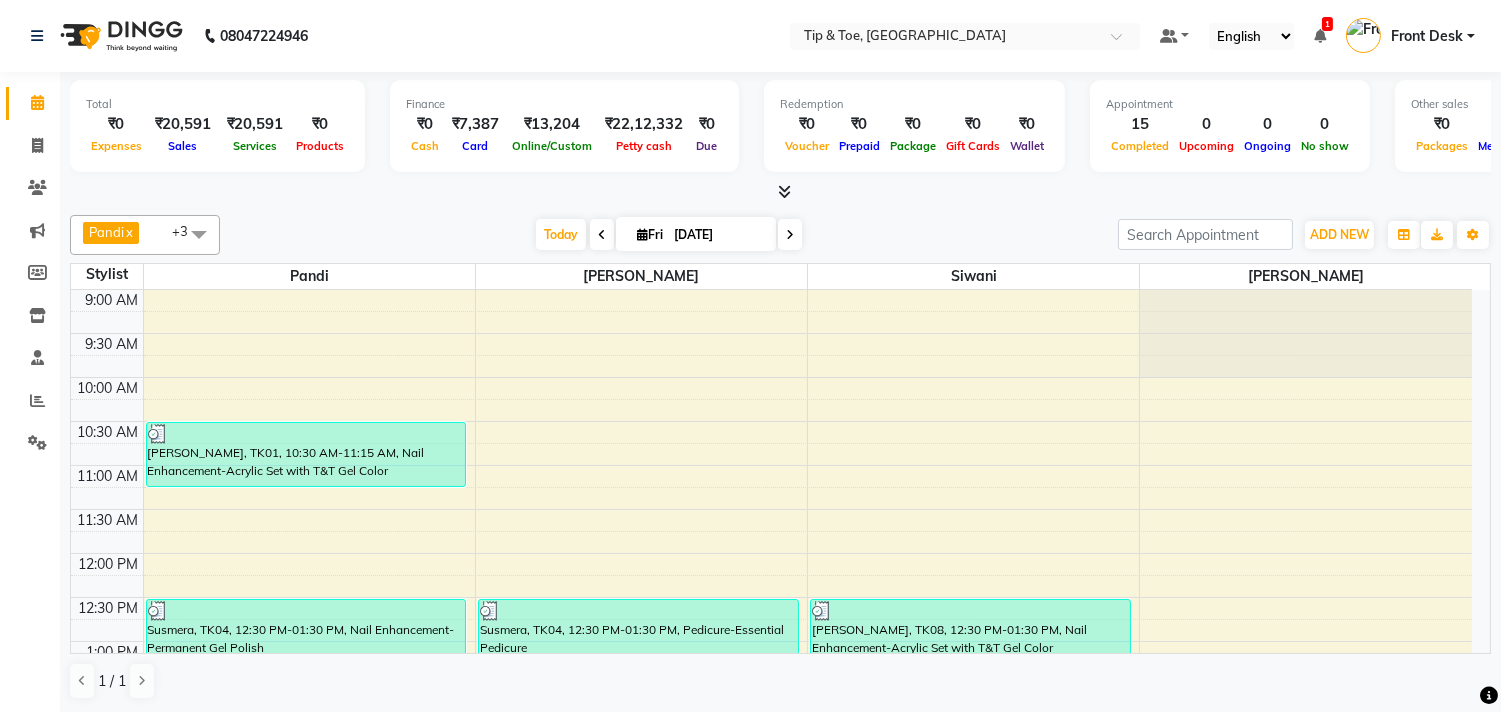 click at bounding box center (790, 235) 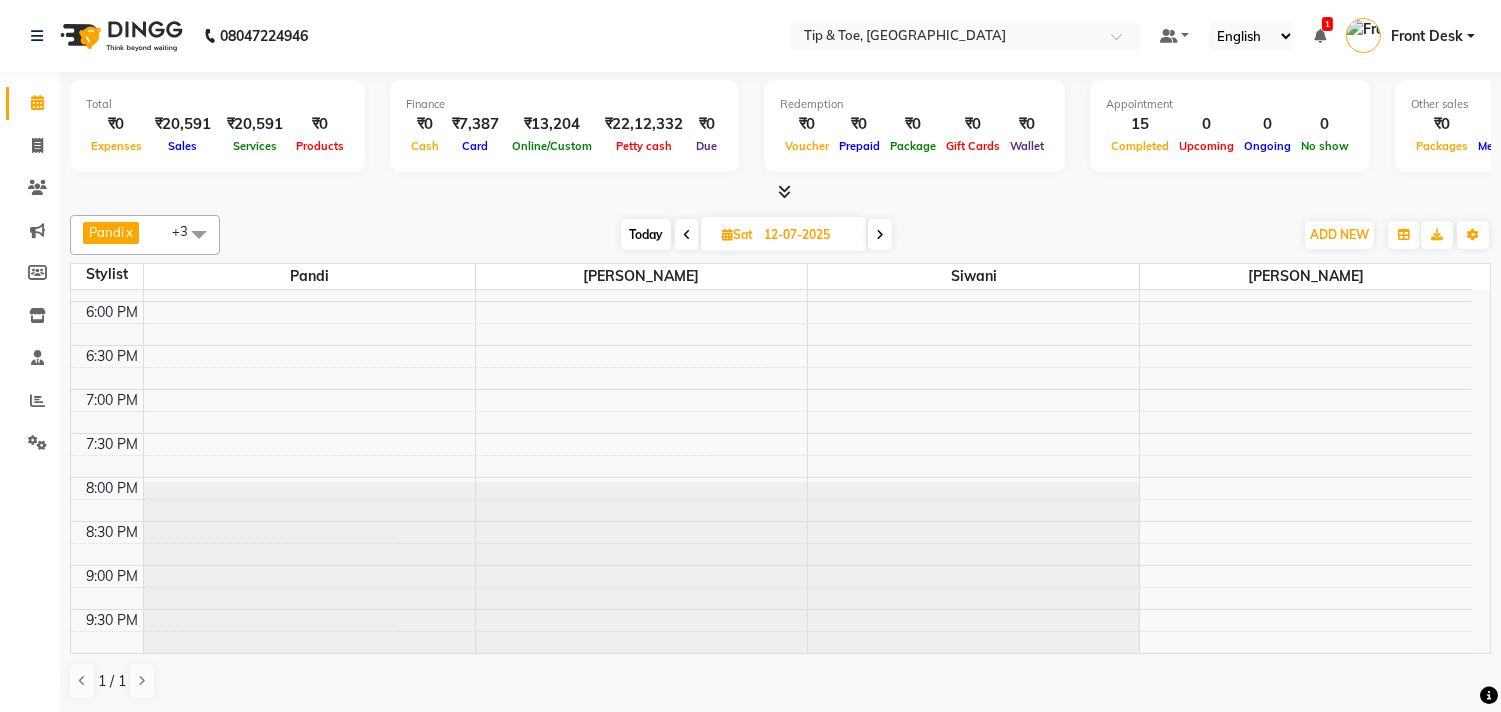 scroll, scrollTop: 873, scrollLeft: 0, axis: vertical 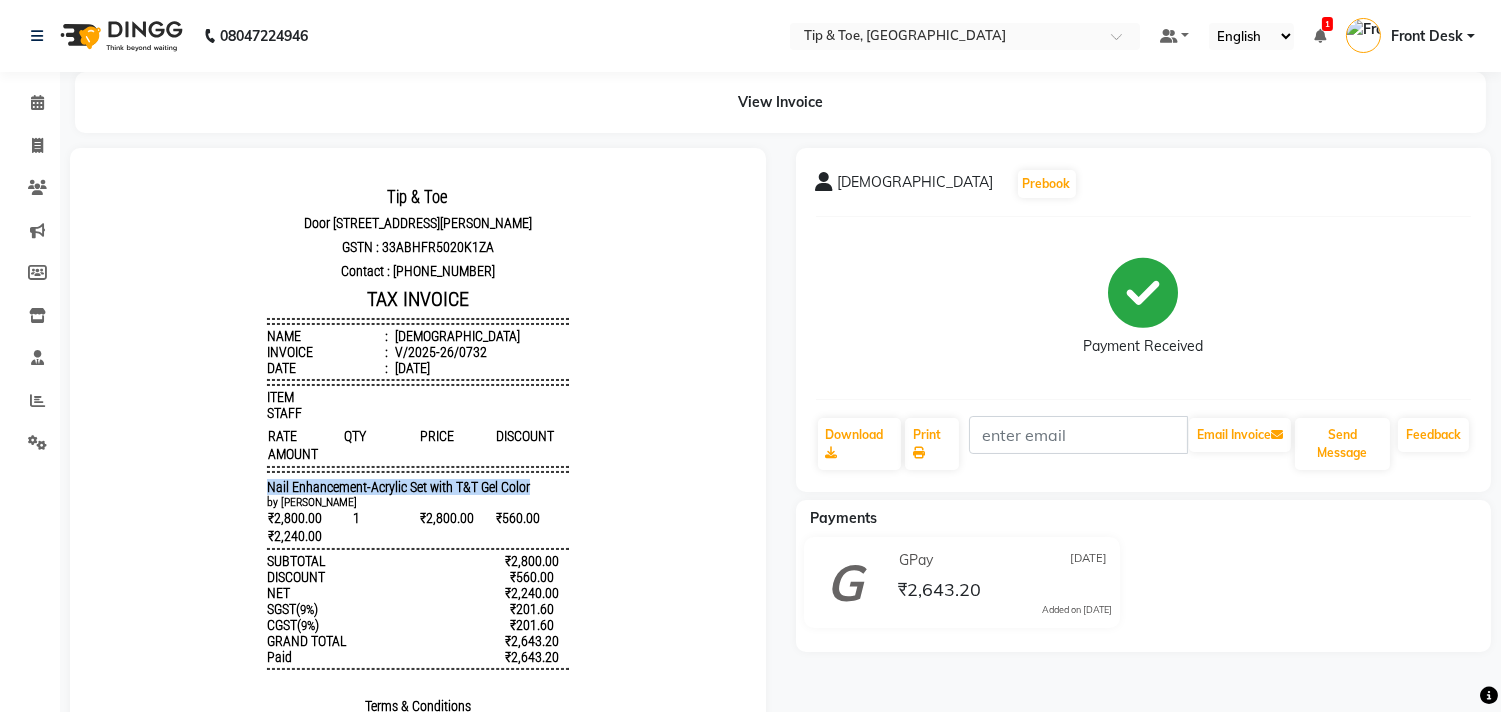 drag, startPoint x: 240, startPoint y: 494, endPoint x: 588, endPoint y: 501, distance: 348.0704 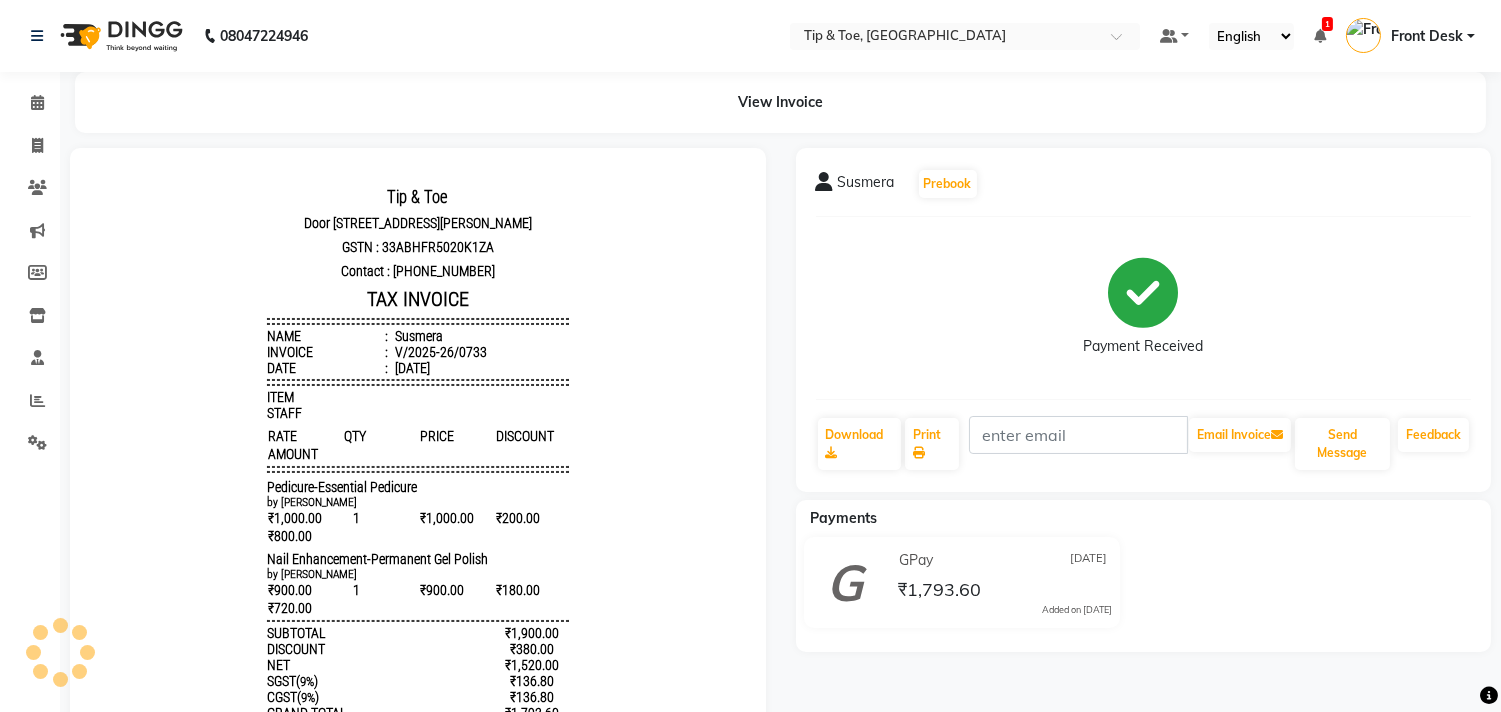 scroll, scrollTop: 0, scrollLeft: 0, axis: both 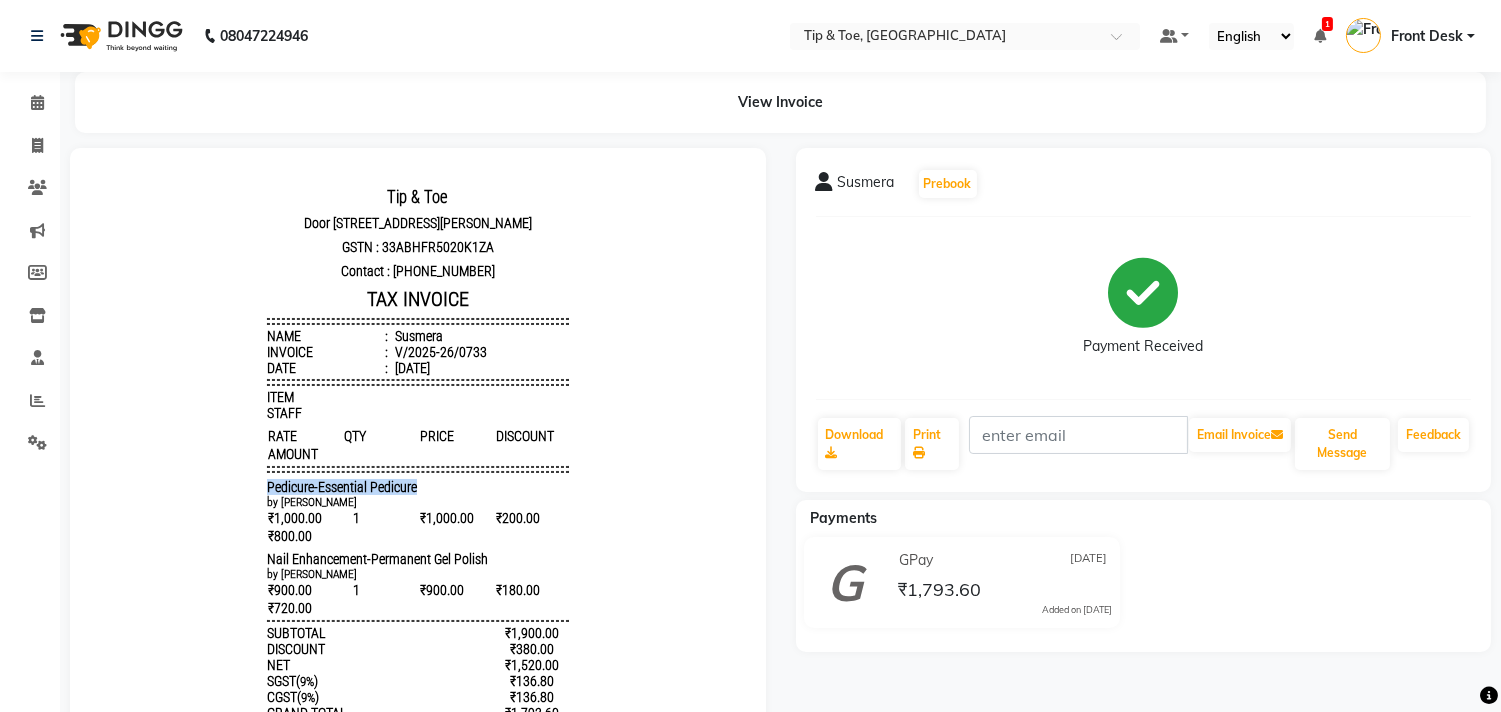 drag, startPoint x: 272, startPoint y: 494, endPoint x: 433, endPoint y: 494, distance: 161 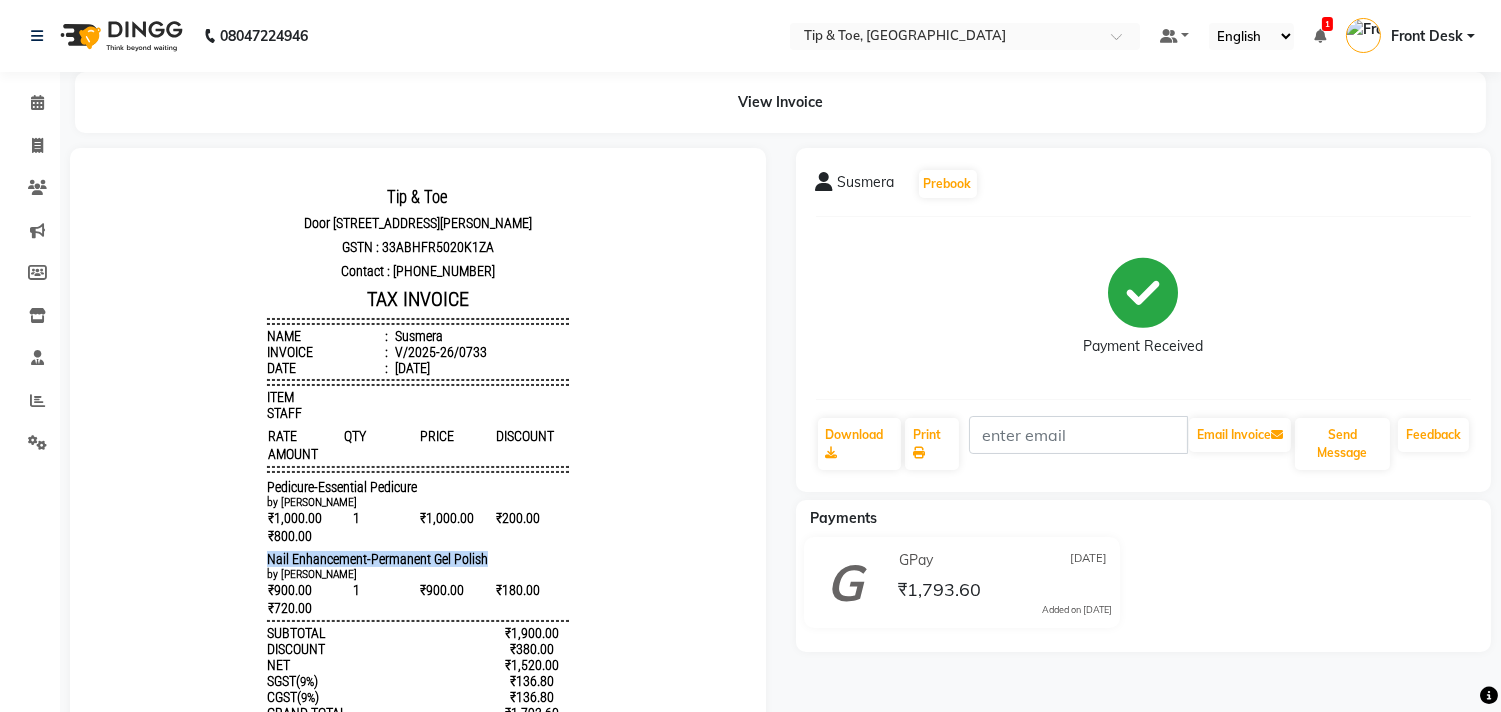 drag, startPoint x: 243, startPoint y: 567, endPoint x: 540, endPoint y: 555, distance: 297.24234 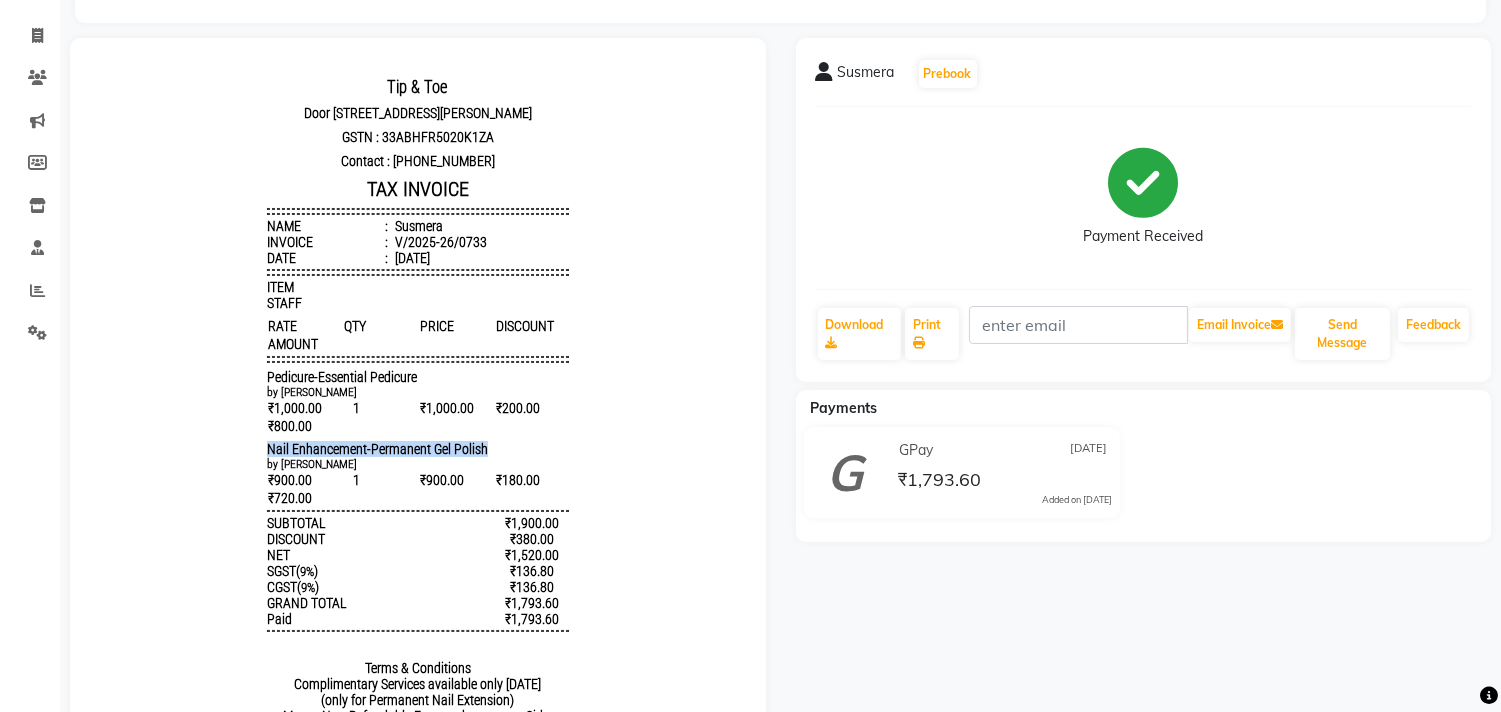 scroll, scrollTop: 111, scrollLeft: 0, axis: vertical 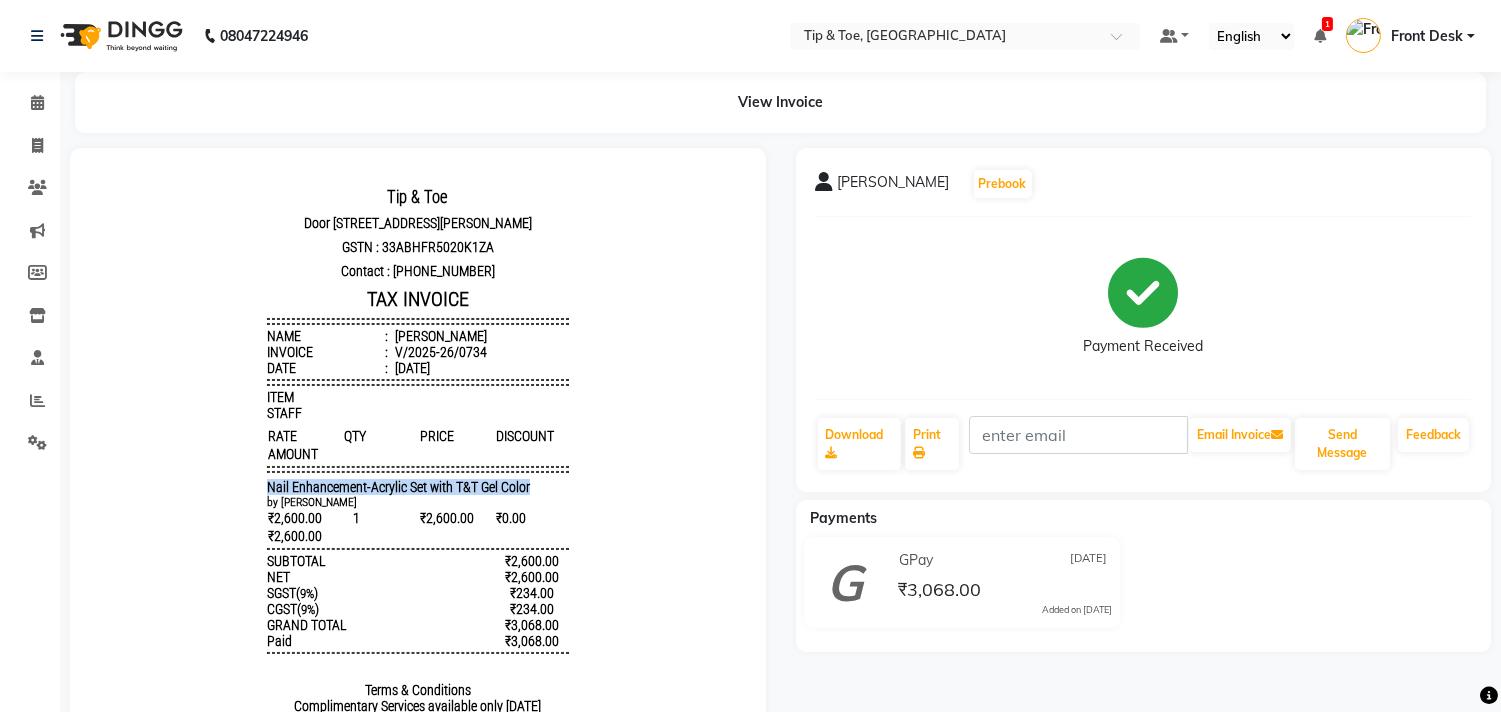 drag, startPoint x: 230, startPoint y: 496, endPoint x: 566, endPoint y: 493, distance: 336.0134 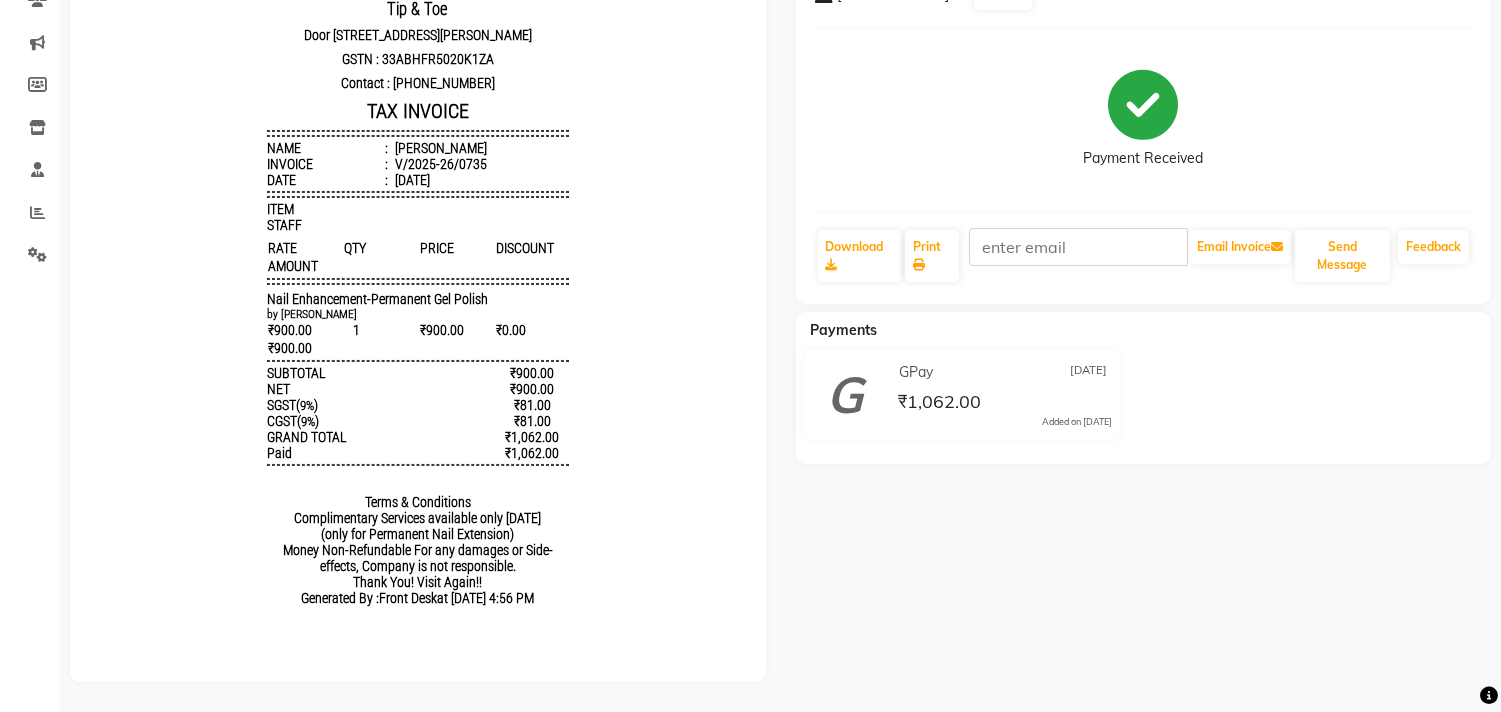 scroll, scrollTop: 203, scrollLeft: 0, axis: vertical 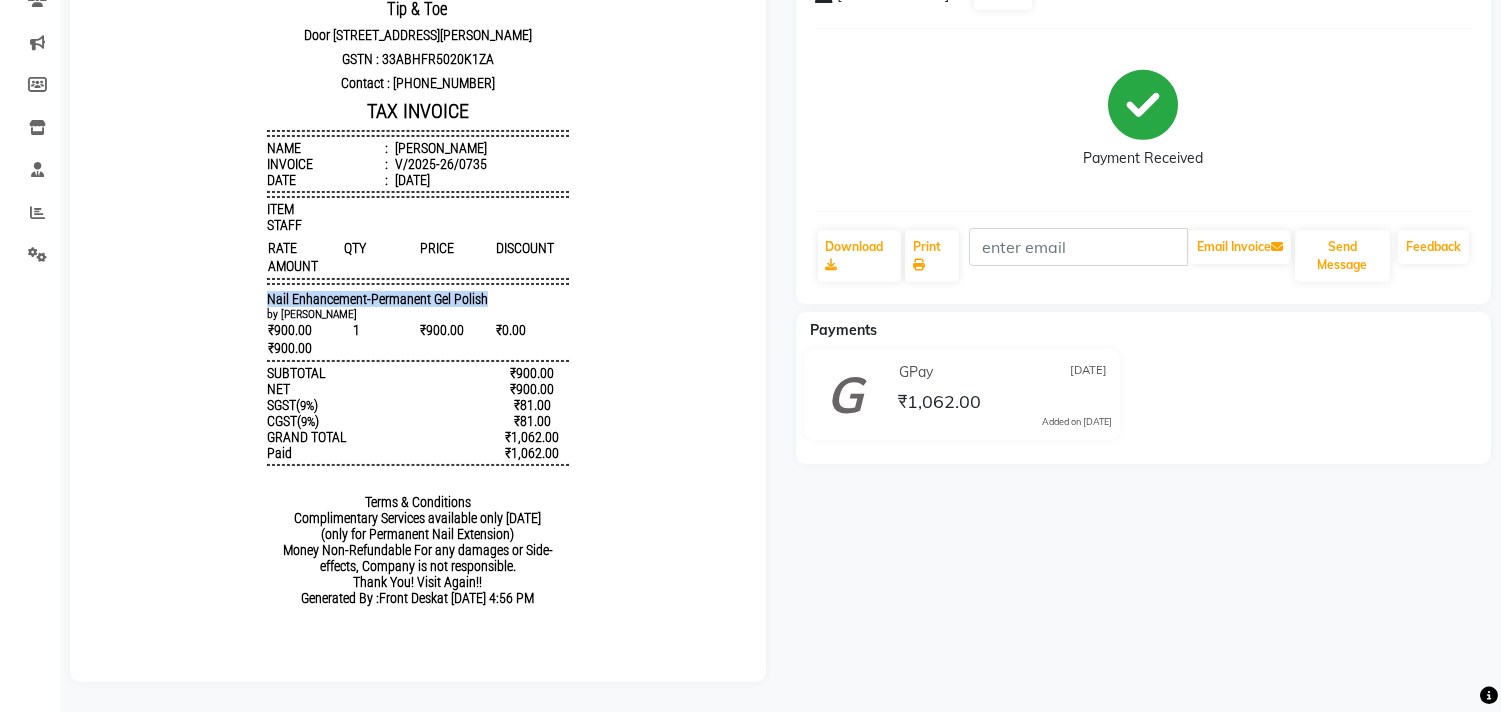 drag, startPoint x: 204, startPoint y: 322, endPoint x: 540, endPoint y: 318, distance: 336.0238 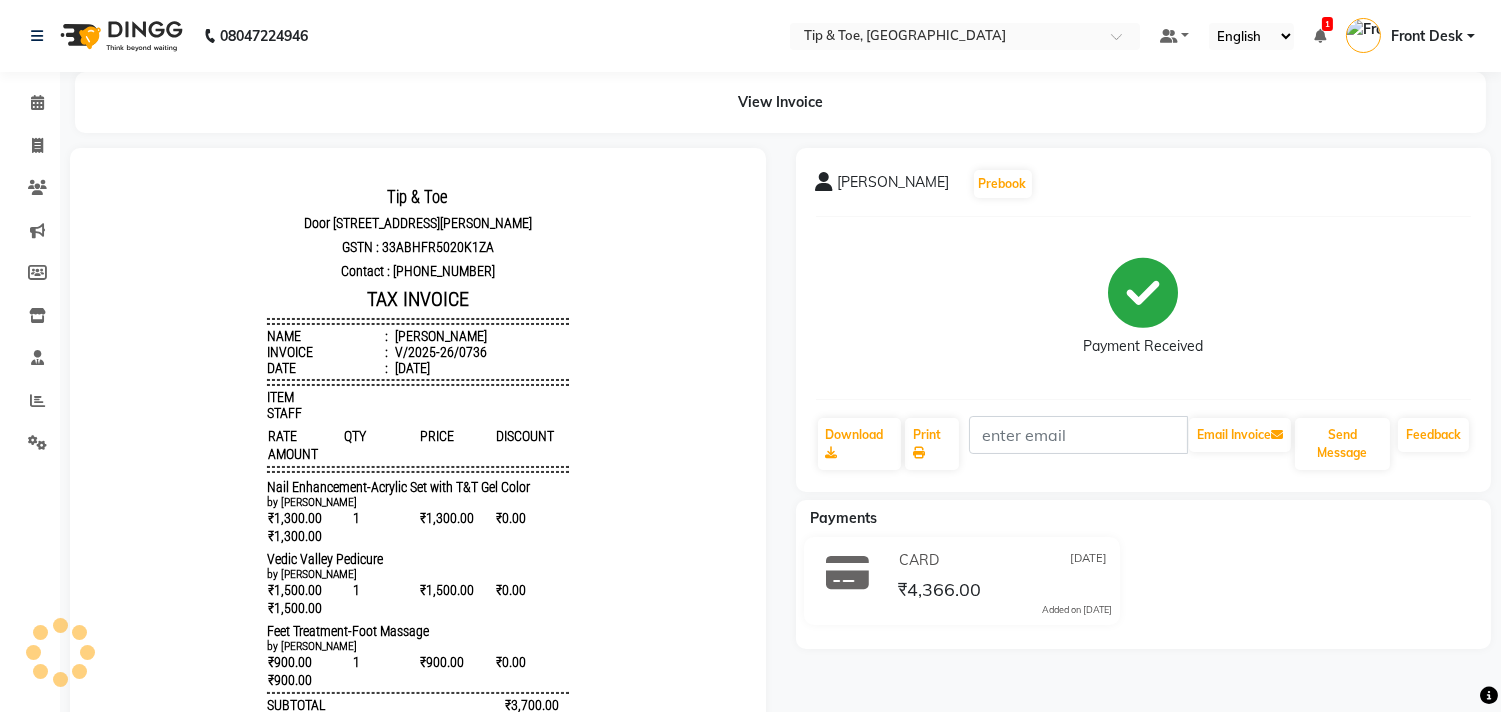 scroll, scrollTop: 0, scrollLeft: 0, axis: both 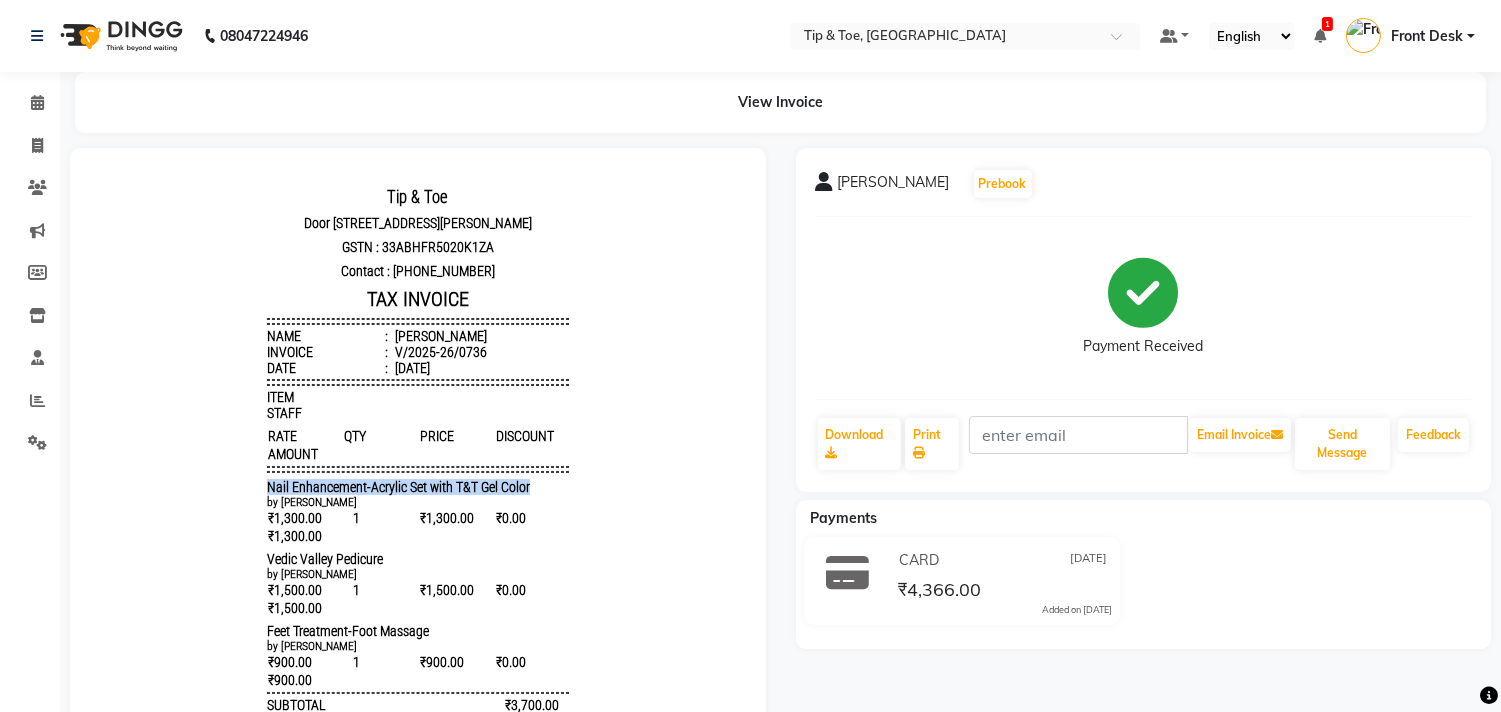 drag, startPoint x: 254, startPoint y: 484, endPoint x: 533, endPoint y: 489, distance: 279.0448 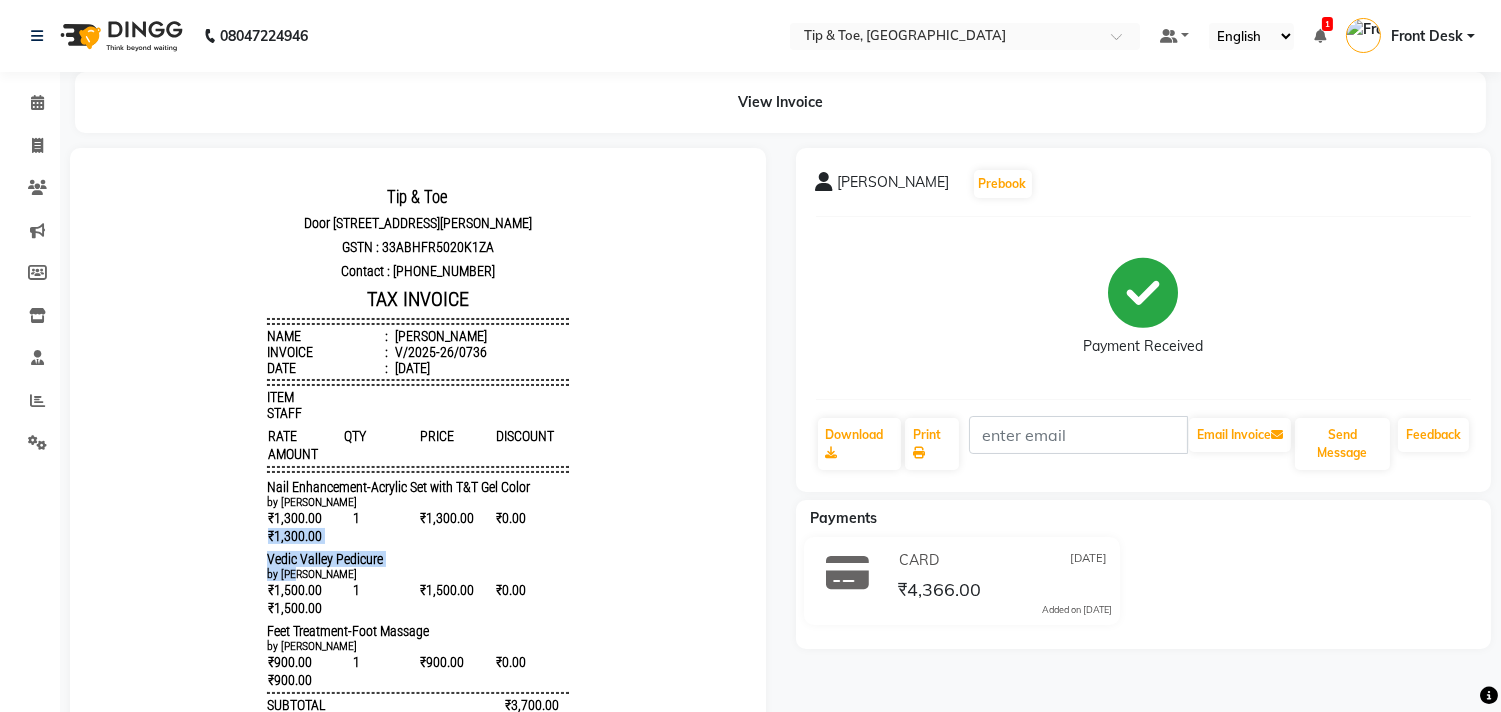 drag, startPoint x: 210, startPoint y: 549, endPoint x: 376, endPoint y: 583, distance: 169.44615 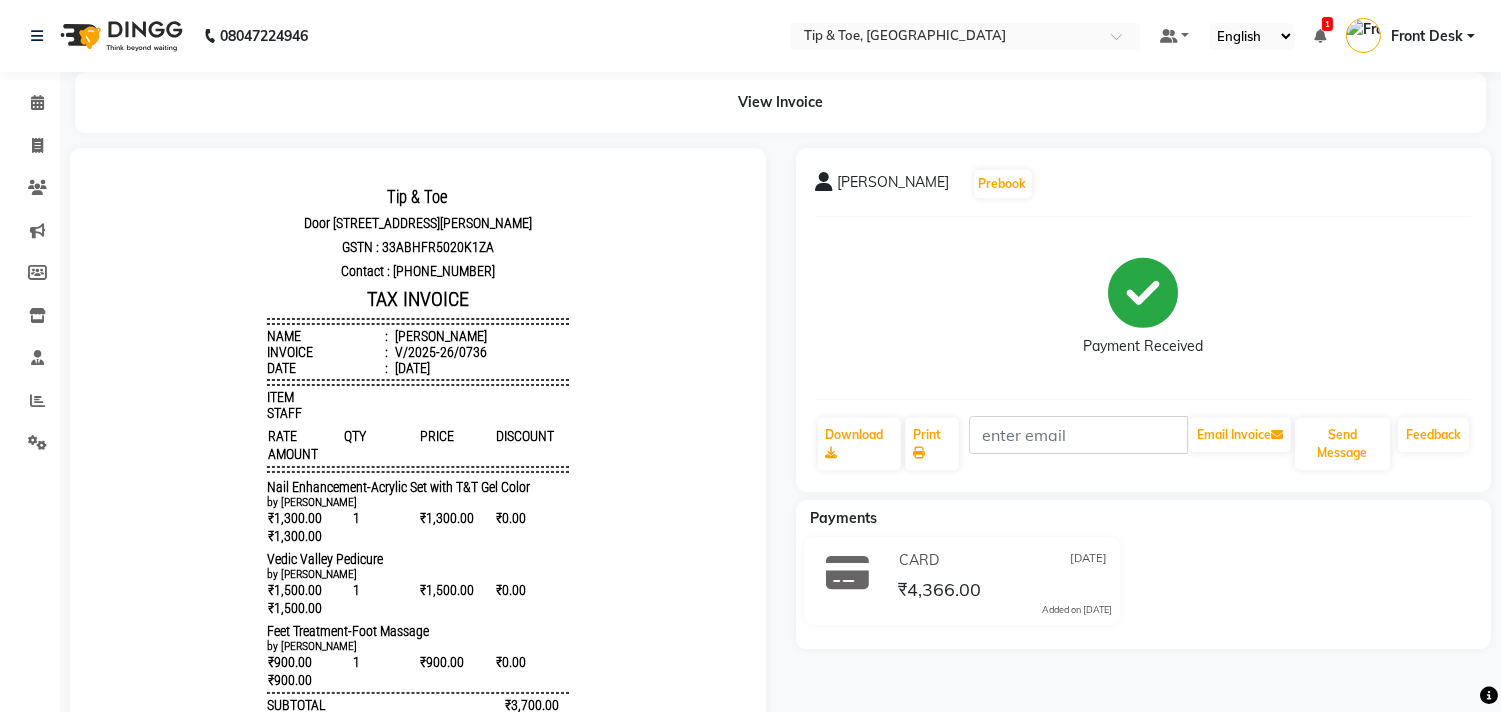 drag, startPoint x: 241, startPoint y: 565, endPoint x: 445, endPoint y: 571, distance: 204.08821 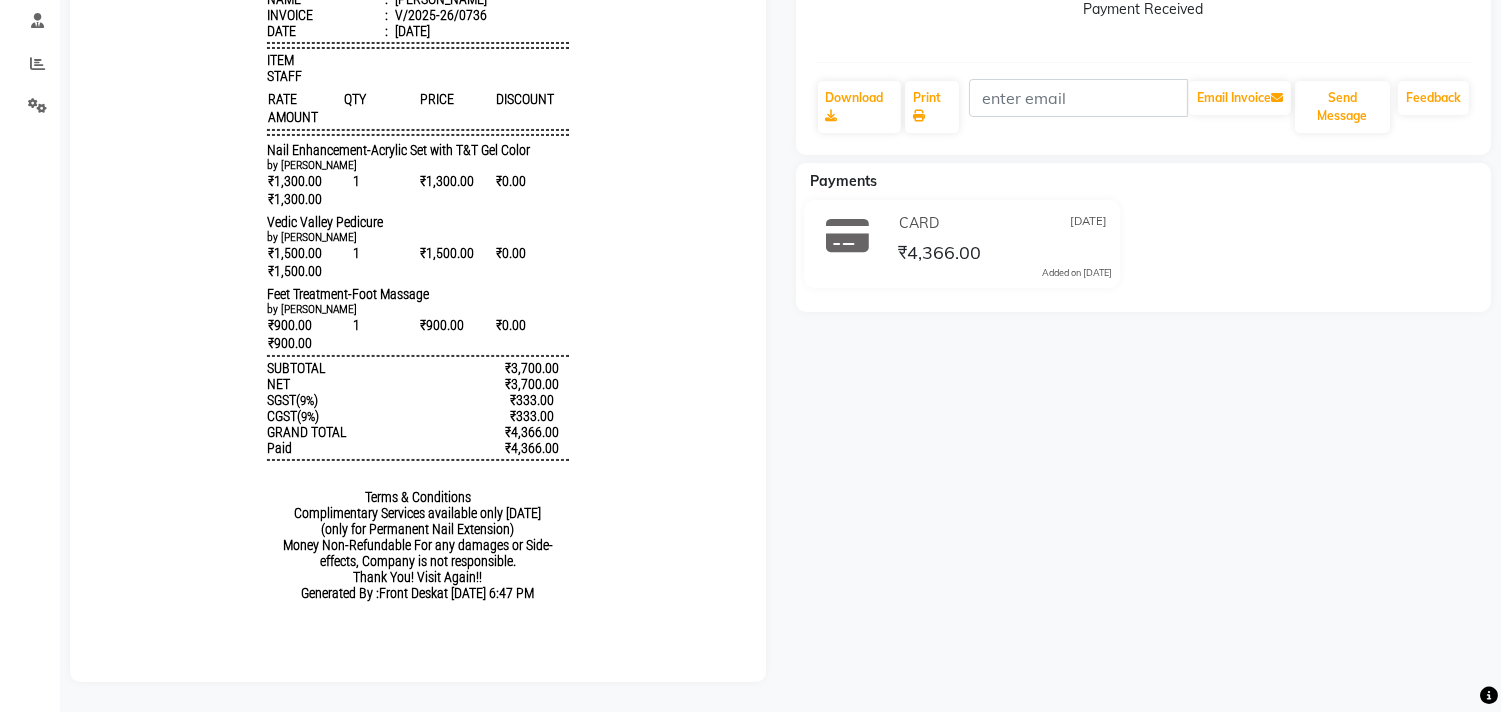 scroll, scrollTop: 353, scrollLeft: 0, axis: vertical 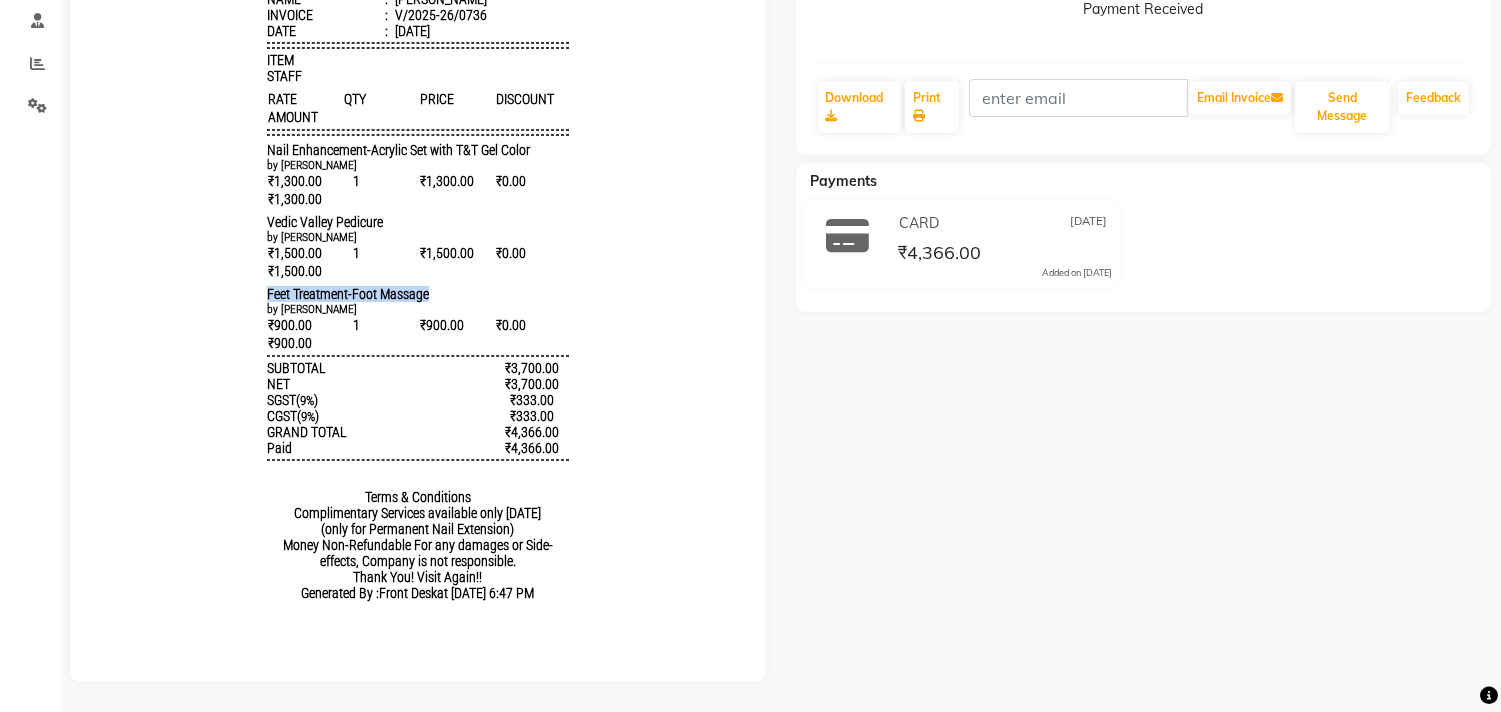 drag, startPoint x: 234, startPoint y: 304, endPoint x: 477, endPoint y: 309, distance: 243.05144 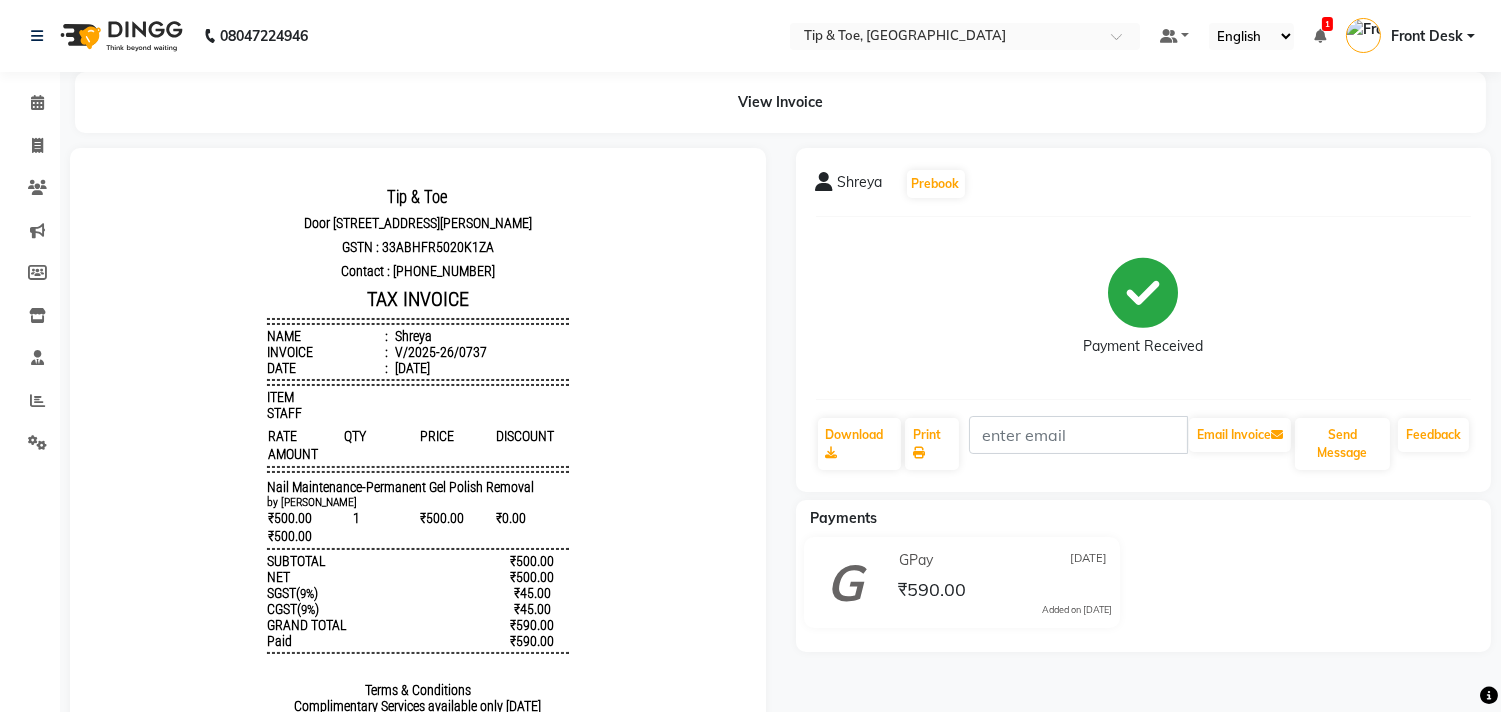 scroll, scrollTop: 0, scrollLeft: 0, axis: both 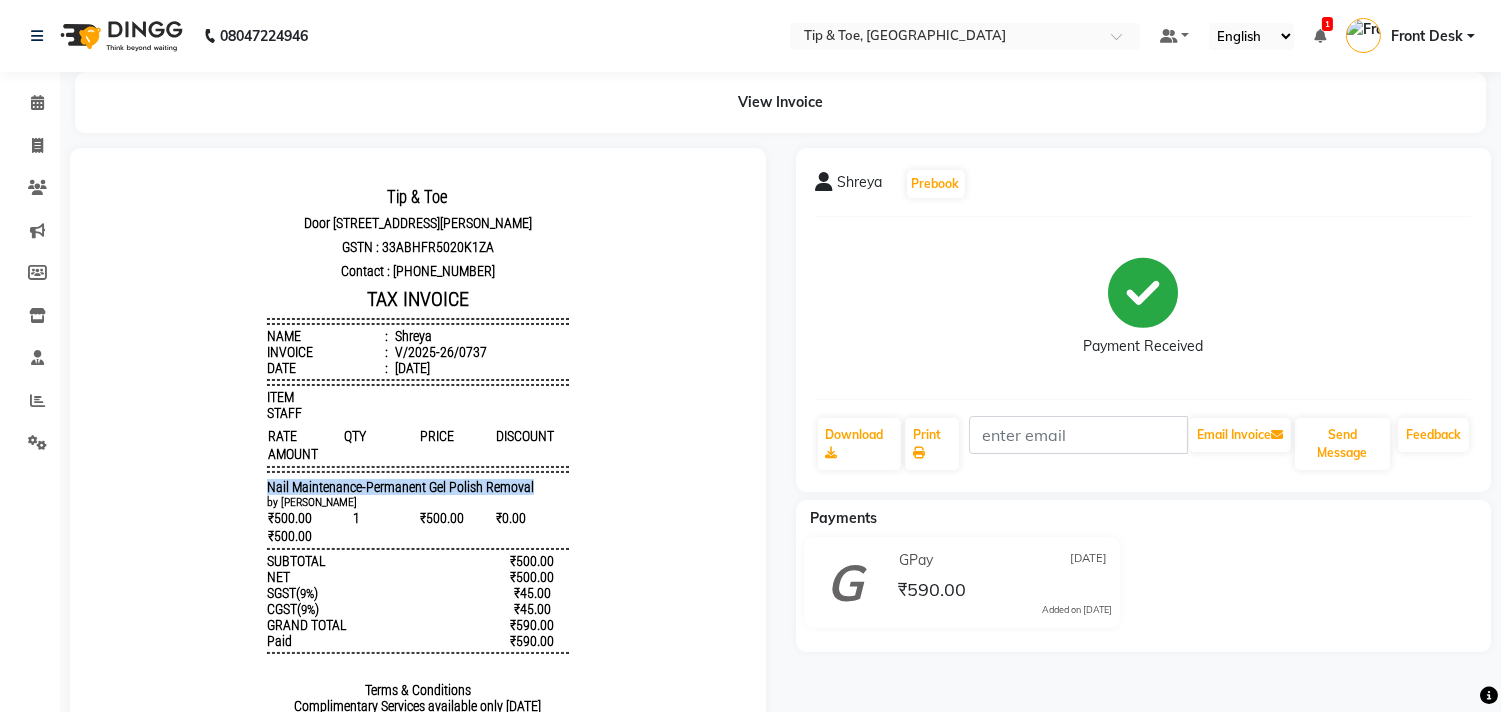 drag, startPoint x: 242, startPoint y: 511, endPoint x: 563, endPoint y: 507, distance: 321.02493 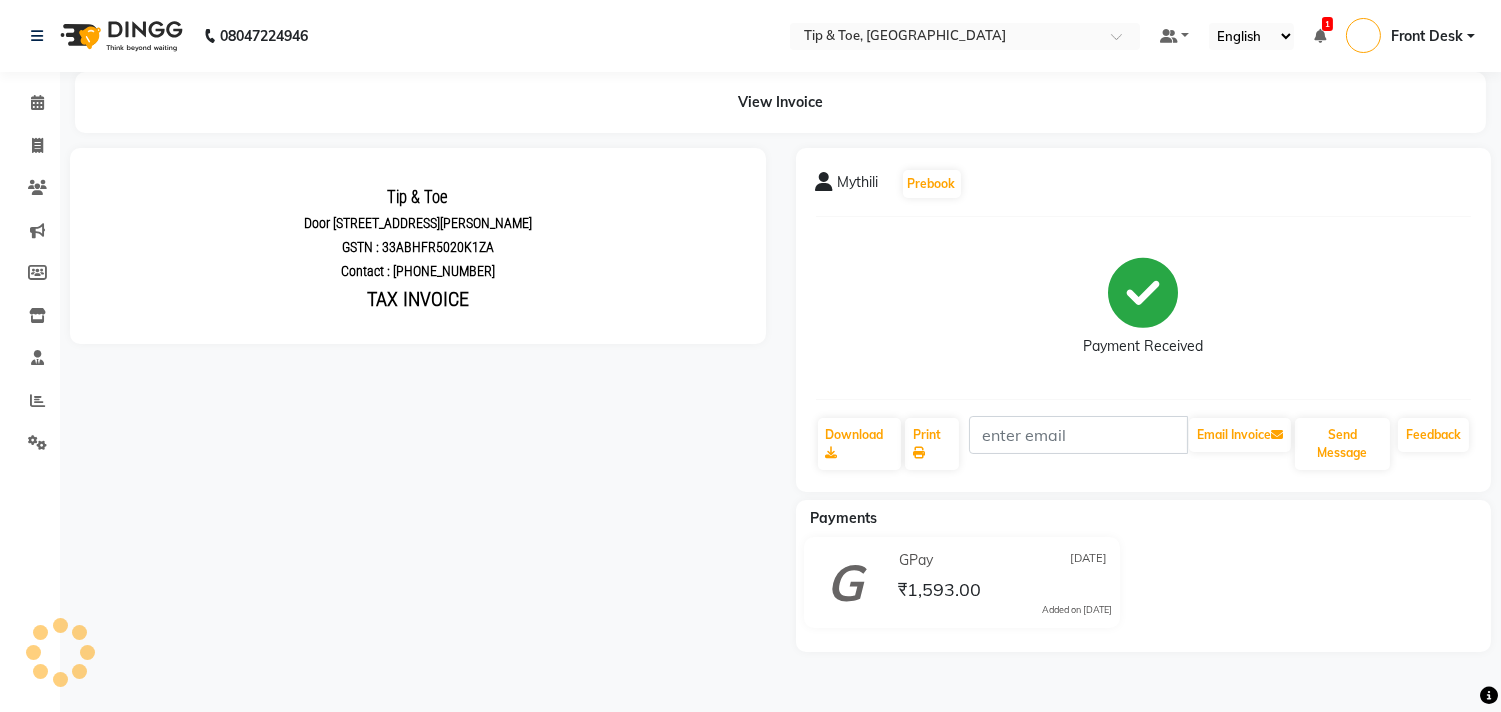 scroll, scrollTop: 0, scrollLeft: 0, axis: both 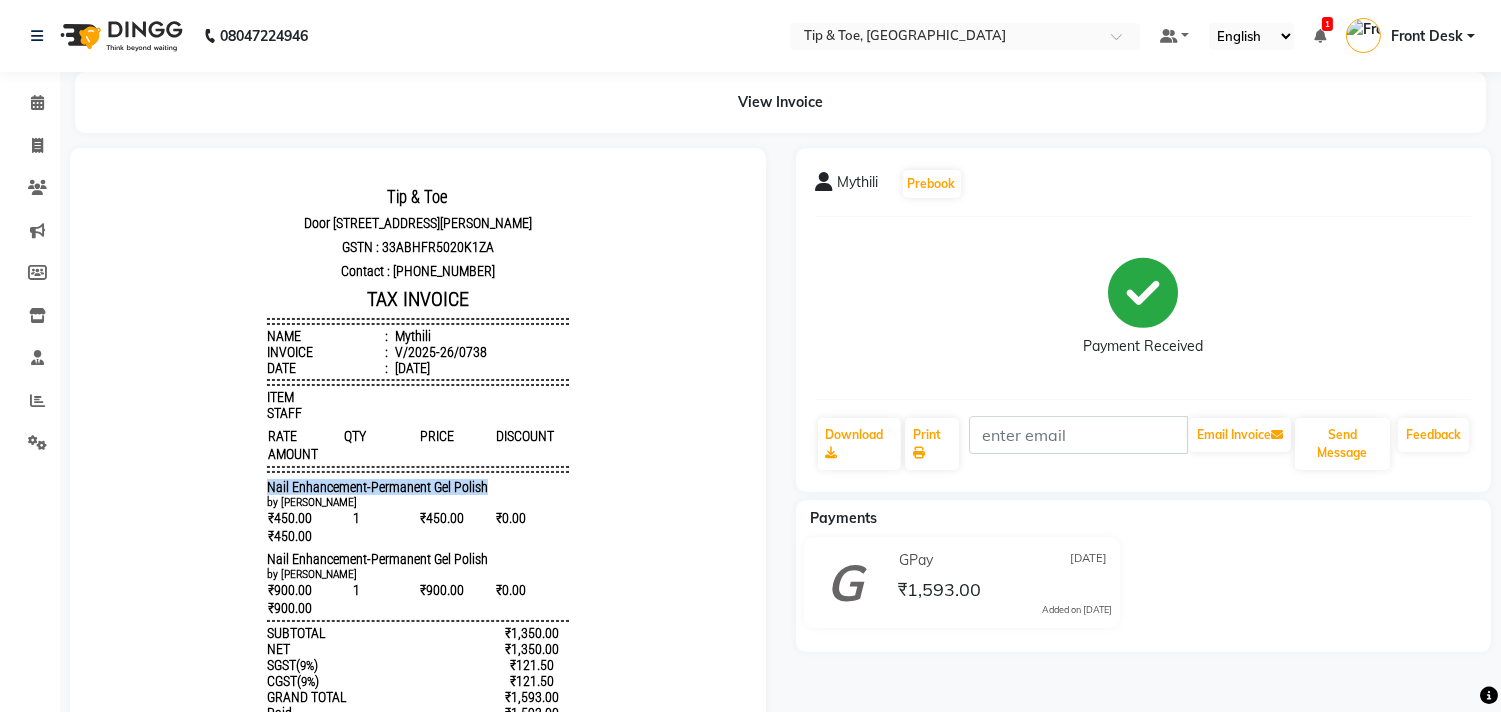 drag, startPoint x: 222, startPoint y: 501, endPoint x: 501, endPoint y: 486, distance: 279.40292 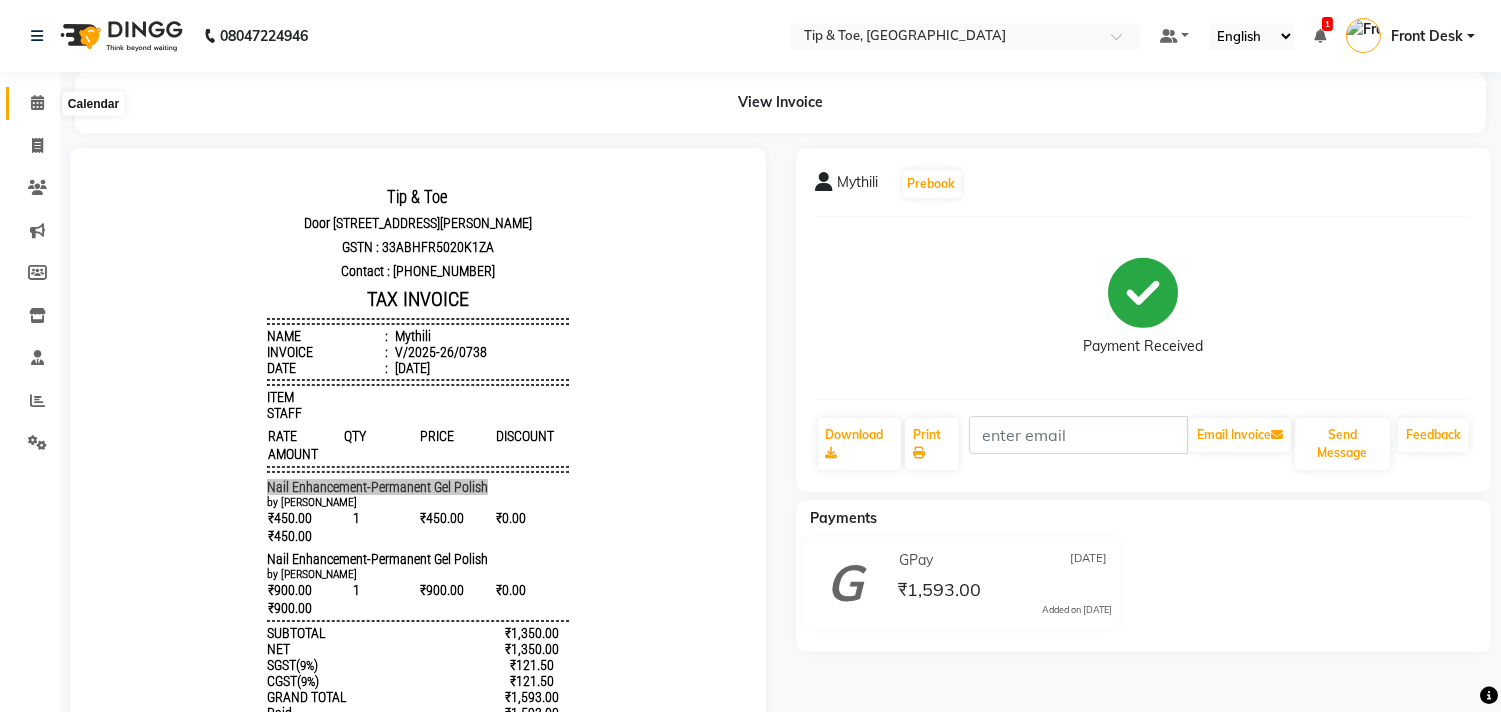 click 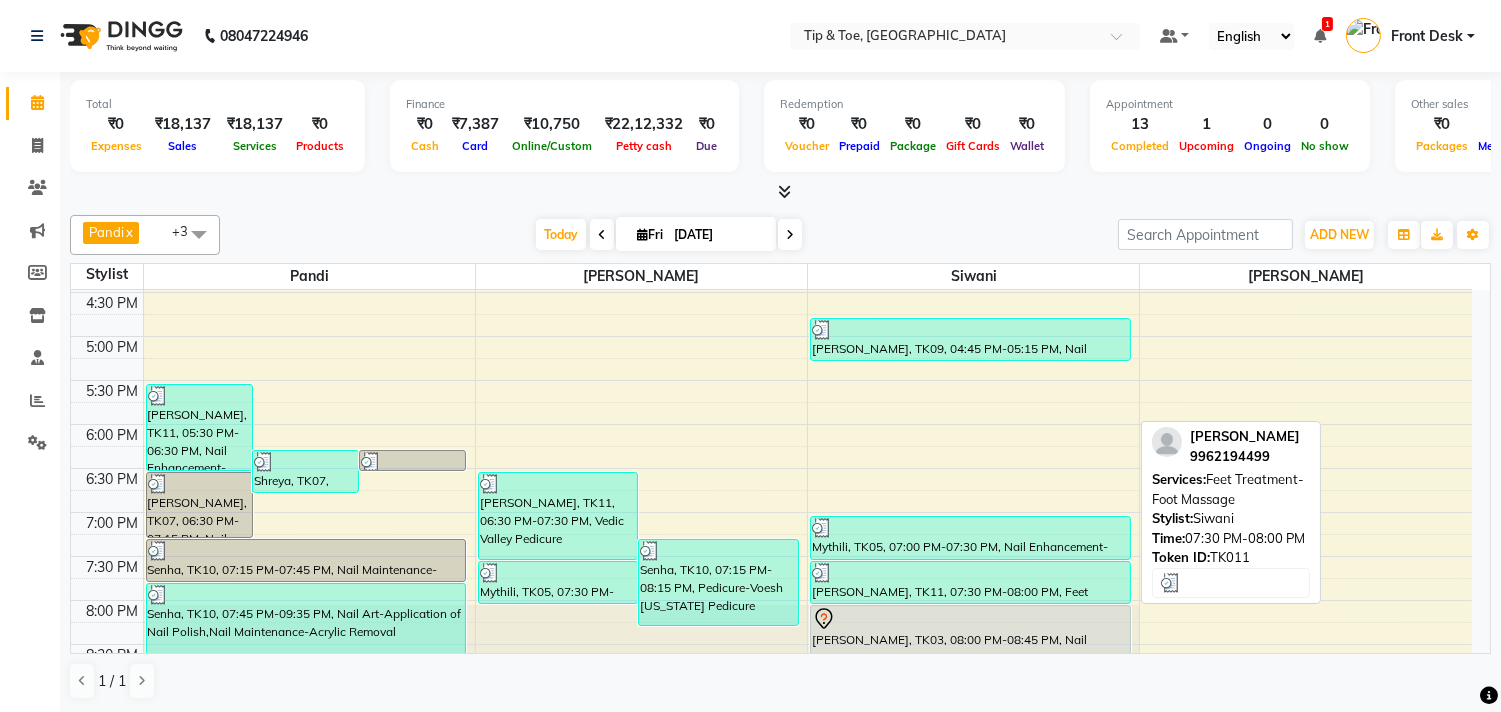 scroll, scrollTop: 873, scrollLeft: 0, axis: vertical 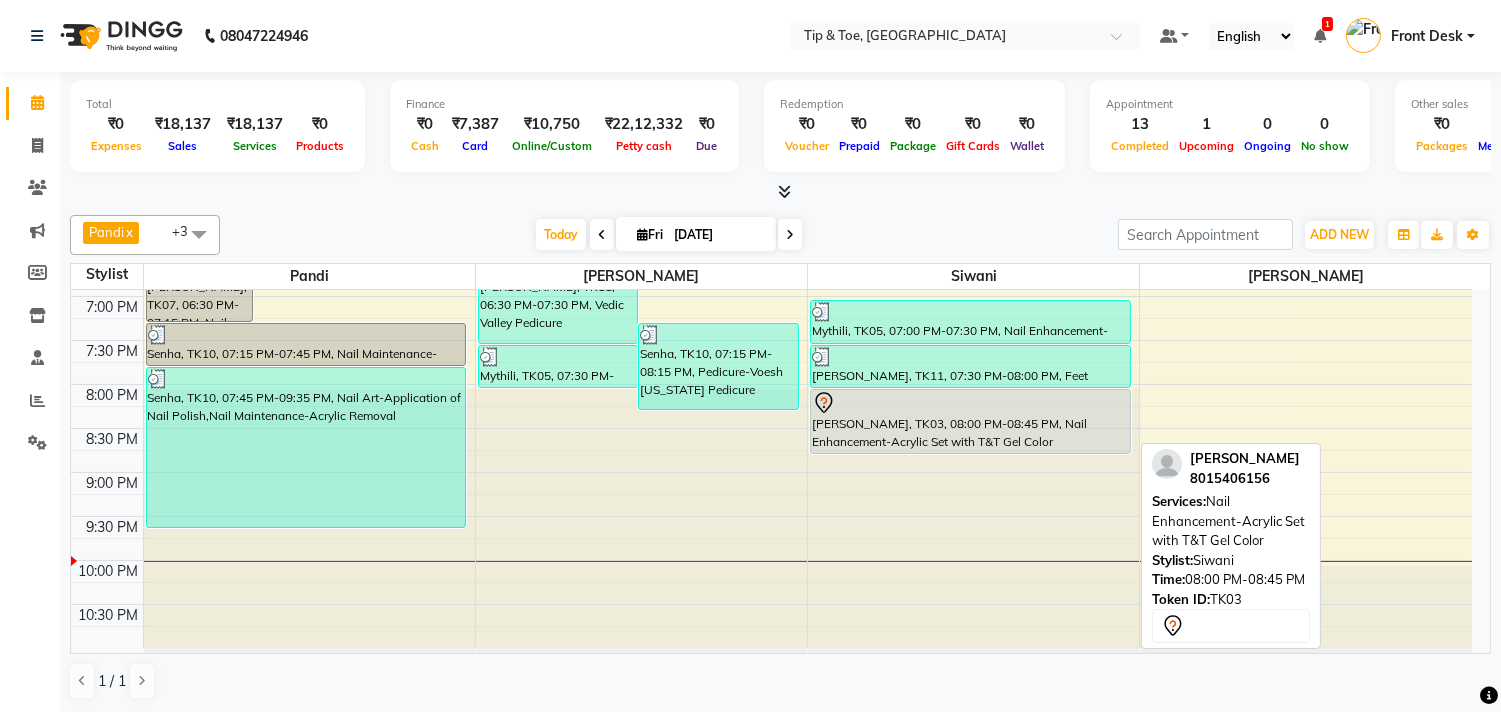 click on "[PERSON_NAME], TK03, 08:00 PM-08:45 PM, Nail Enhancement-Acrylic Set with T&T Gel Color" at bounding box center [970, 421] 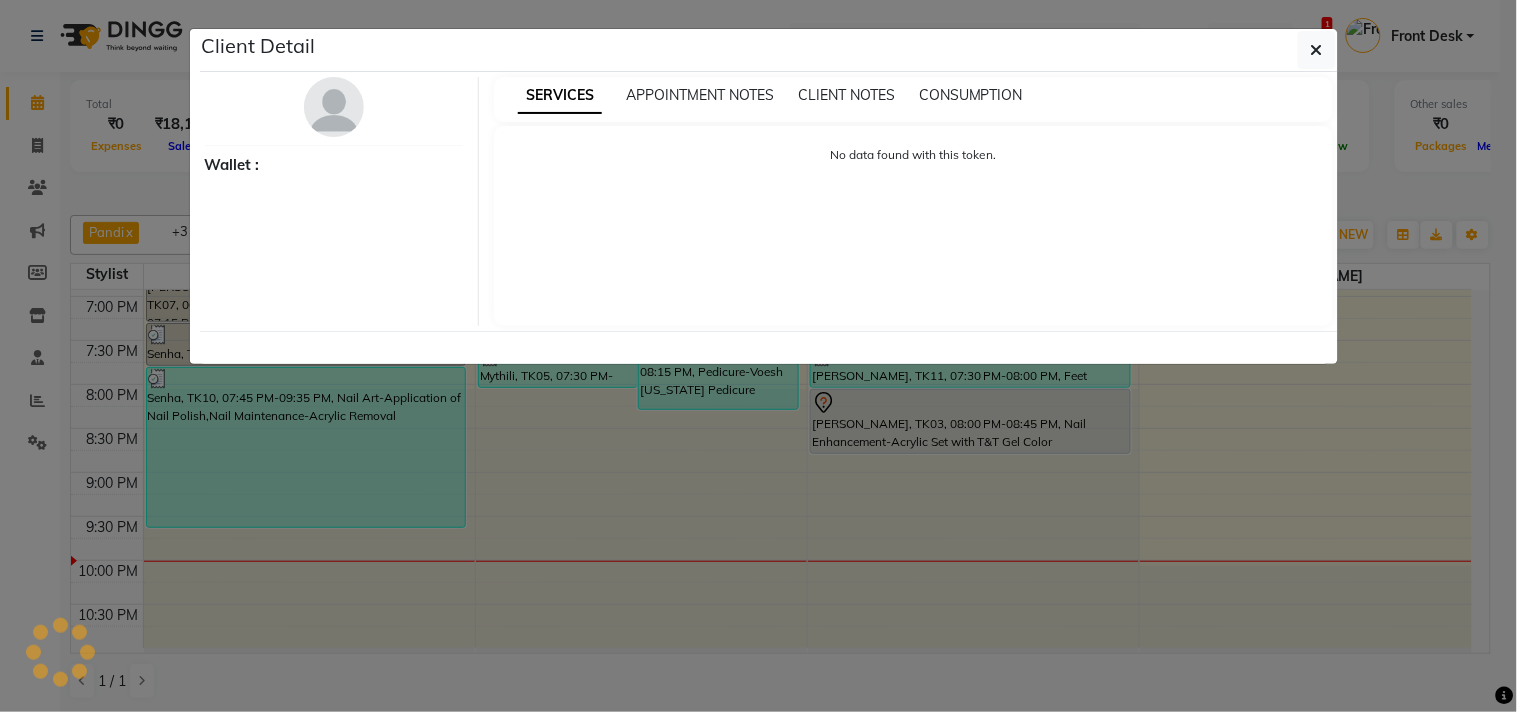 select on "7" 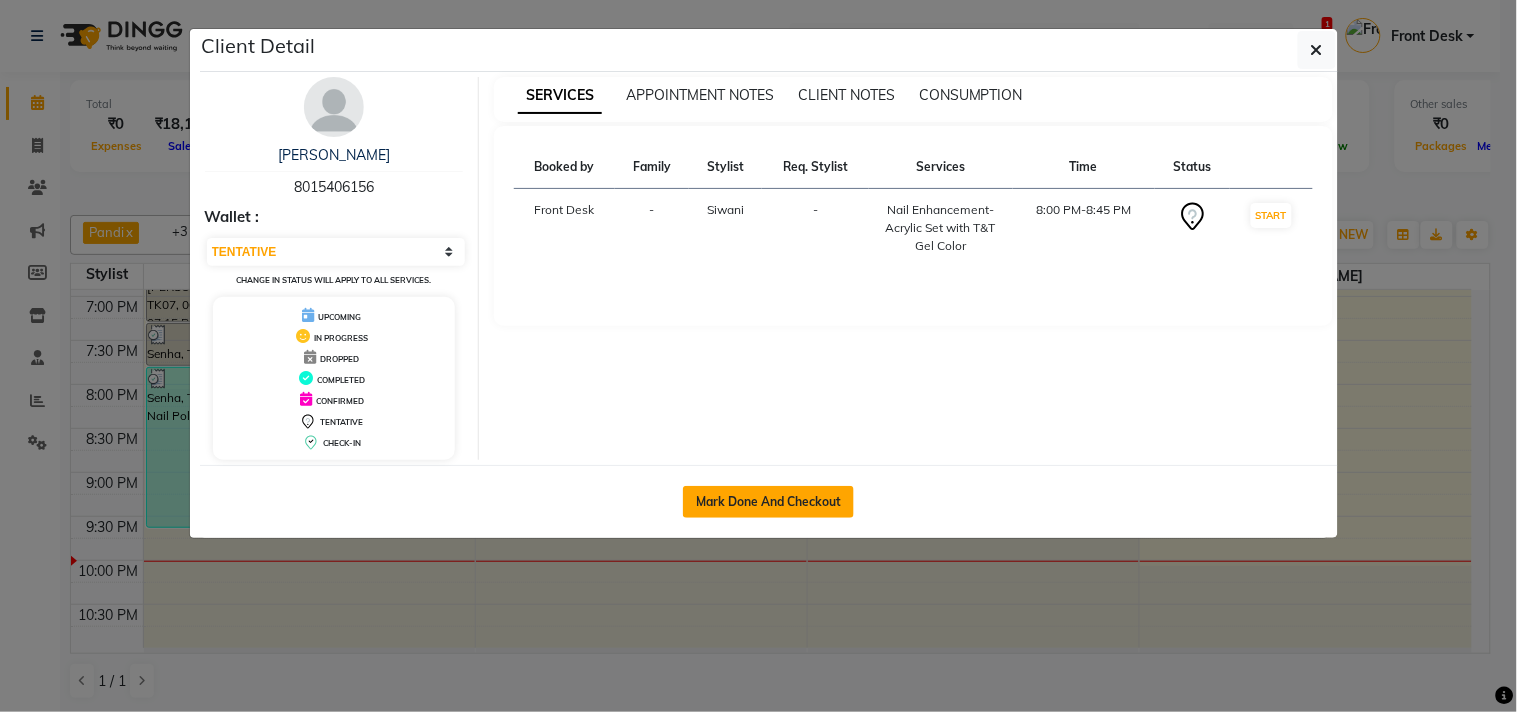click on "Mark Done And Checkout" 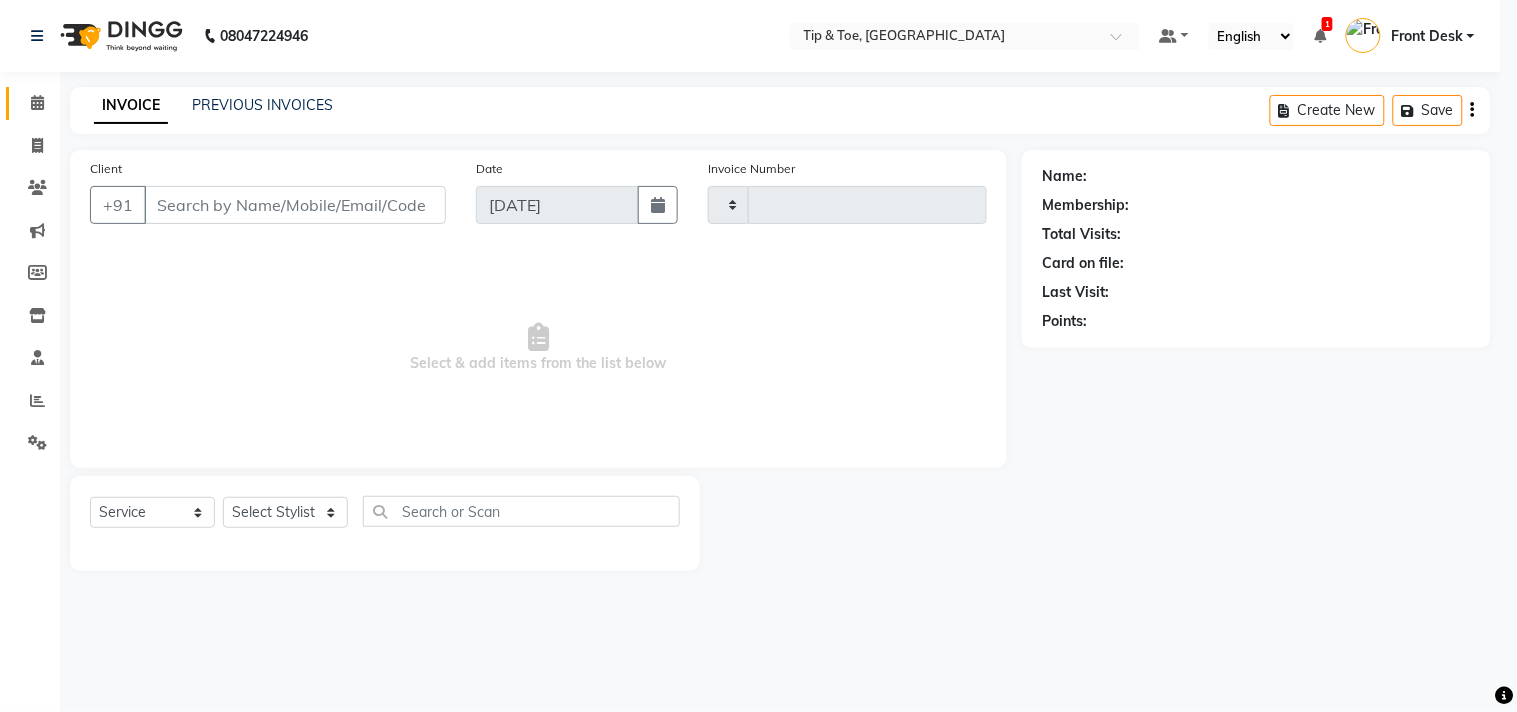 type on "0740" 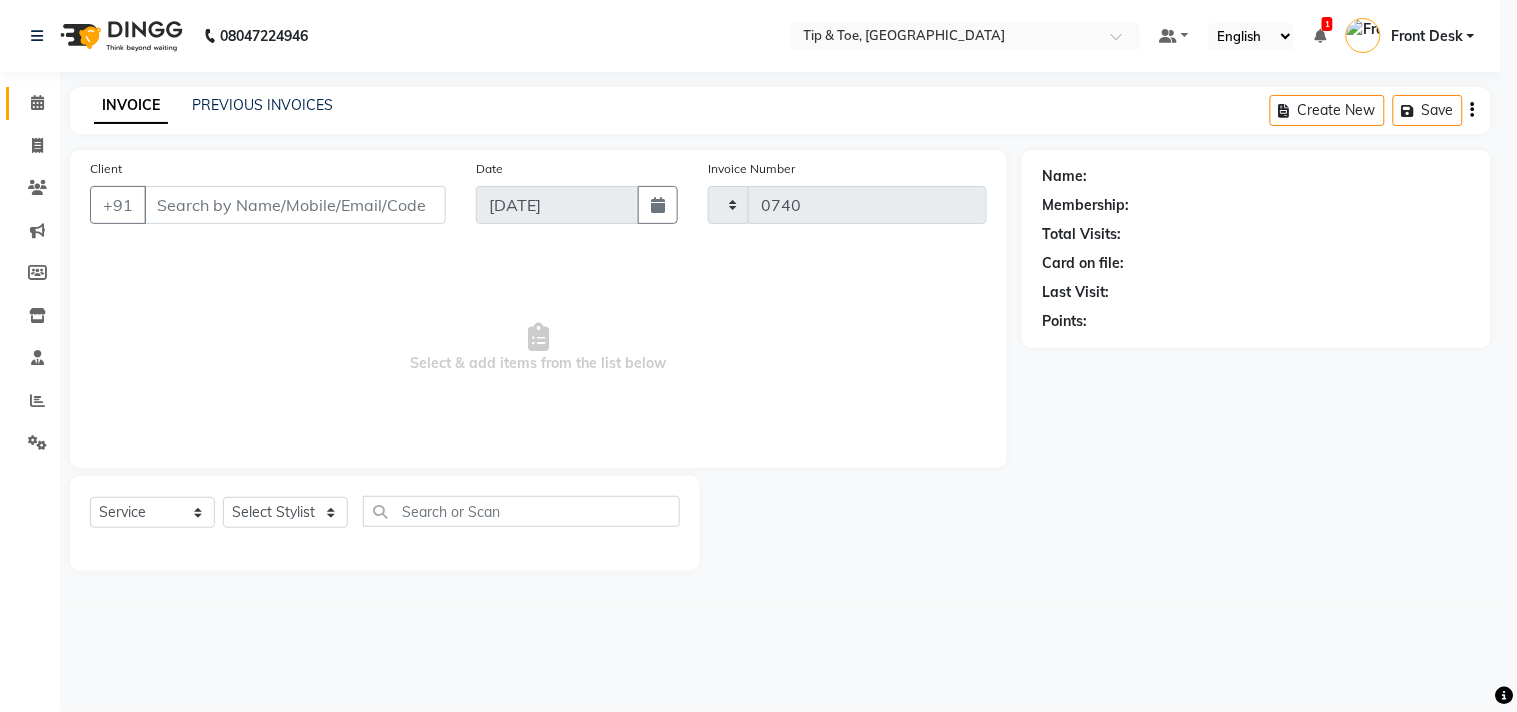select on "5770" 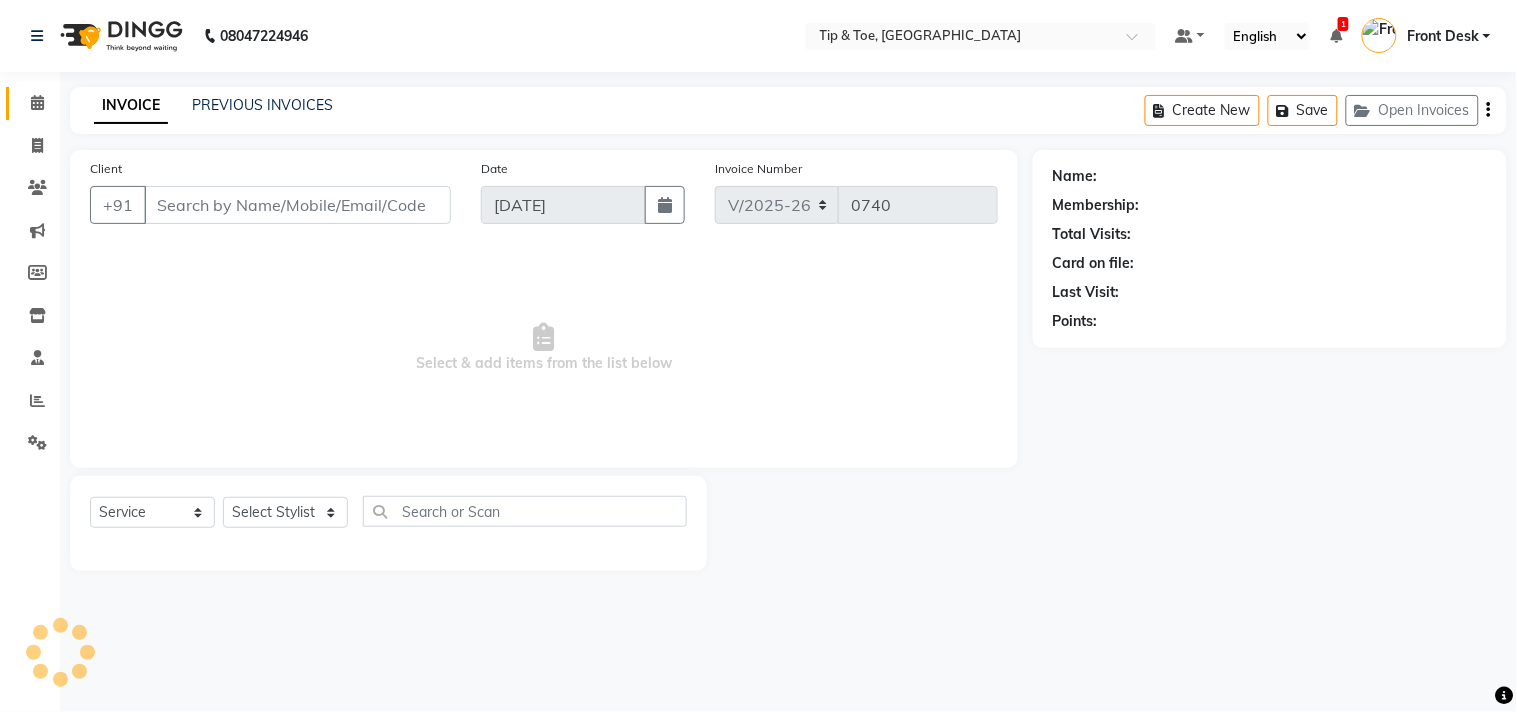 type on "8015406156" 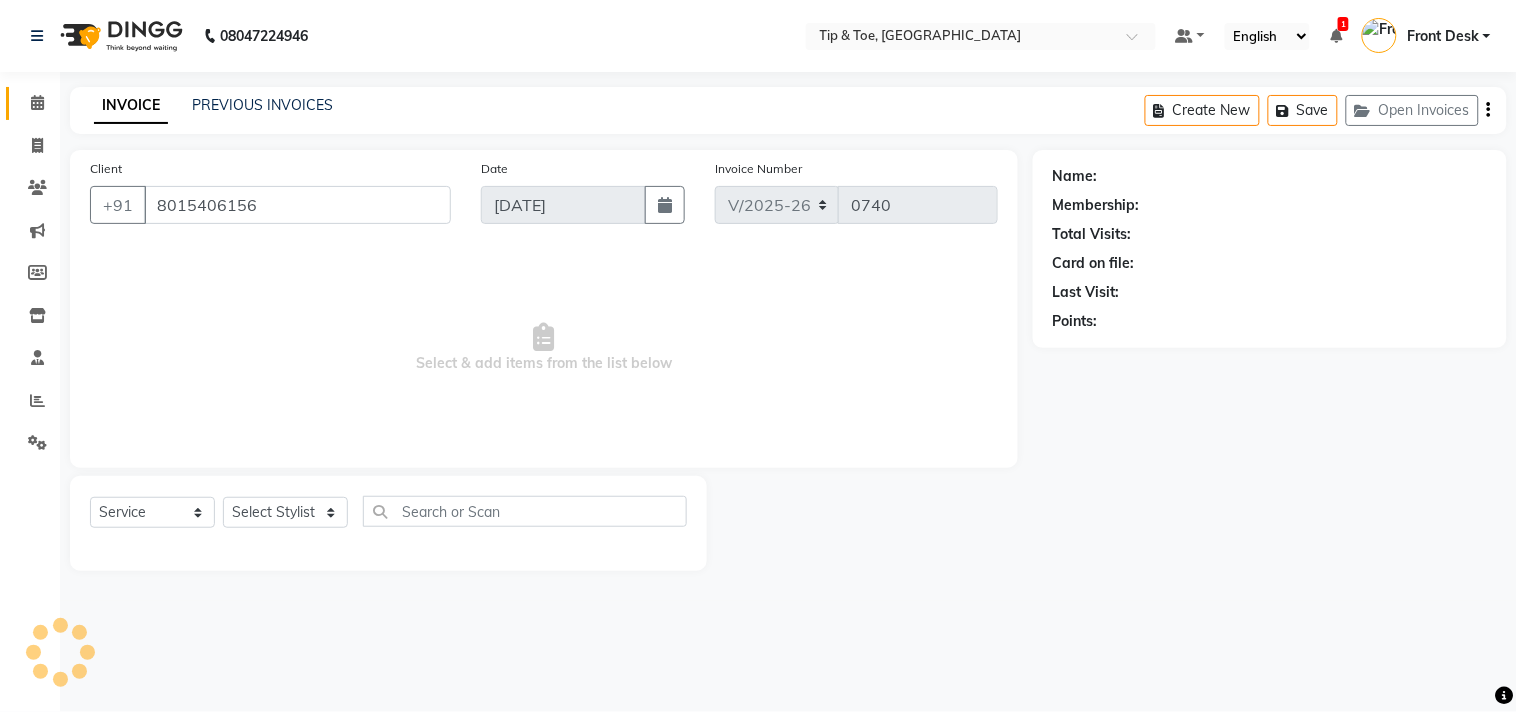 select on "49685" 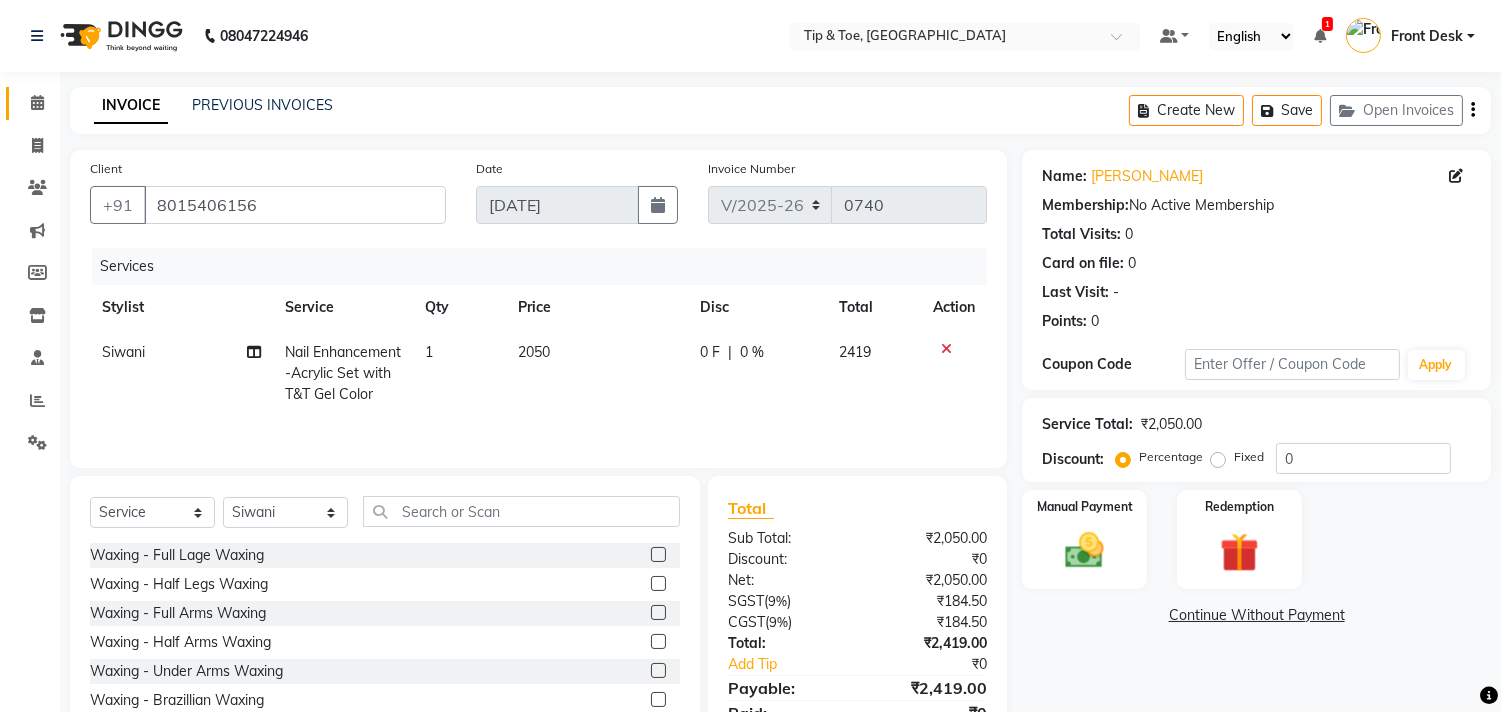 scroll, scrollTop: 91, scrollLeft: 0, axis: vertical 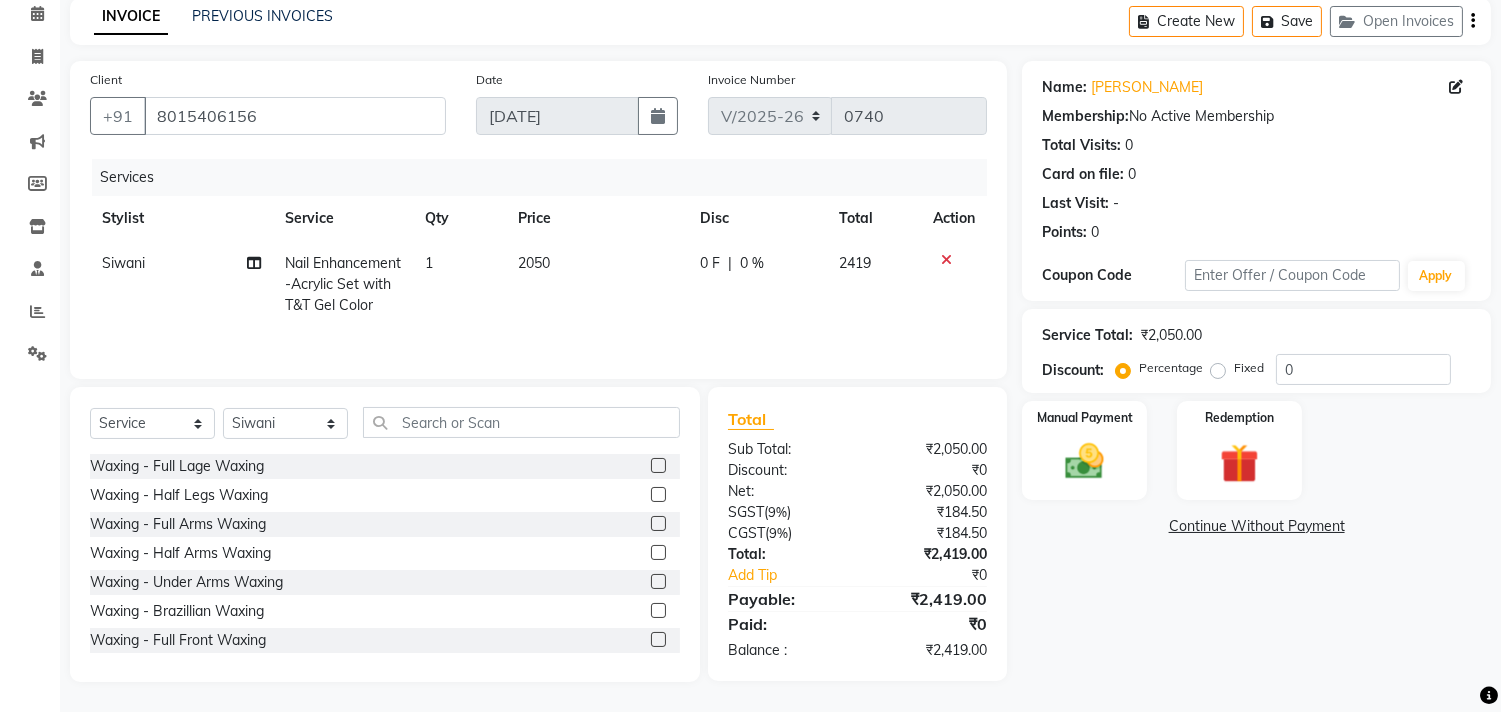 click on "2050" 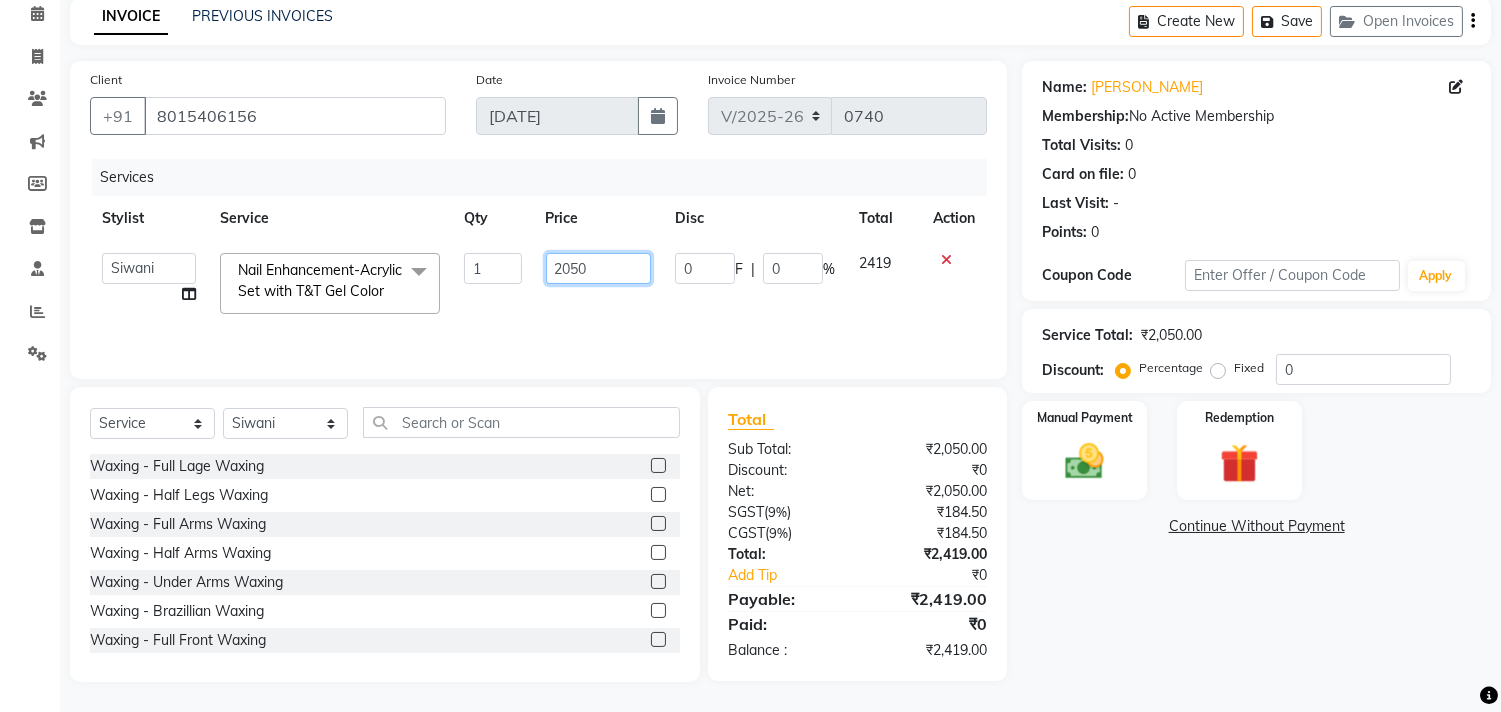 click on "2050" 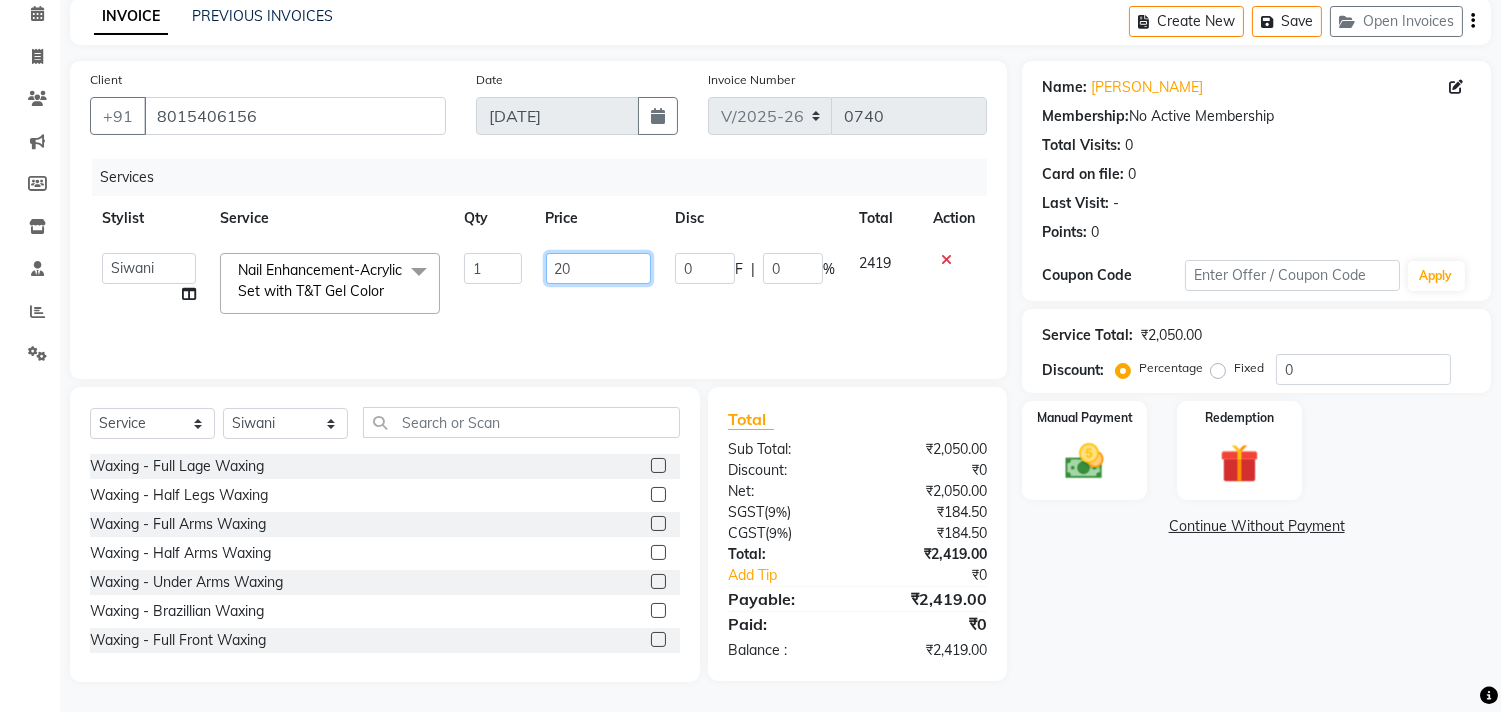 type on "2" 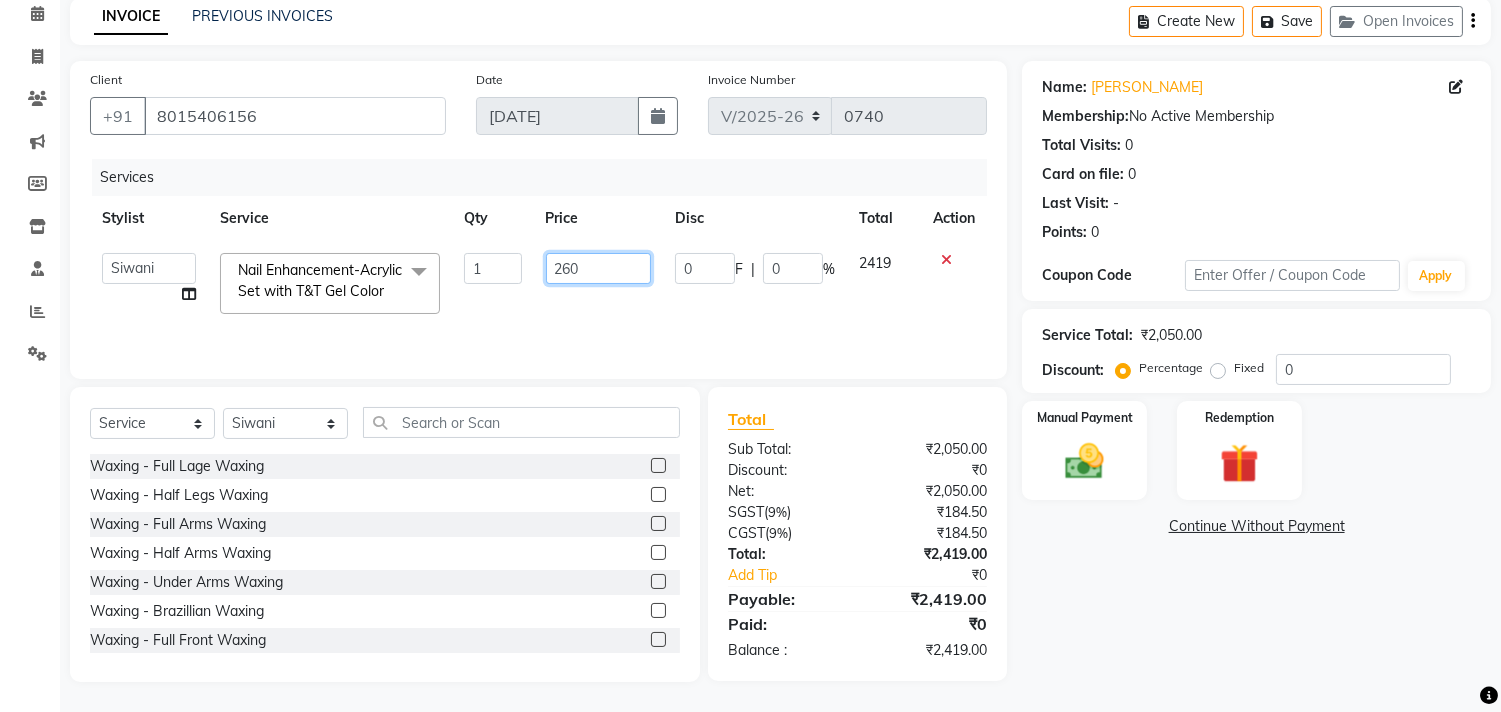 type on "2600" 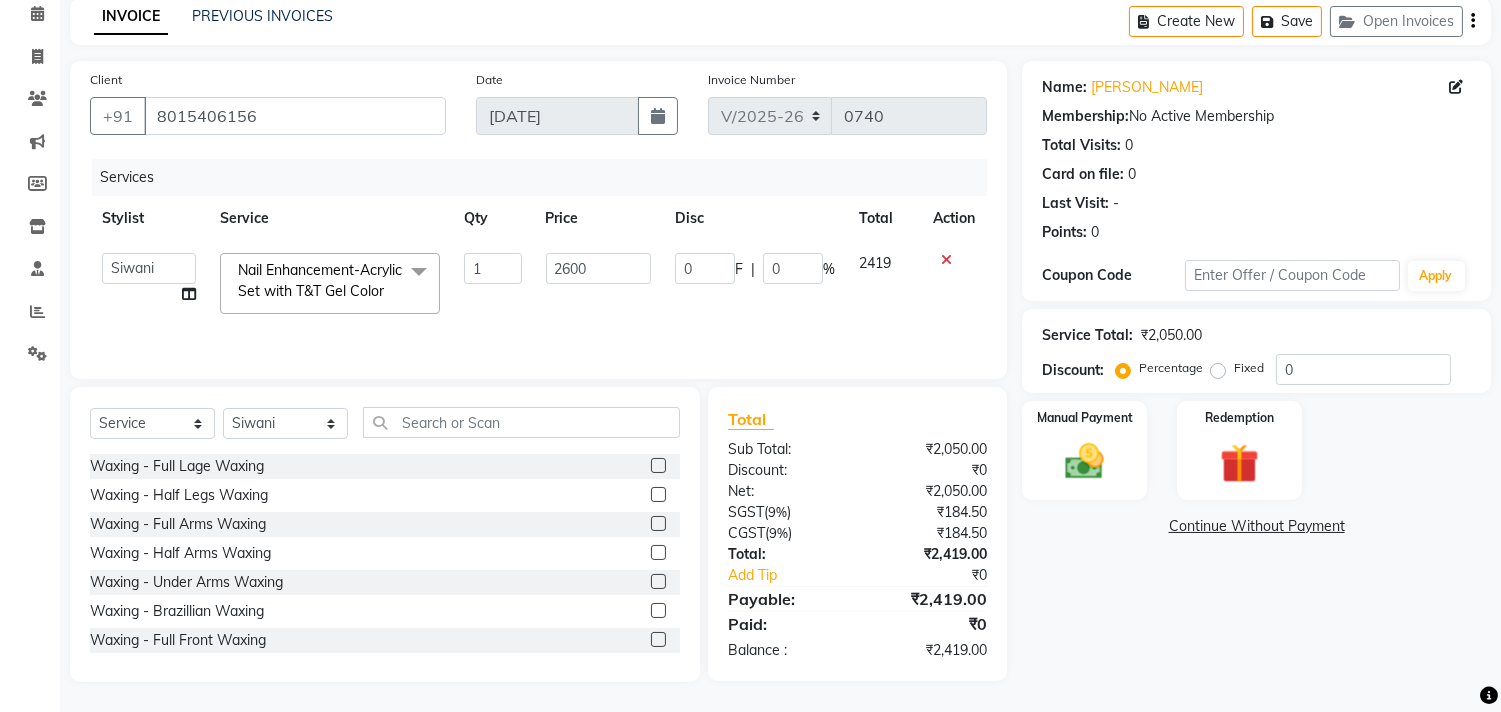 click on "Name: Nandhini  Membership:  No Active Membership  Total Visits:  0 Card on file:  0 Last Visit:   - Points:   0  Coupon Code Apply Service Total:  ₹2,050.00  Discount:  Percentage   Fixed  0 Manual Payment Redemption  Continue Without Payment" 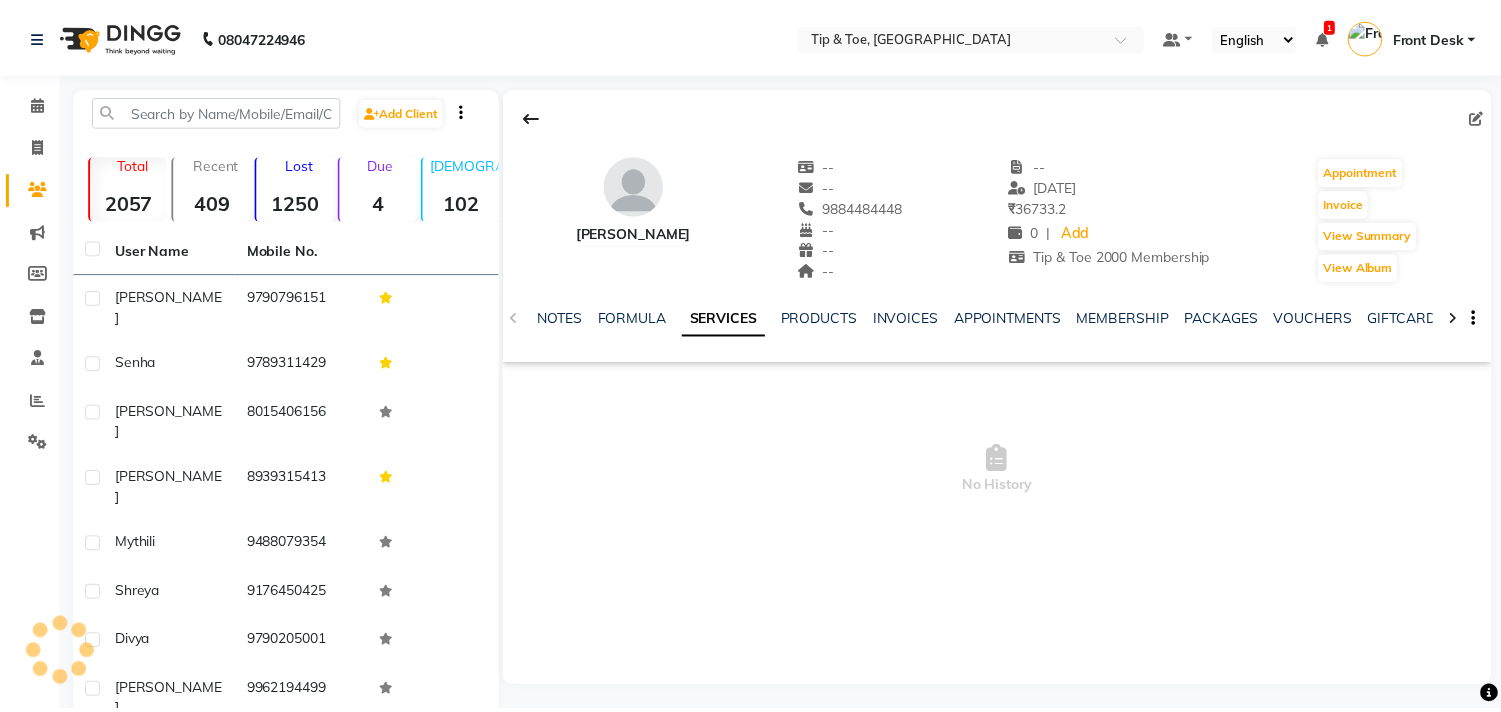 scroll, scrollTop: 0, scrollLeft: 0, axis: both 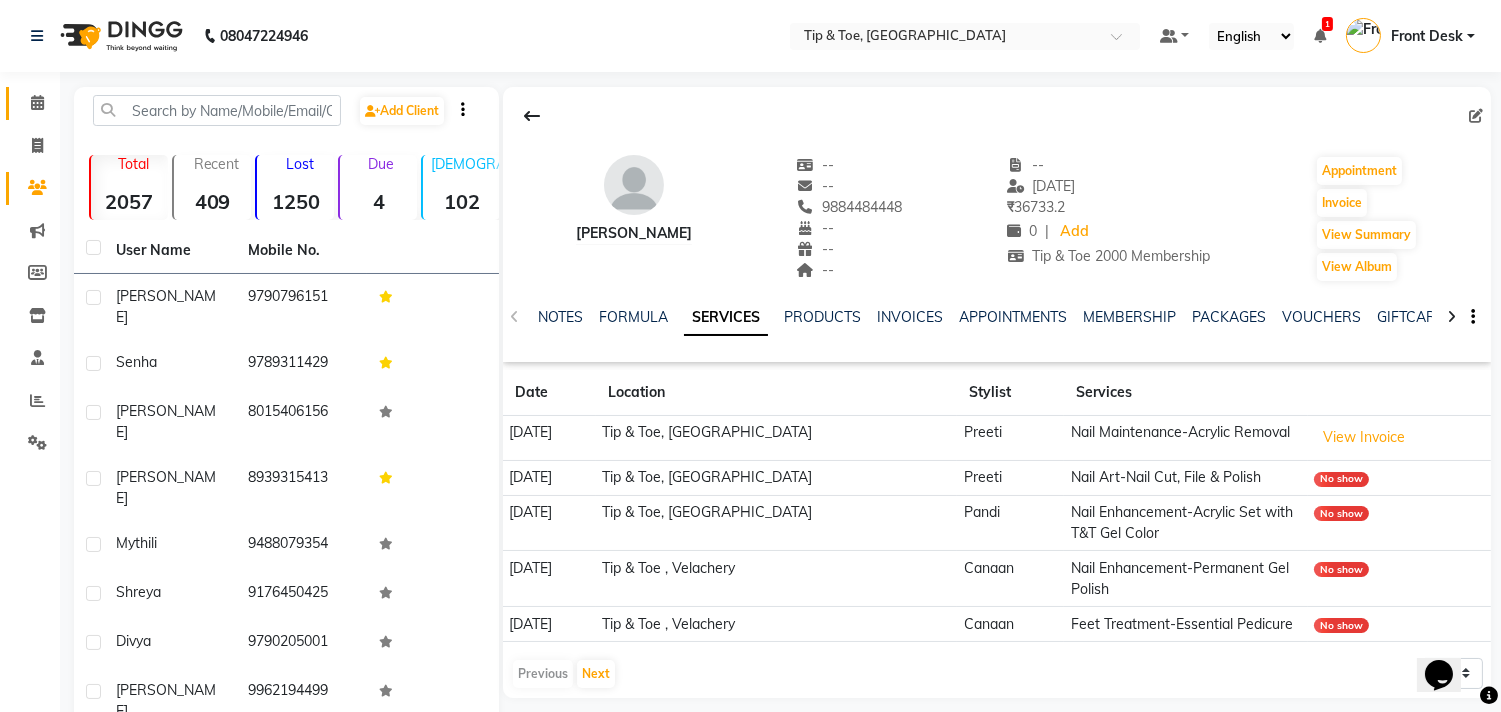click on "Calendar" 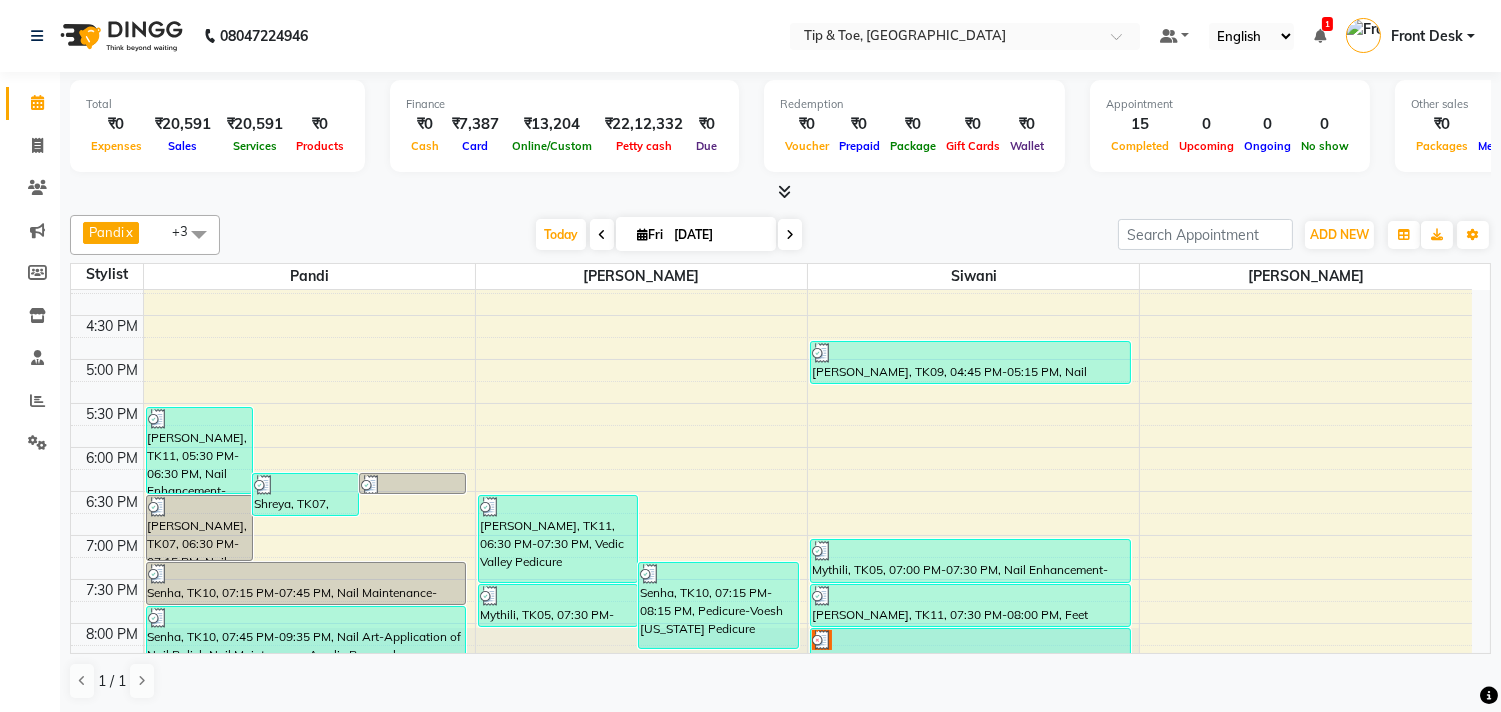 scroll, scrollTop: 777, scrollLeft: 0, axis: vertical 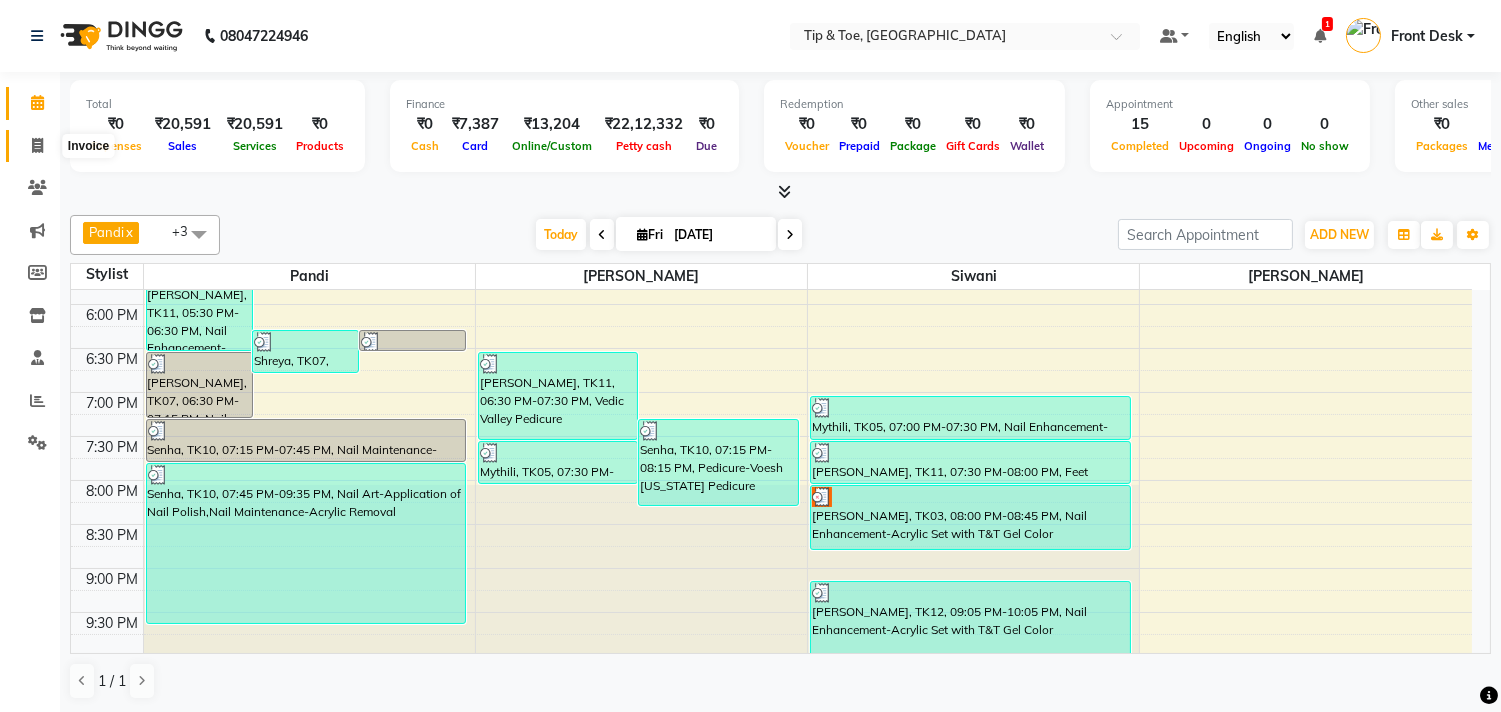 click 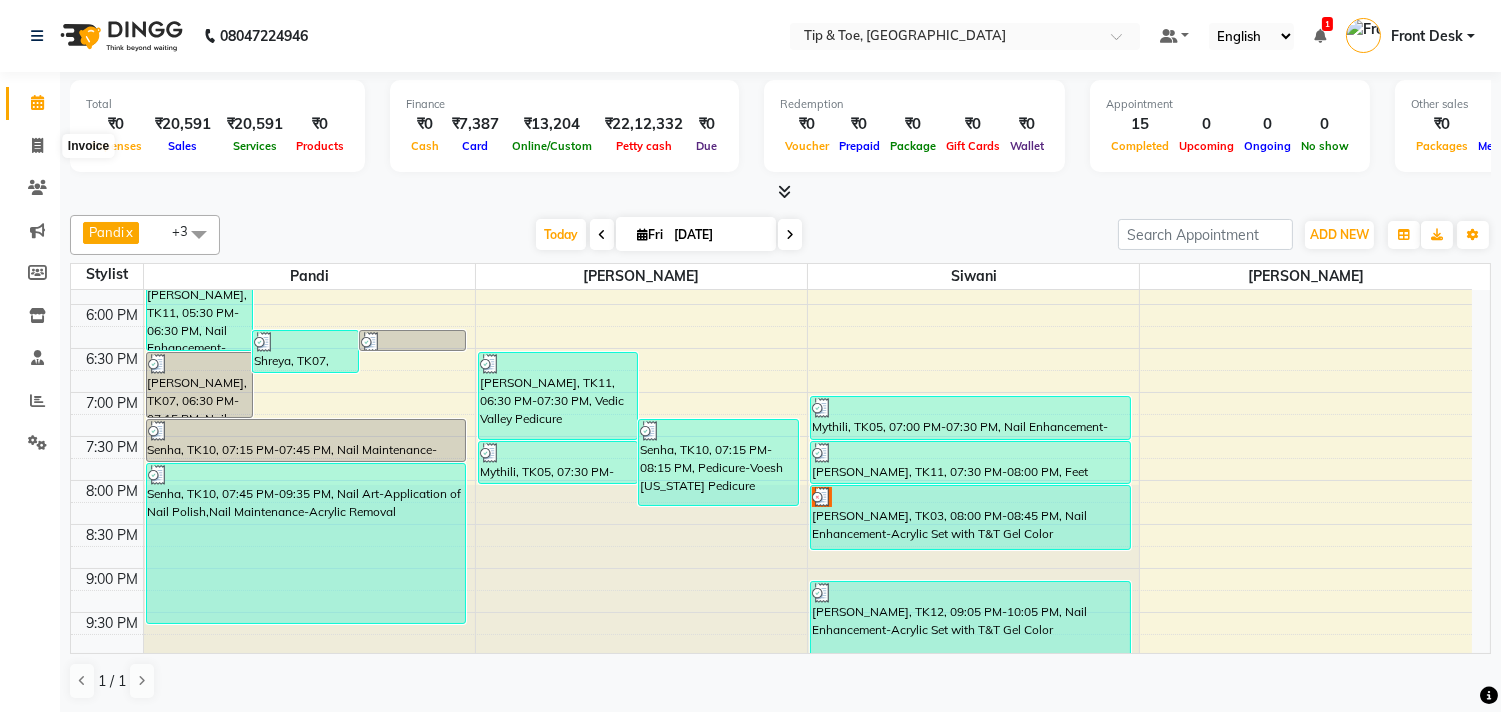 select on "service" 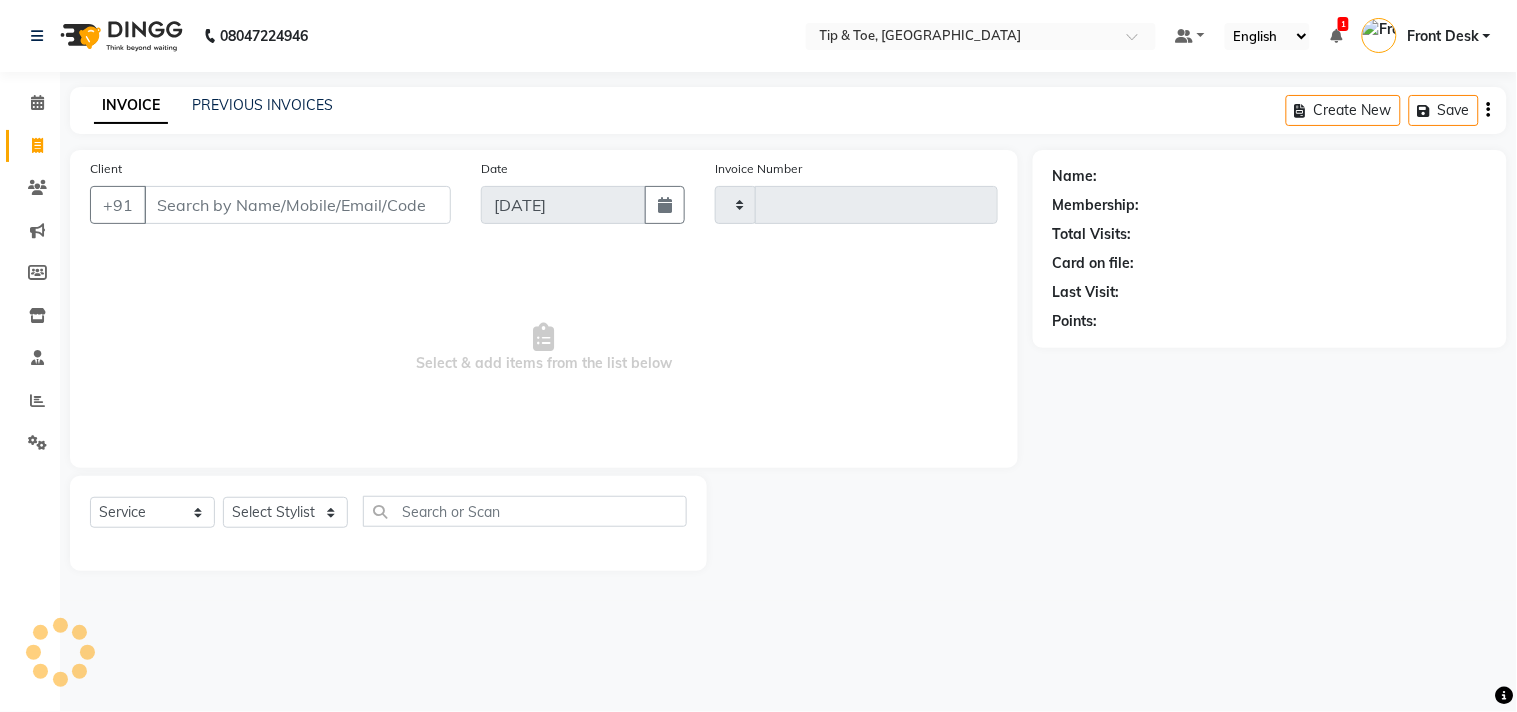 type on "0741" 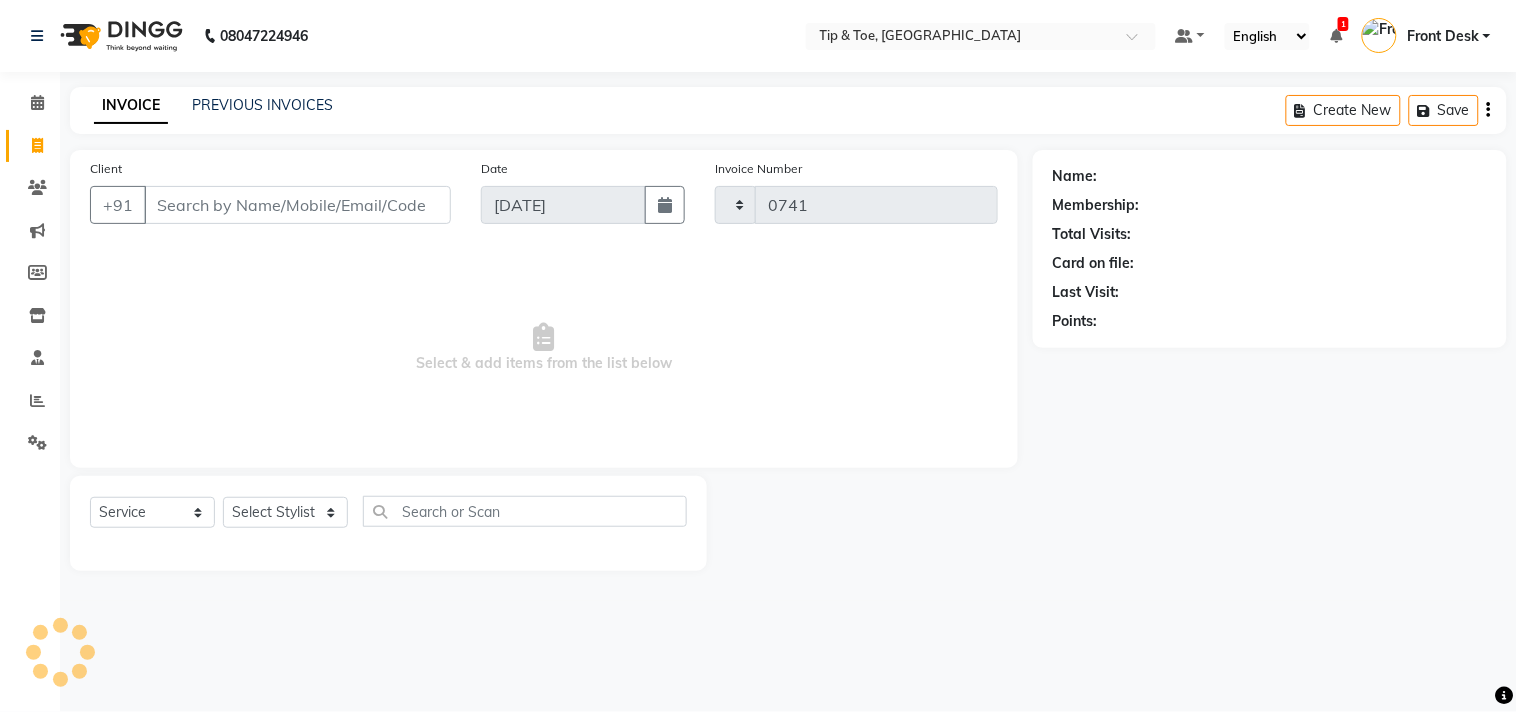 select on "5770" 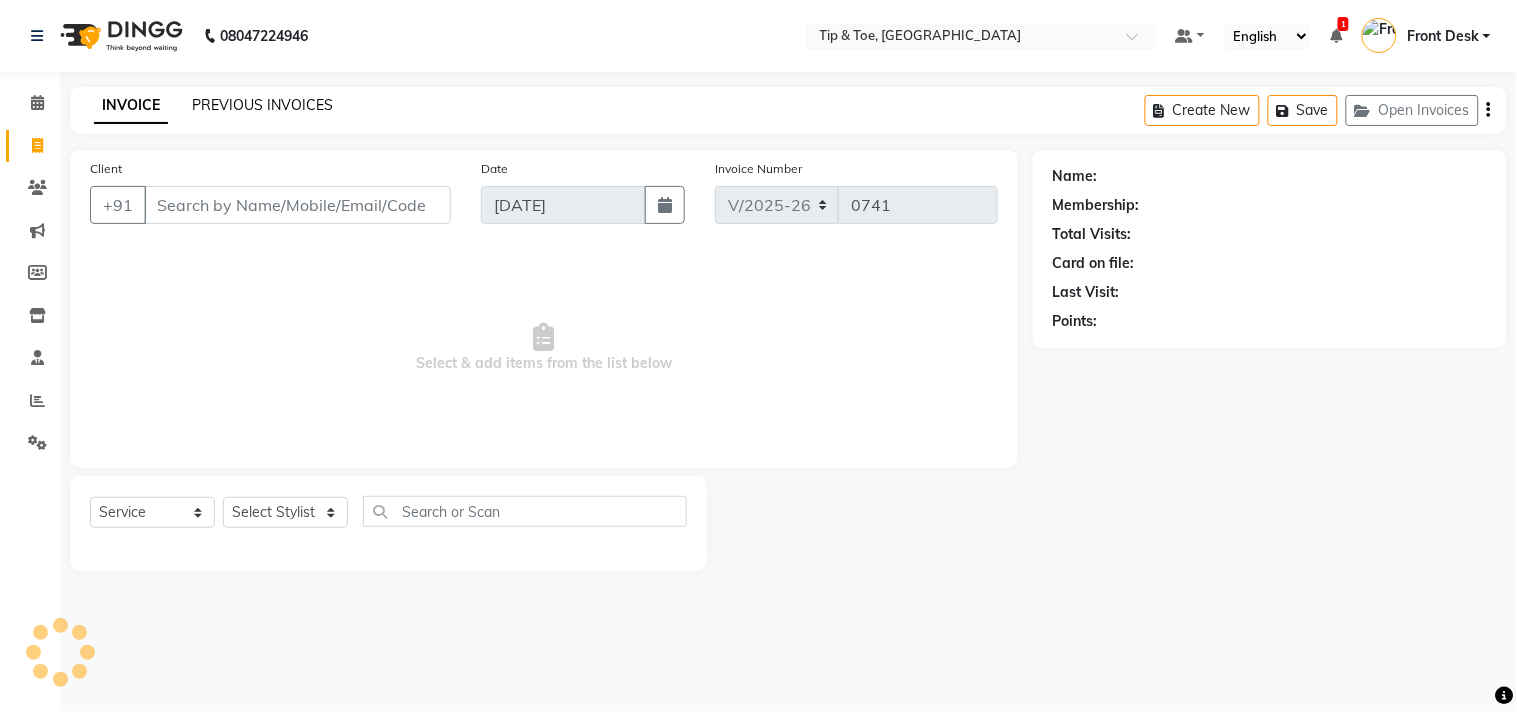 click on "PREVIOUS INVOICES" 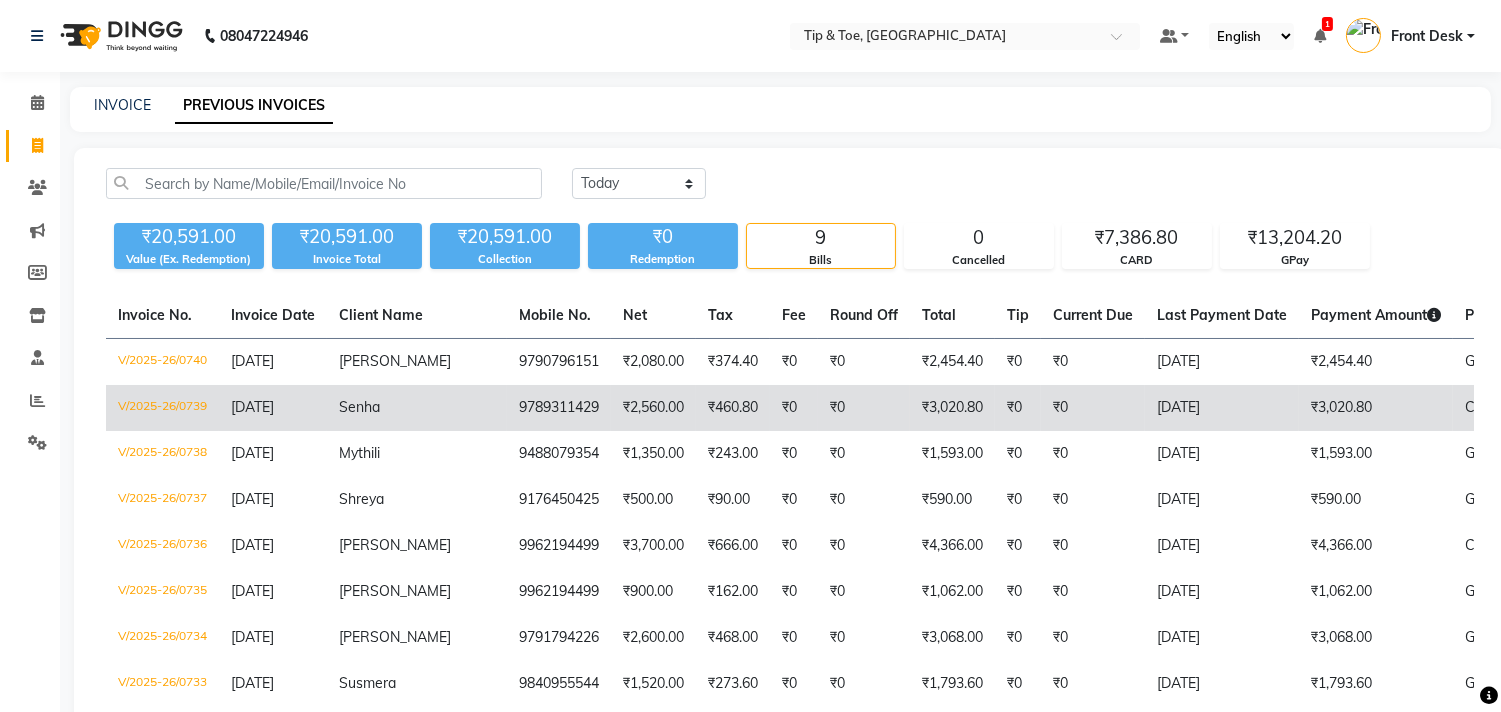 click on "9789311429" 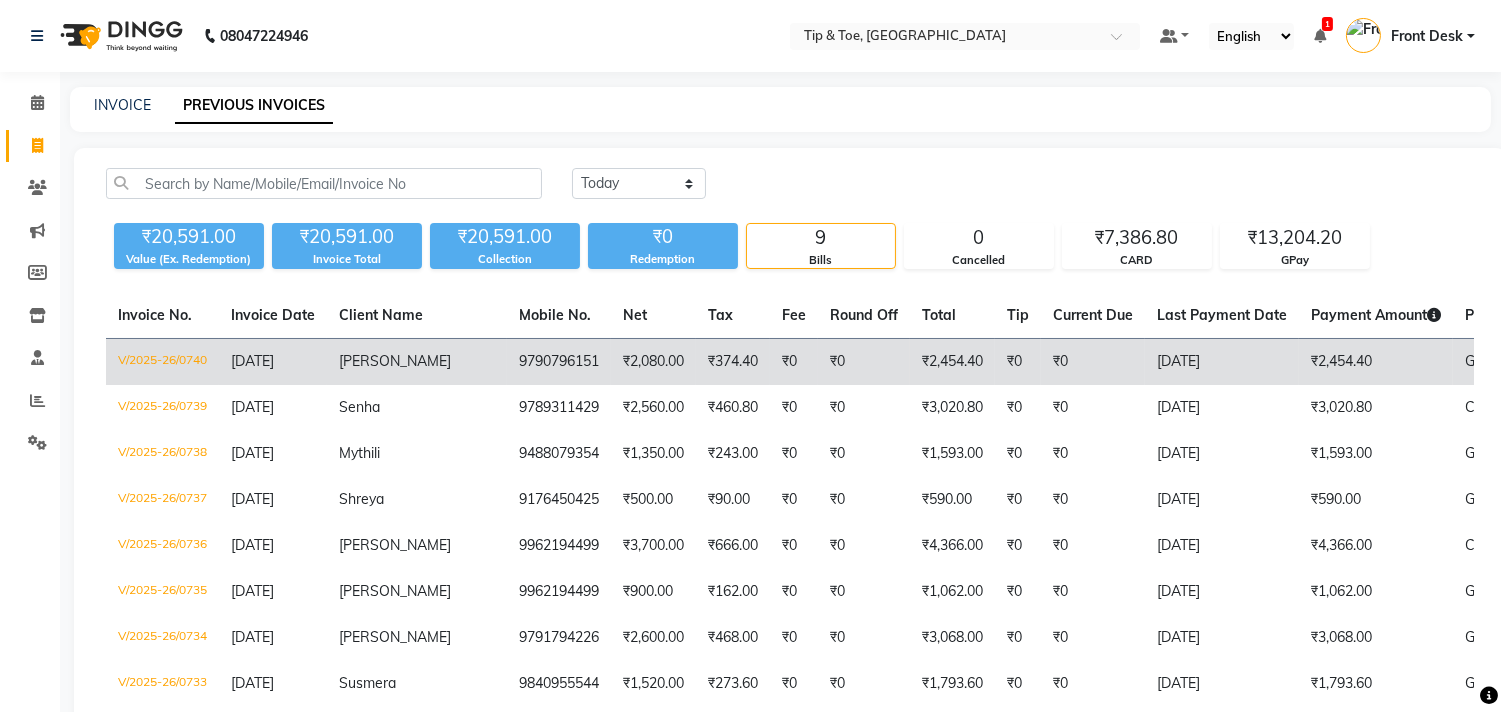 click on "[DATE]" 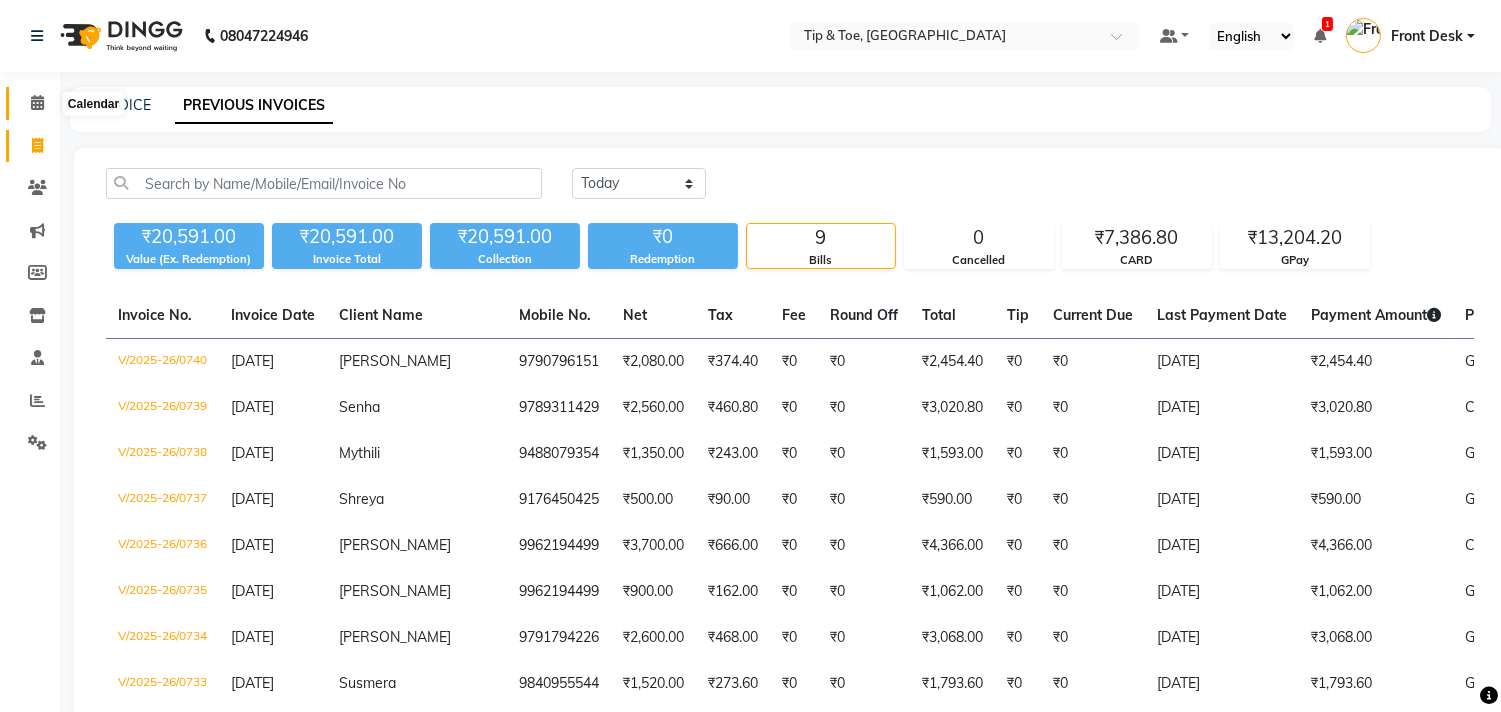 click 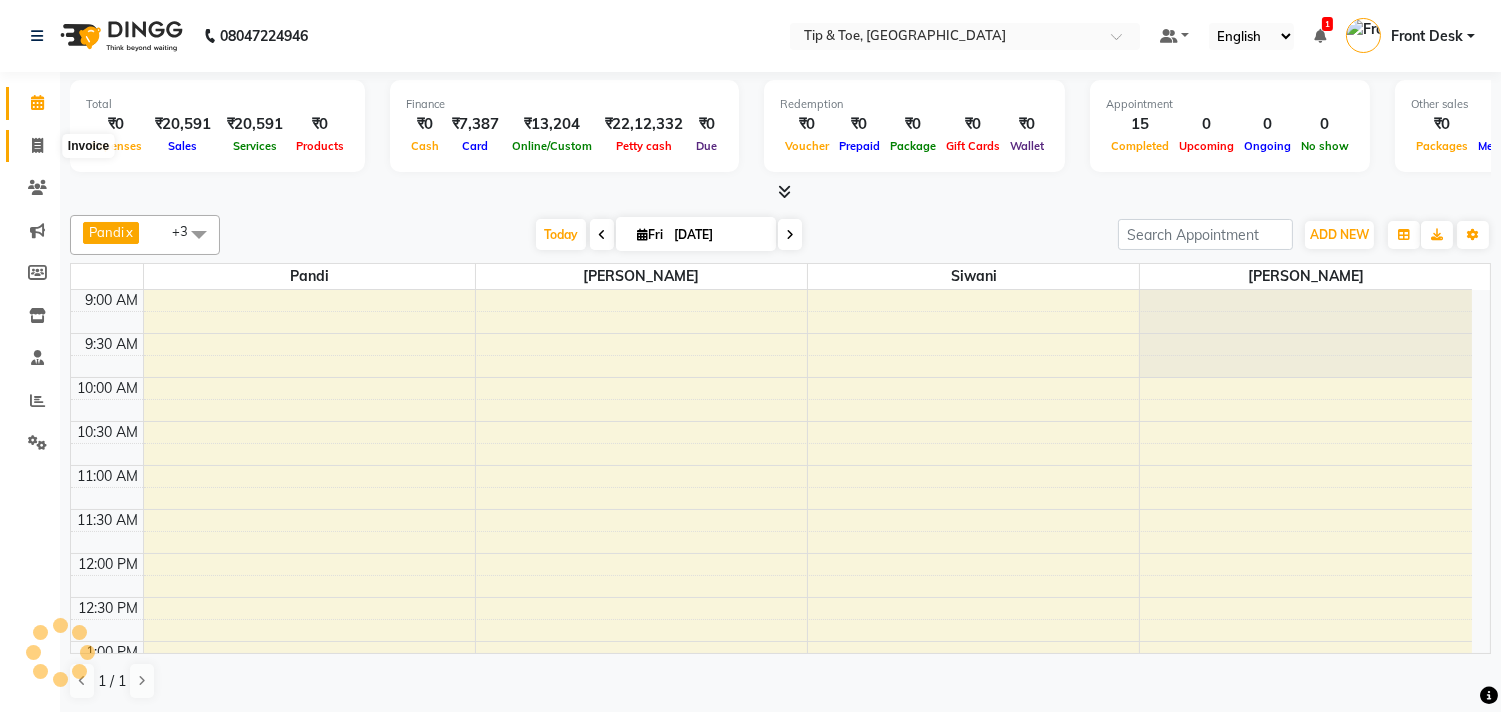 click 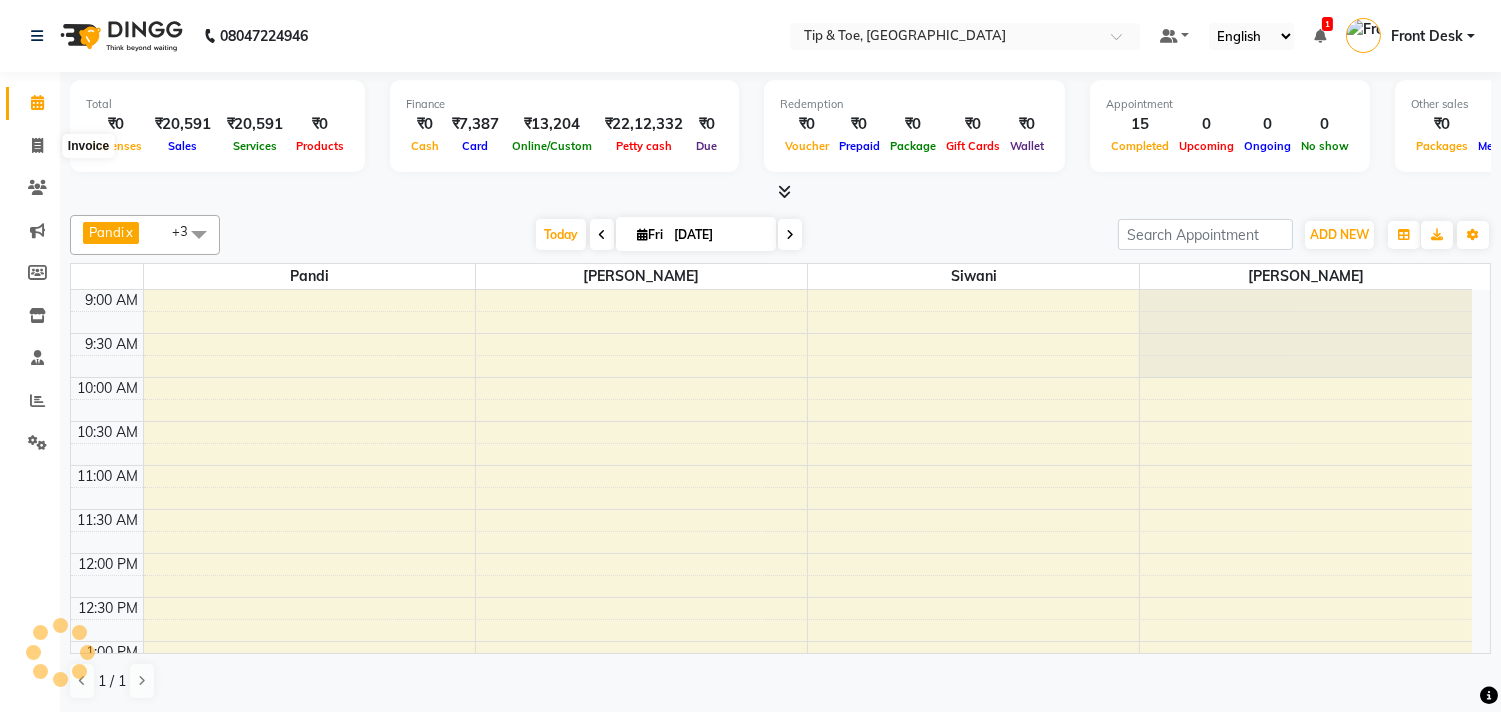 select on "service" 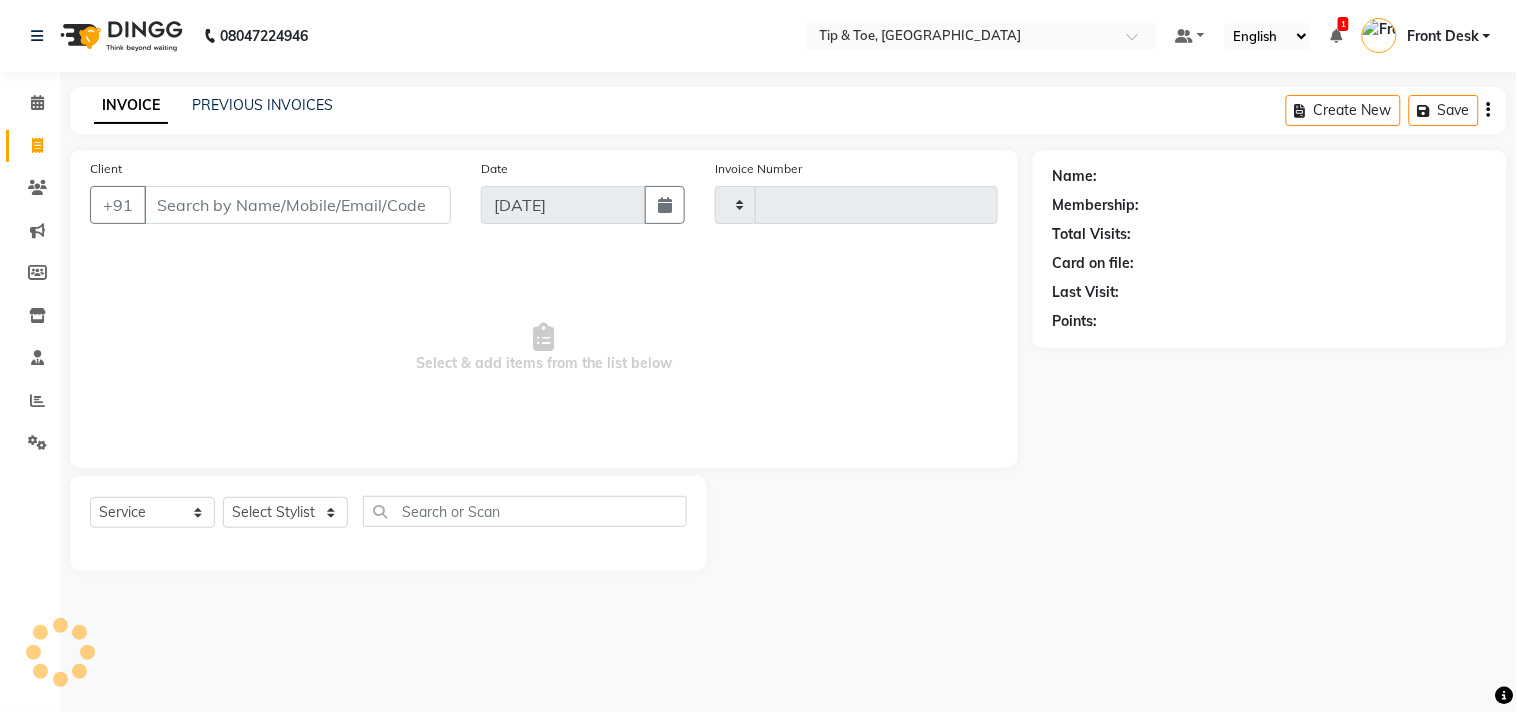 type on "0741" 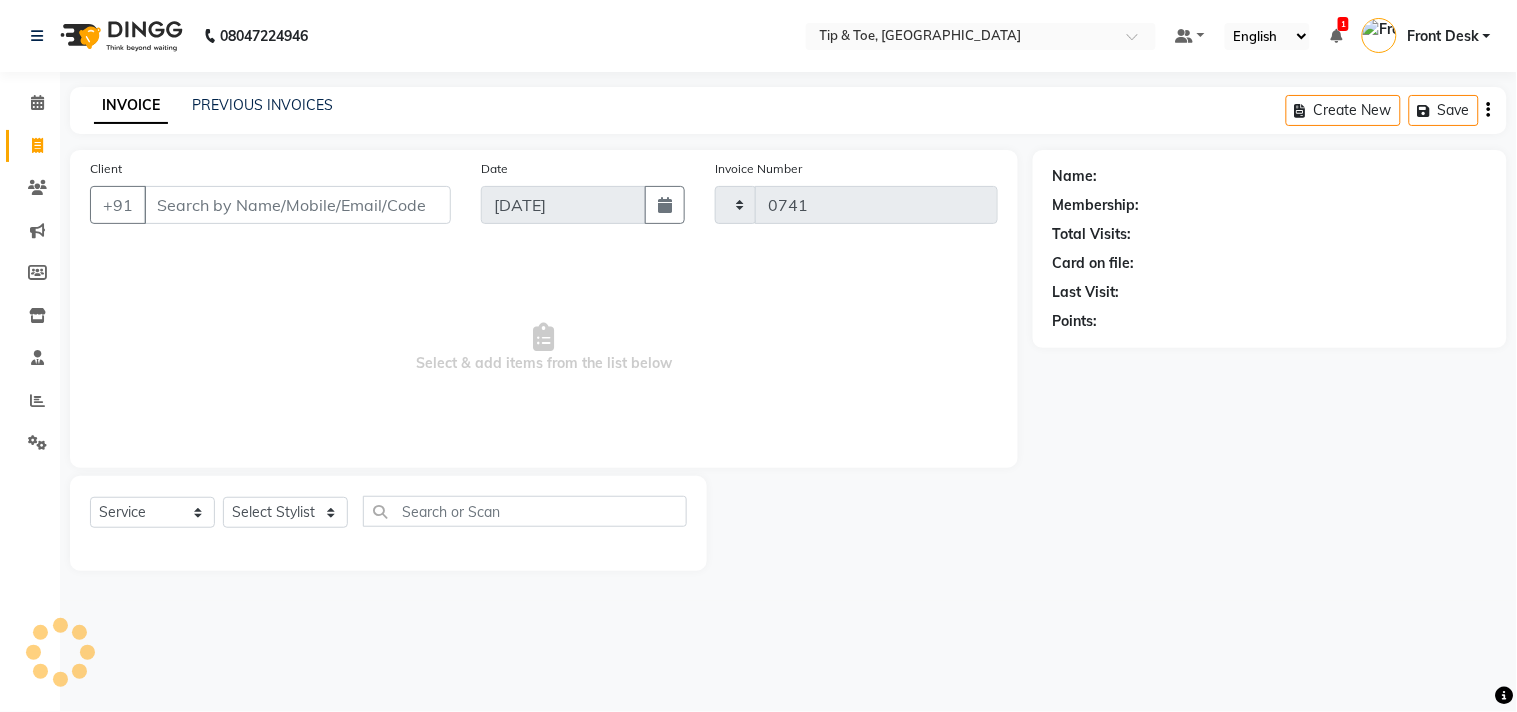 select on "5770" 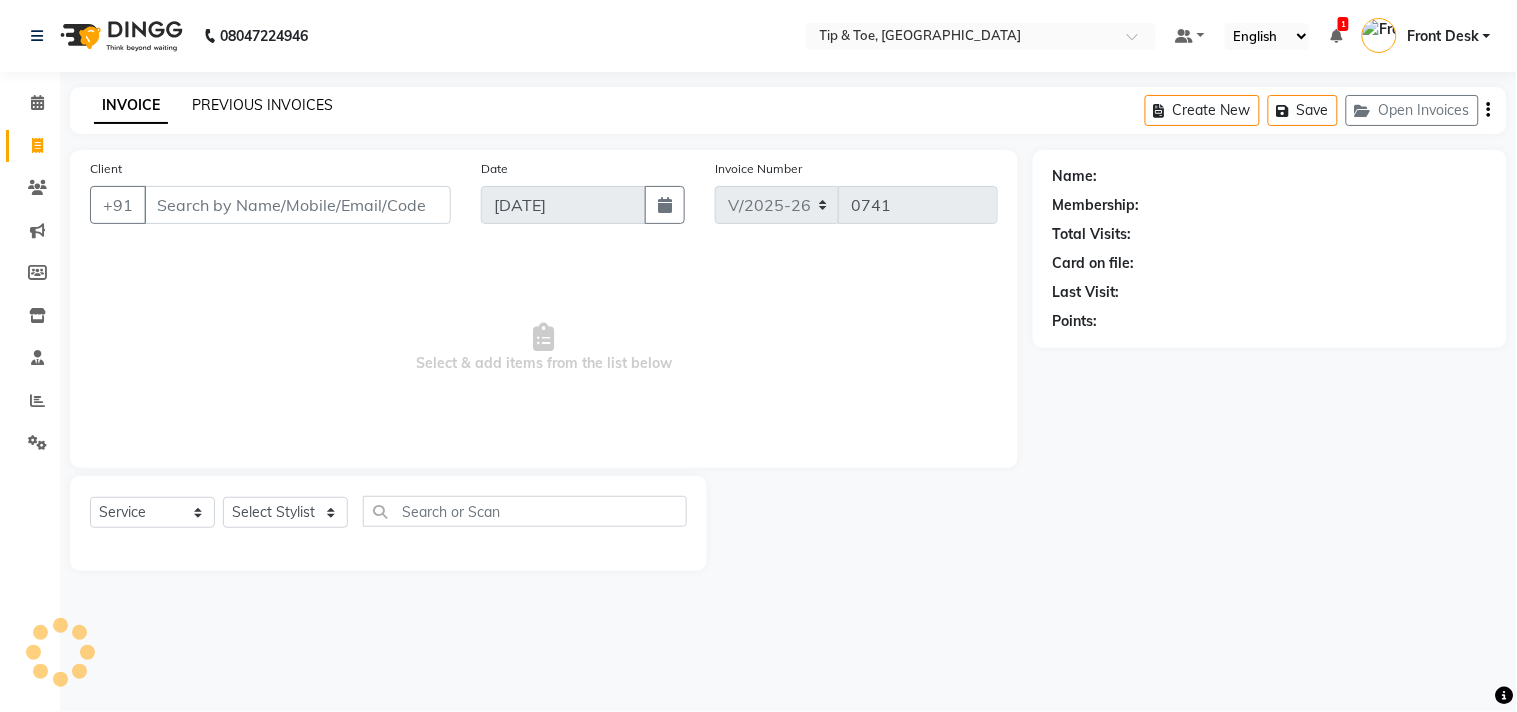 click on "PREVIOUS INVOICES" 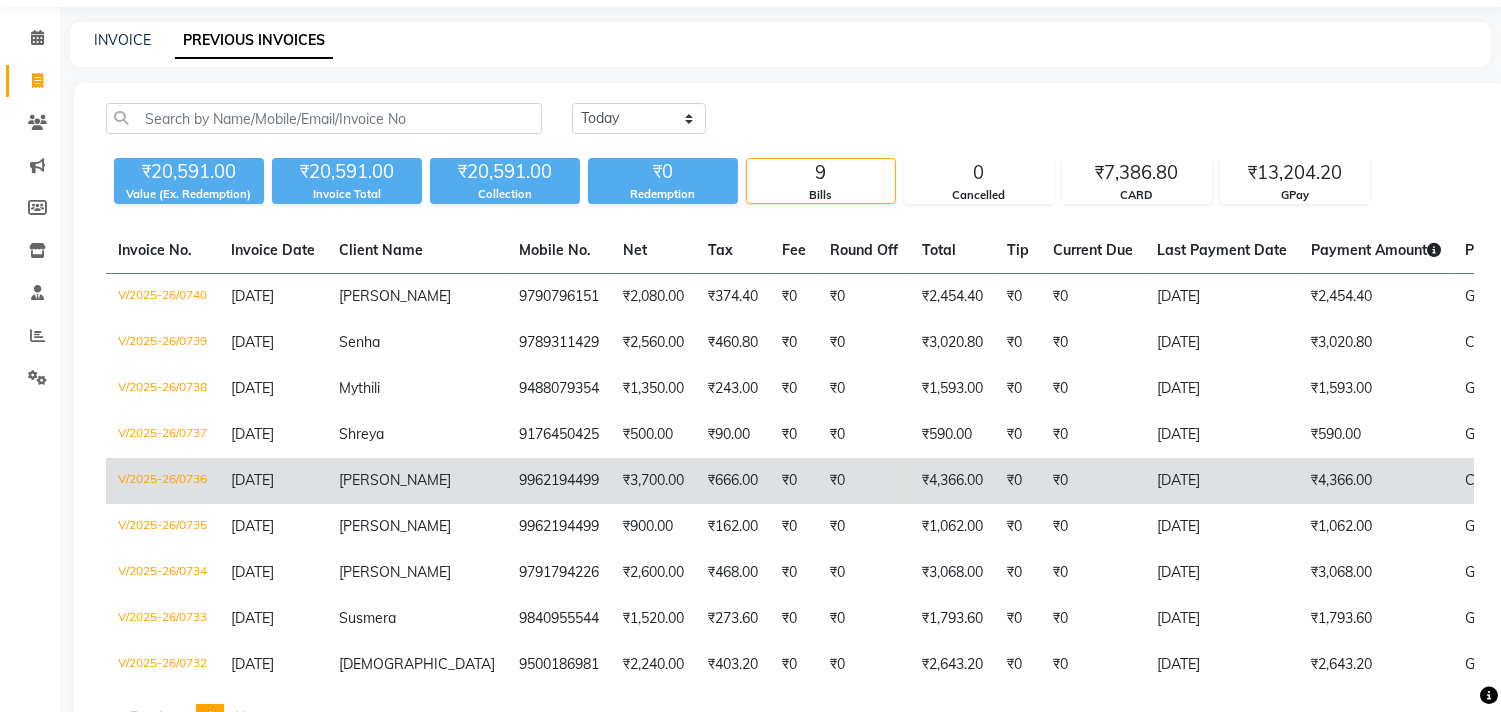 scroll, scrollTop: 111, scrollLeft: 0, axis: vertical 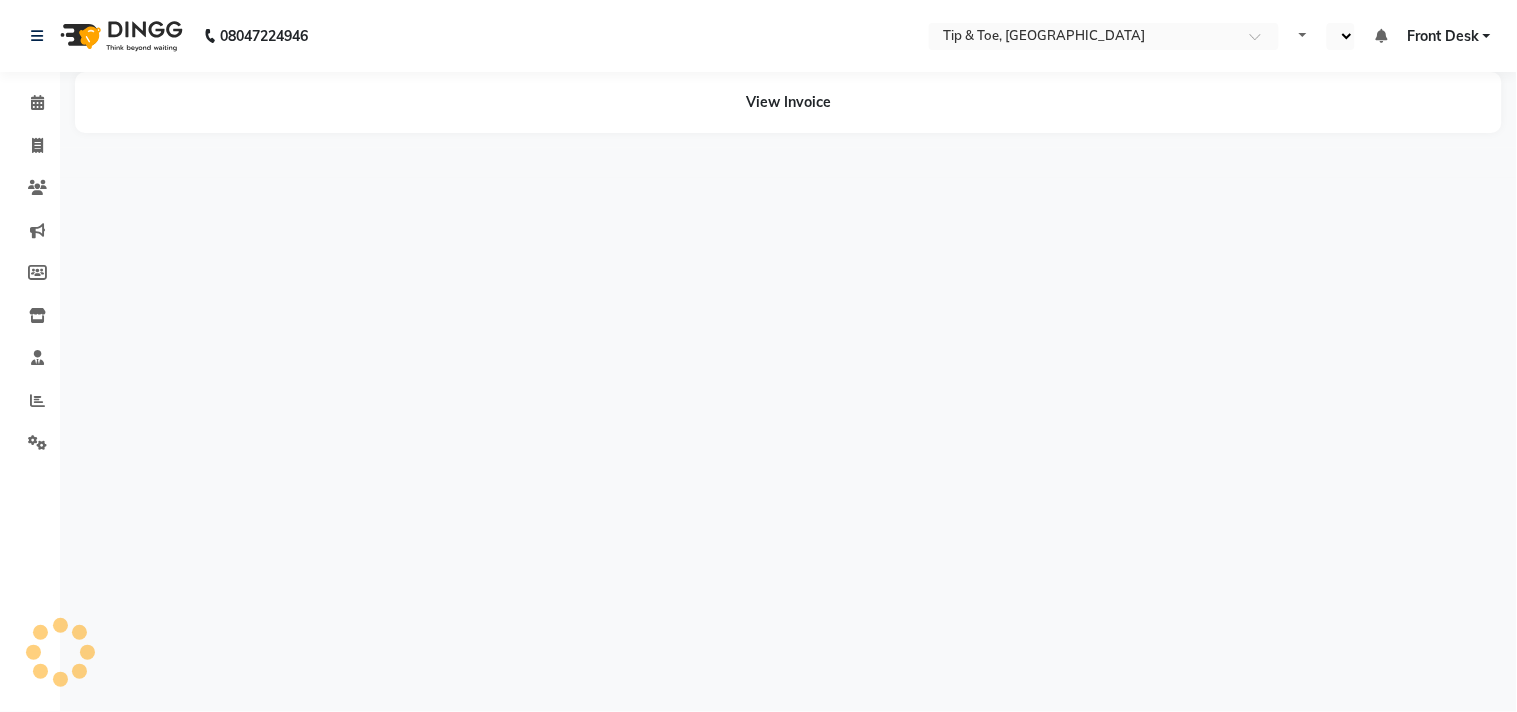 select on "en" 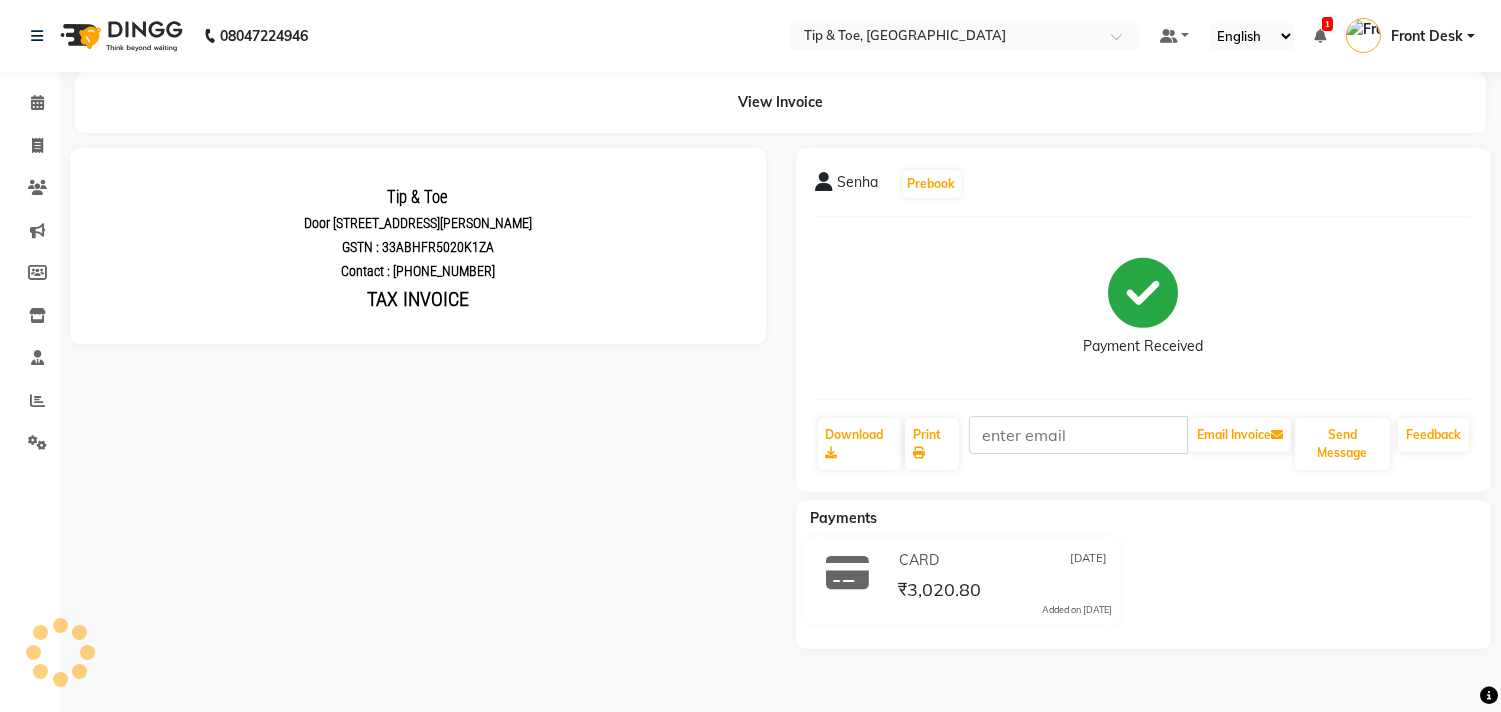 scroll, scrollTop: 0, scrollLeft: 0, axis: both 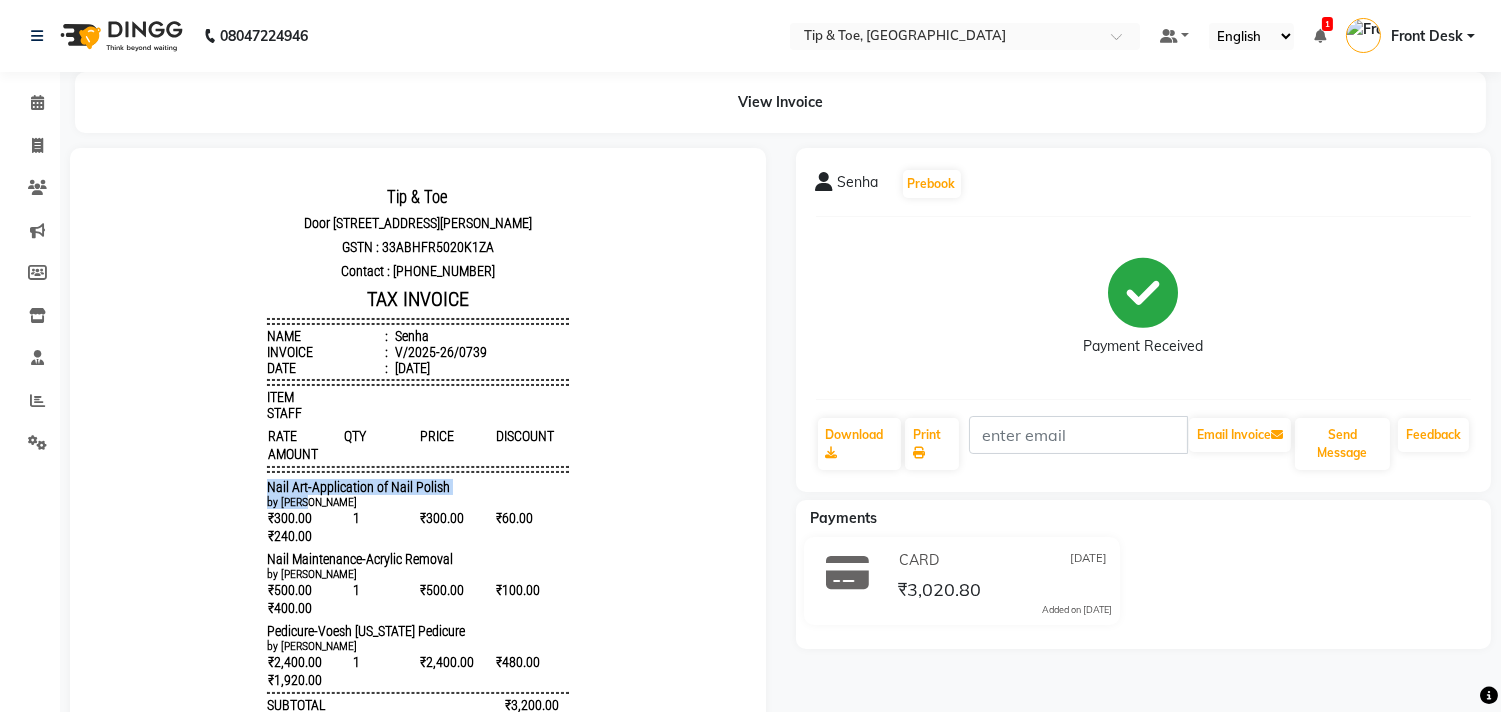 drag, startPoint x: 216, startPoint y: 502, endPoint x: 450, endPoint y: 522, distance: 234.85315 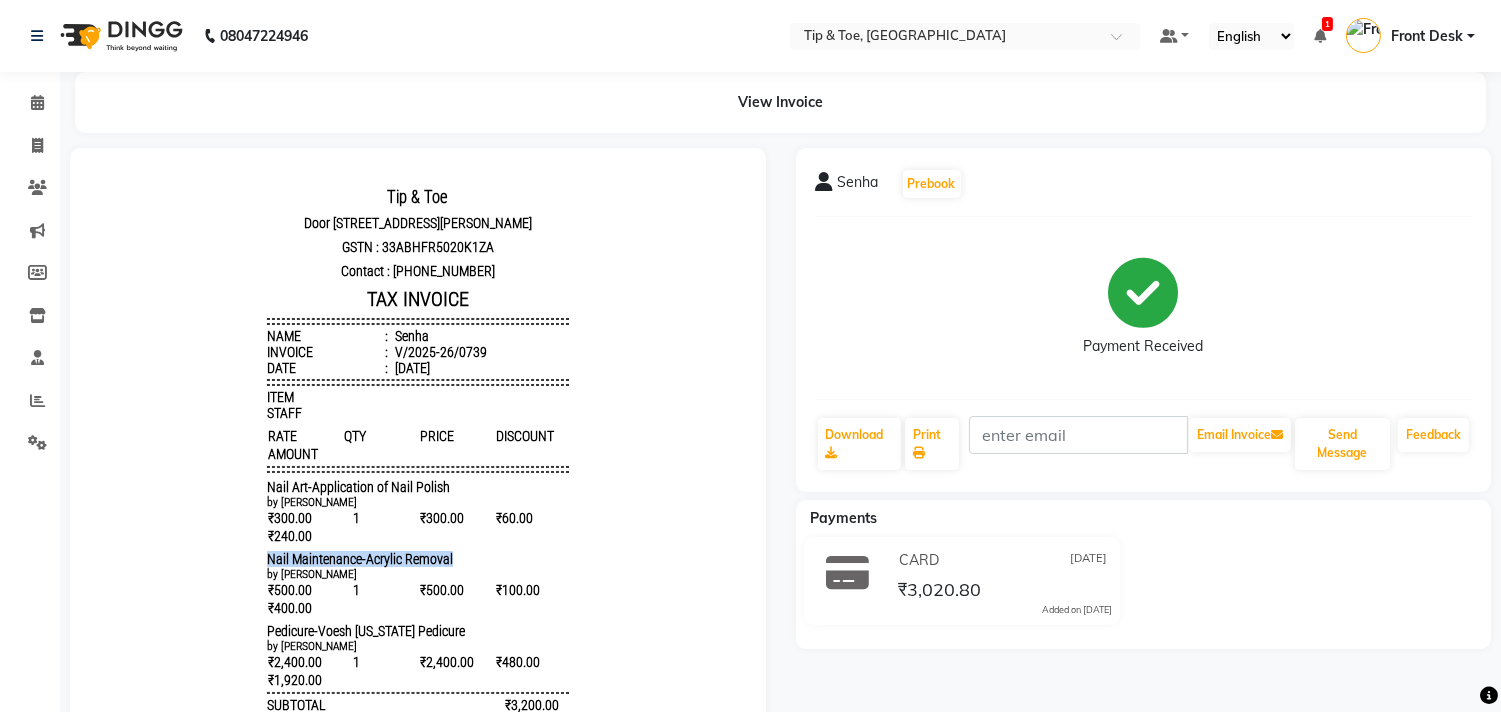 drag, startPoint x: 247, startPoint y: 580, endPoint x: 522, endPoint y: 590, distance: 275.18176 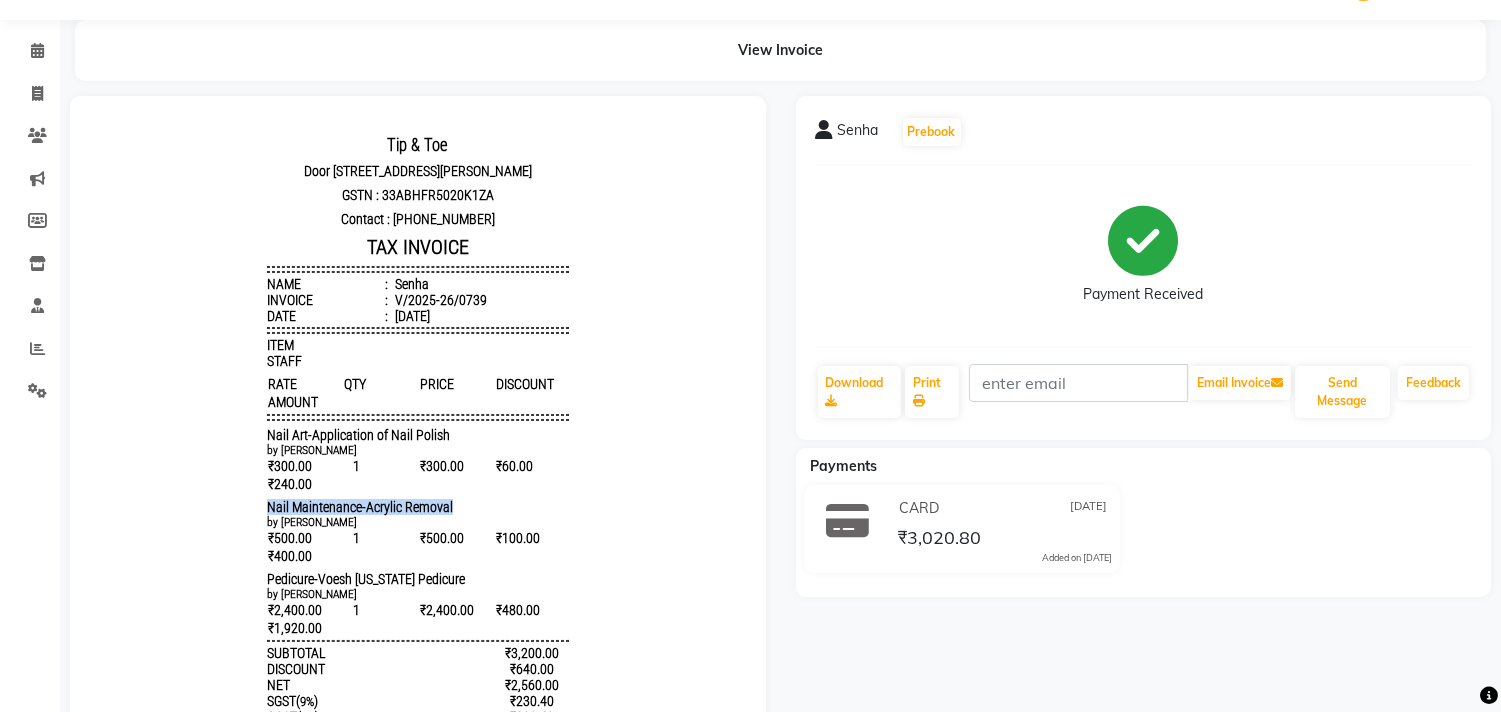 scroll, scrollTop: 111, scrollLeft: 0, axis: vertical 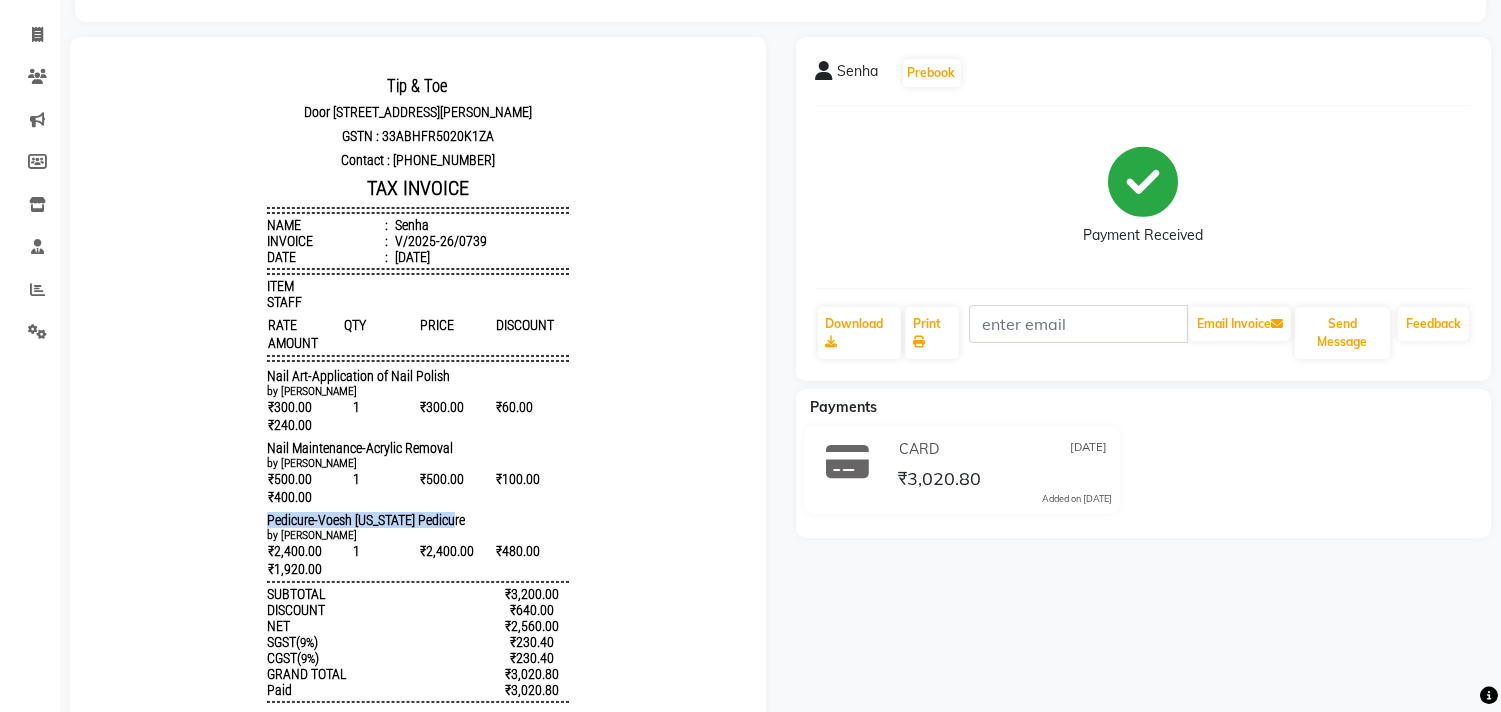 drag, startPoint x: 238, startPoint y: 524, endPoint x: 444, endPoint y: 529, distance: 206.06067 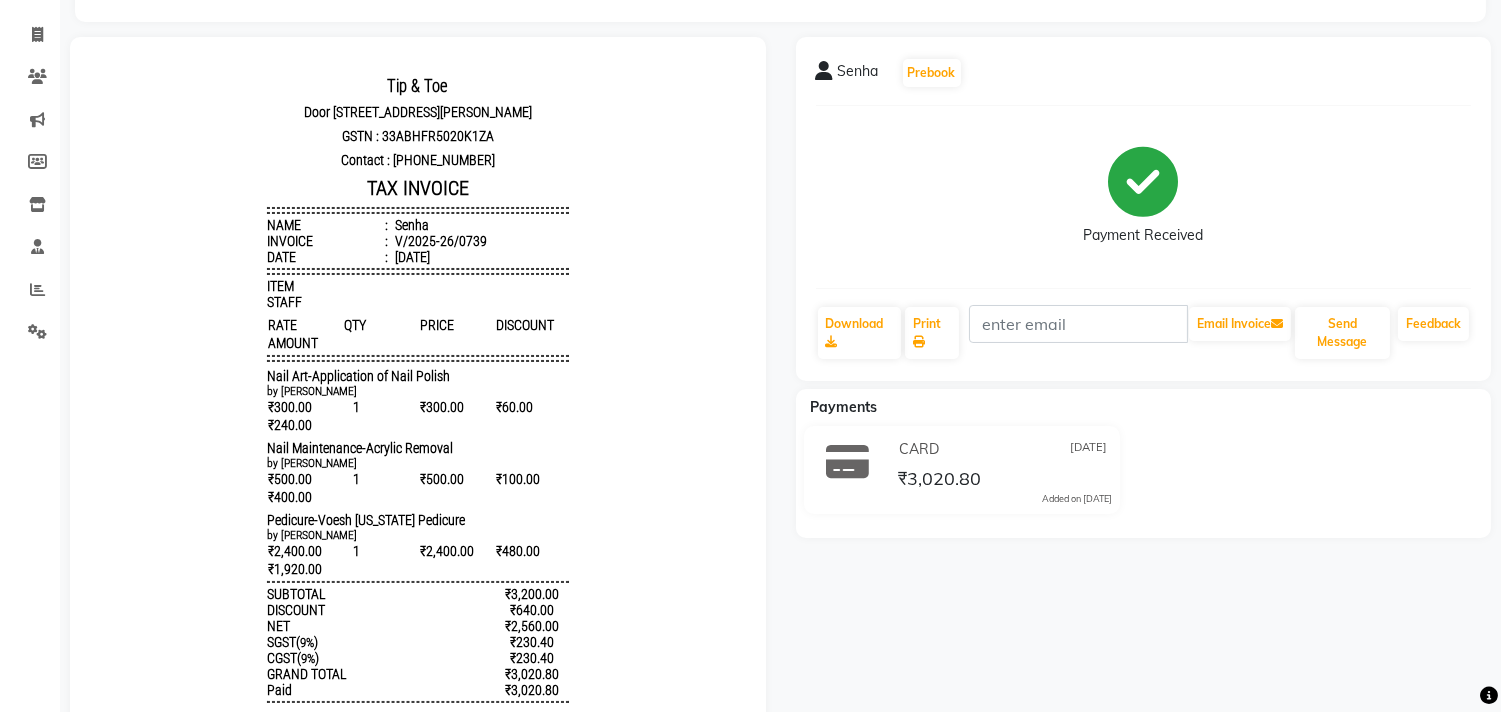 click on "Tip & Toe
[STREET_ADDRESS][PERSON_NAME]
GSTN :
33ABHFR5020K1ZA
Contact : [PHONE_NUMBER]
TAX INVOICE
Name  :
Senha
Invoice  :
V/2025-26/0739
Date  :
[DATE]
ITEM
STAFF
RATE
QTY PRICE 1" at bounding box center [418, 464] 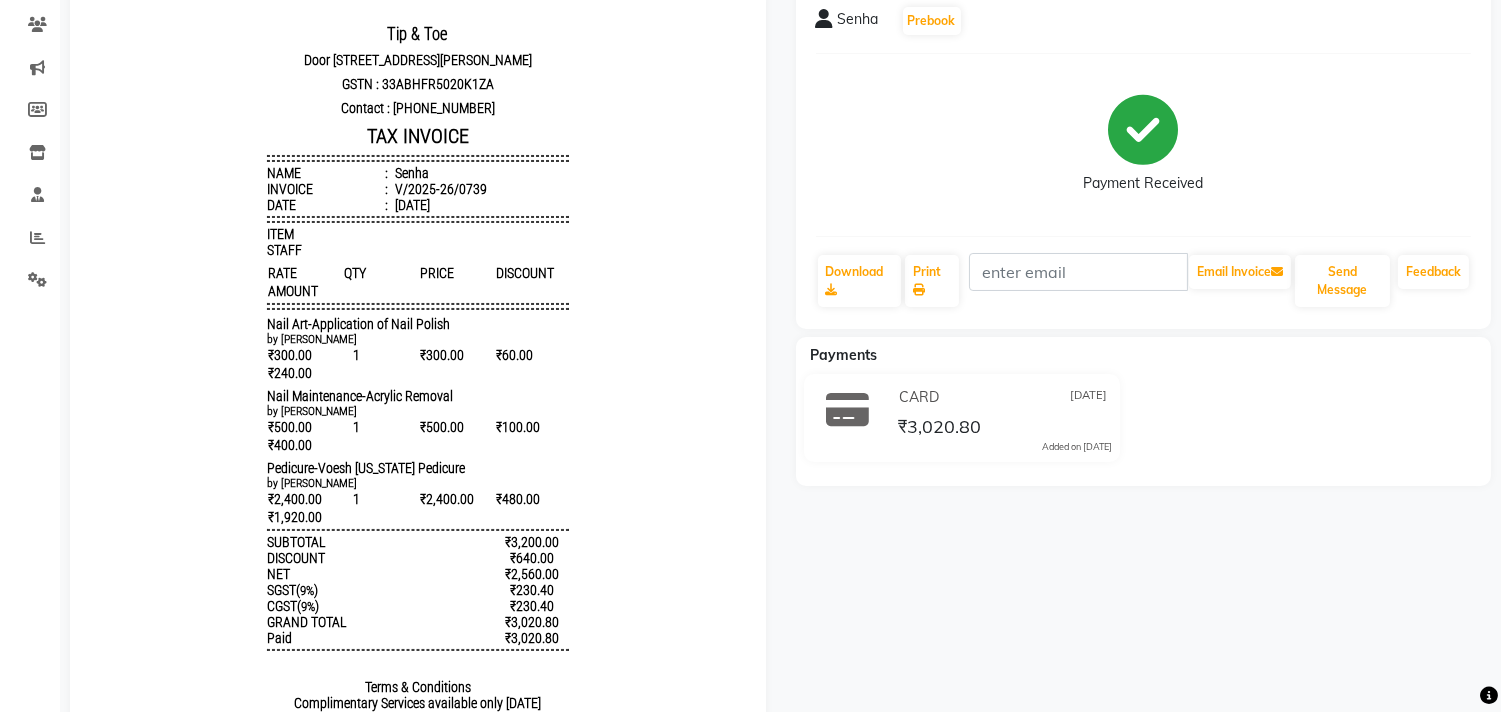 scroll, scrollTop: 146, scrollLeft: 0, axis: vertical 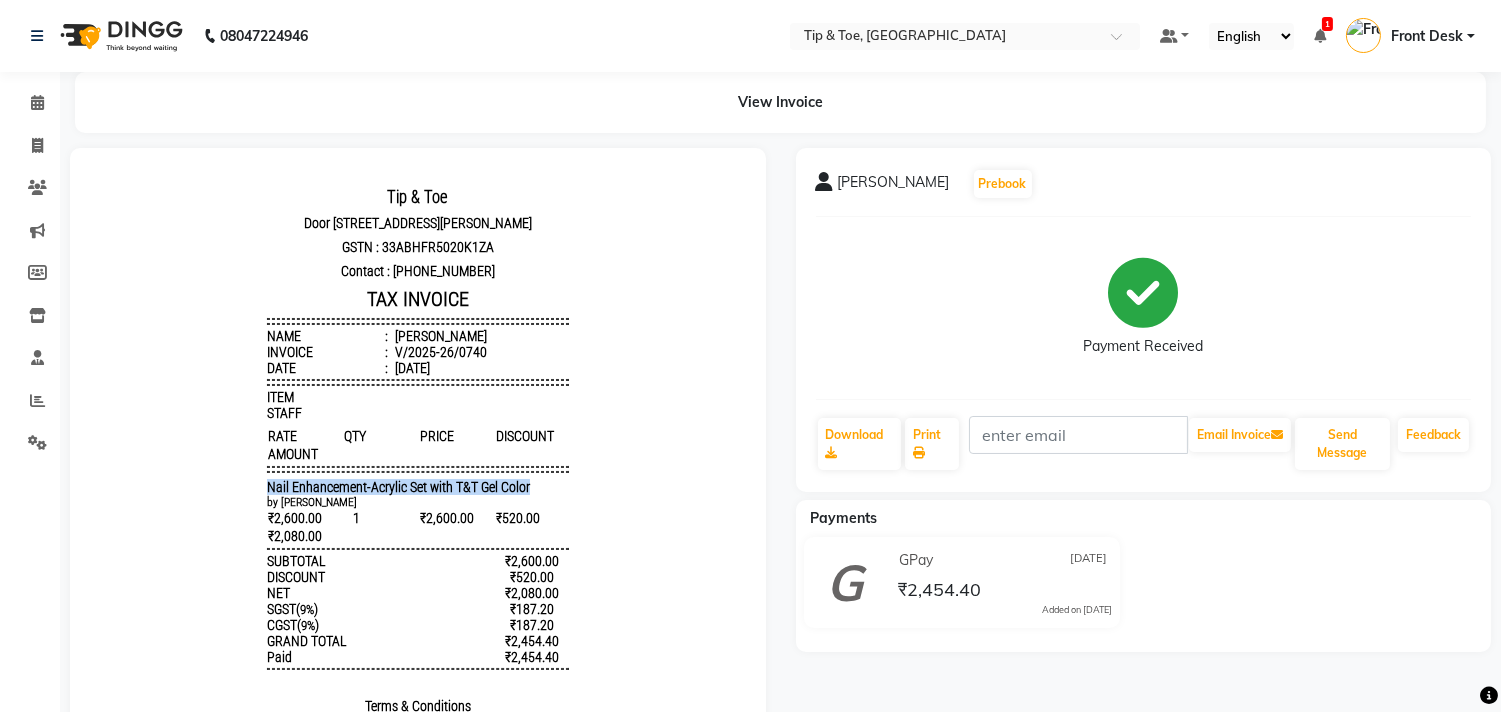 drag, startPoint x: 231, startPoint y: 515, endPoint x: 548, endPoint y: 507, distance: 317.10092 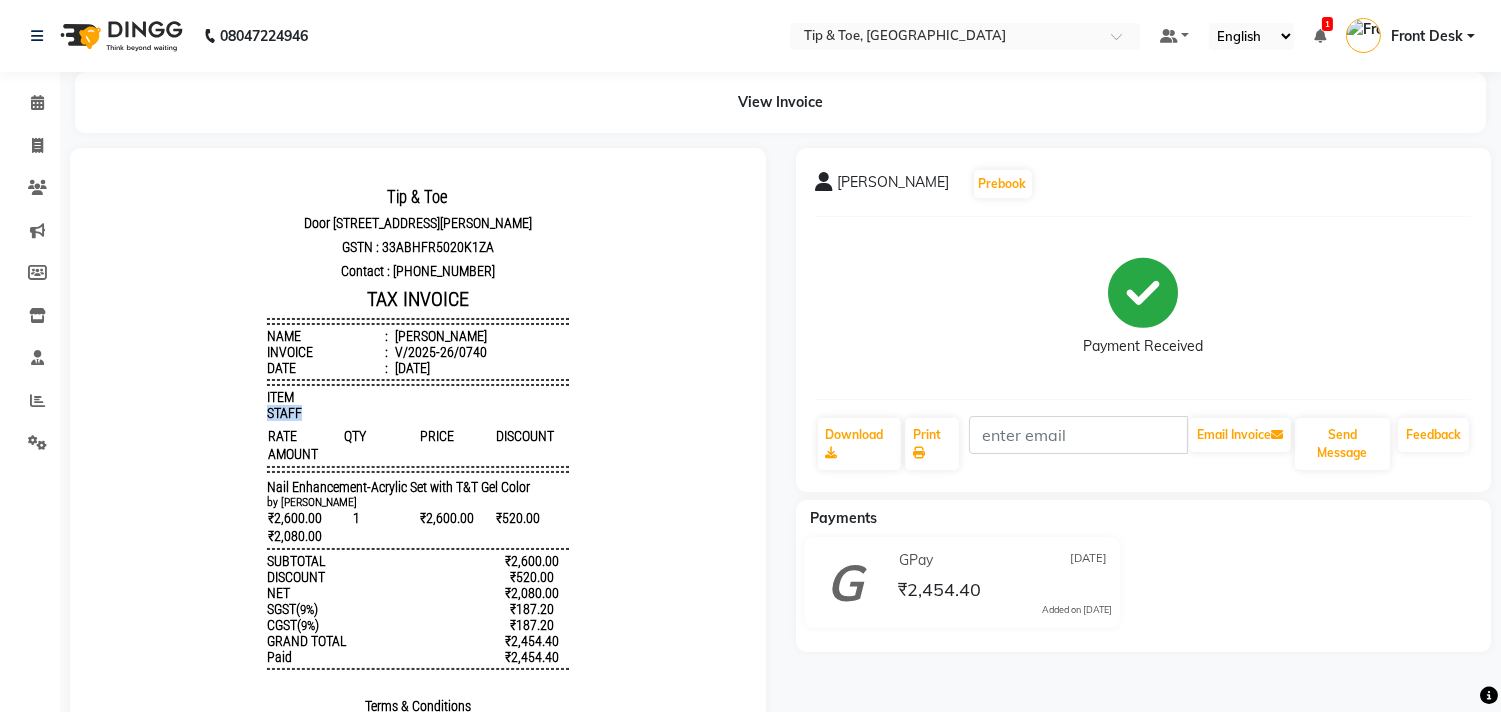 click on "Tip & Toe
[STREET_ADDRESS][PERSON_NAME]
GSTN :
33ABHFR5020K1ZA
Contact : [PHONE_NUMBER]
TAX INVOICE
Name  :
[PERSON_NAME]
Invoice  :
V/2025-26/0740
Date  :
[DATE]
ITEM
STAFF
RATE
QTY PRICE" at bounding box center (418, 502) 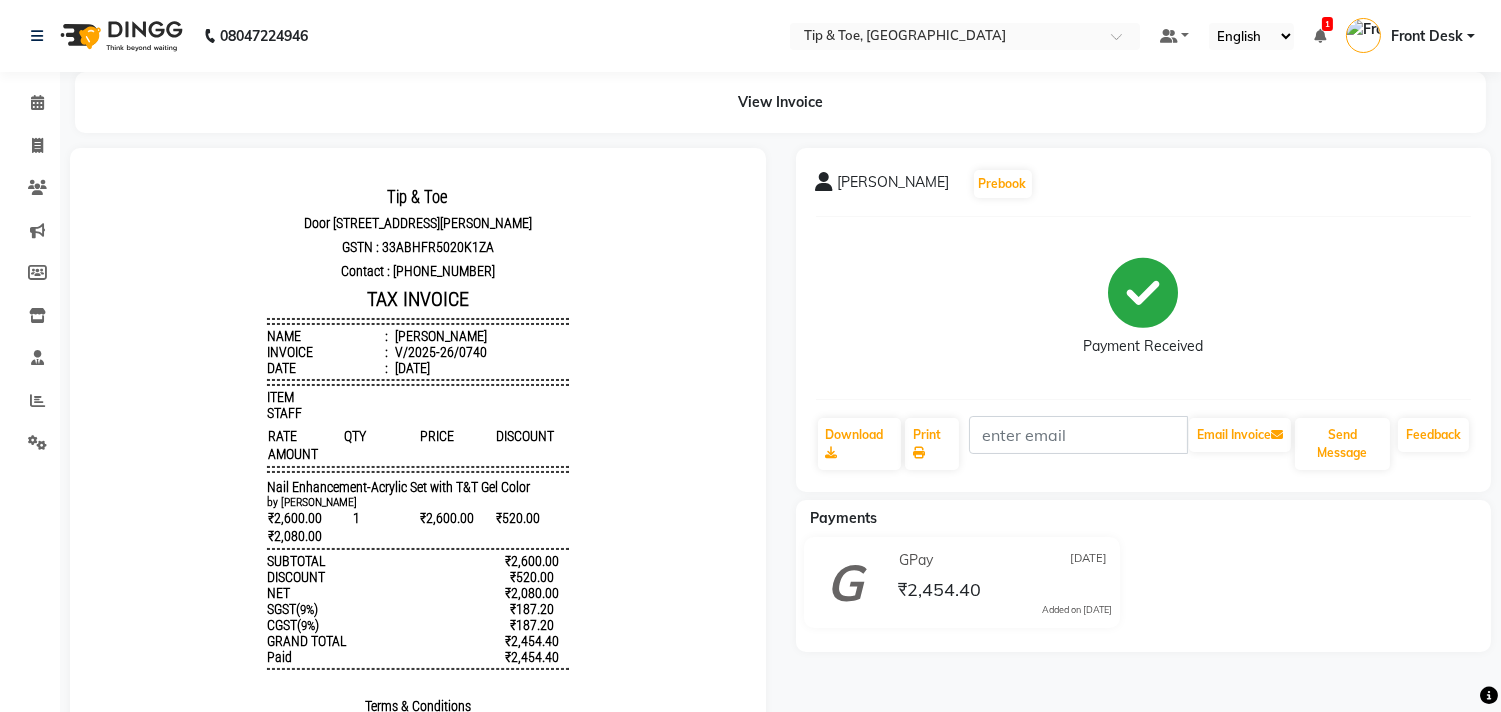 click on "Tip & Toe
[STREET_ADDRESS][PERSON_NAME]
GSTN :
33ABHFR5020K1ZA
Contact : [PHONE_NUMBER]
TAX INVOICE
Name  :
[PERSON_NAME]
Invoice  :
V/2025-26/0740
Date  :
[DATE]
ITEM
STAFF
RATE
QTY PRICE" at bounding box center (418, 502) 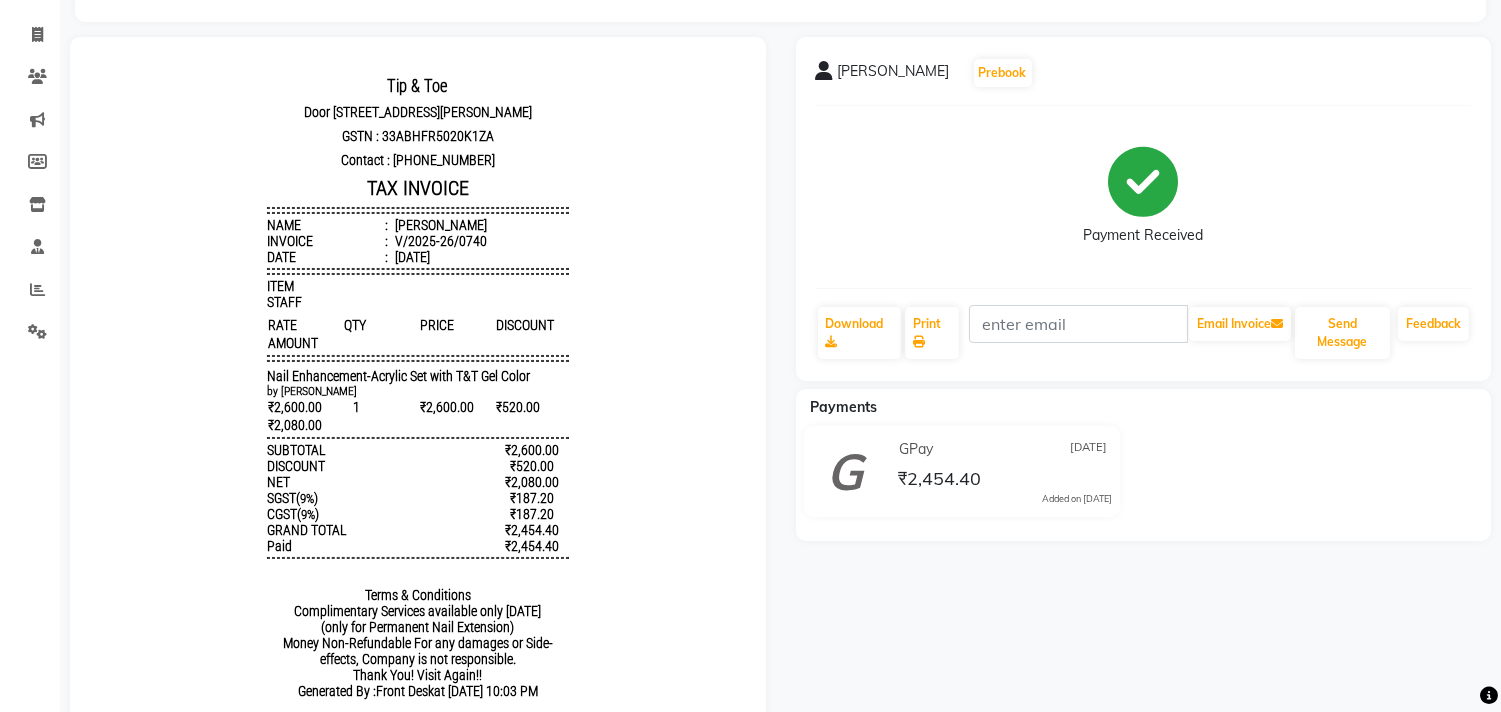 scroll, scrollTop: 0, scrollLeft: 0, axis: both 